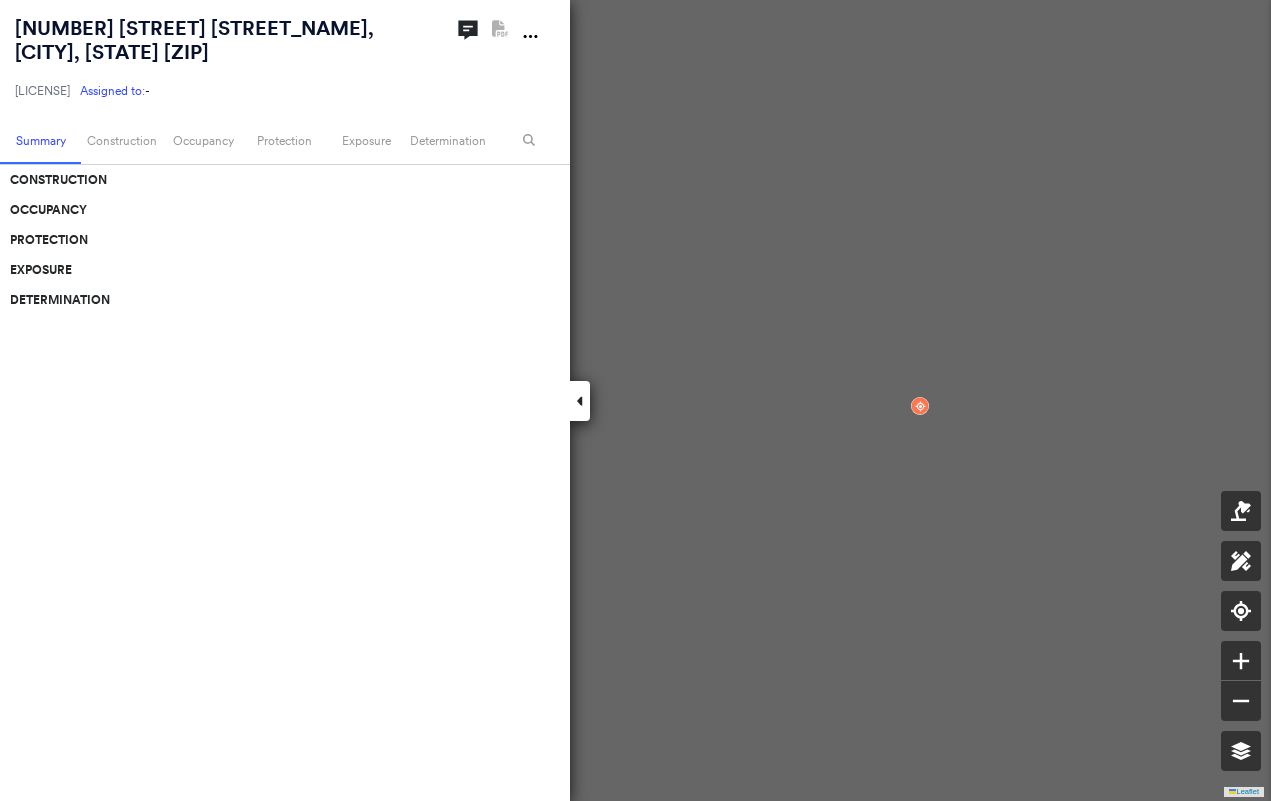 scroll, scrollTop: 0, scrollLeft: 0, axis: both 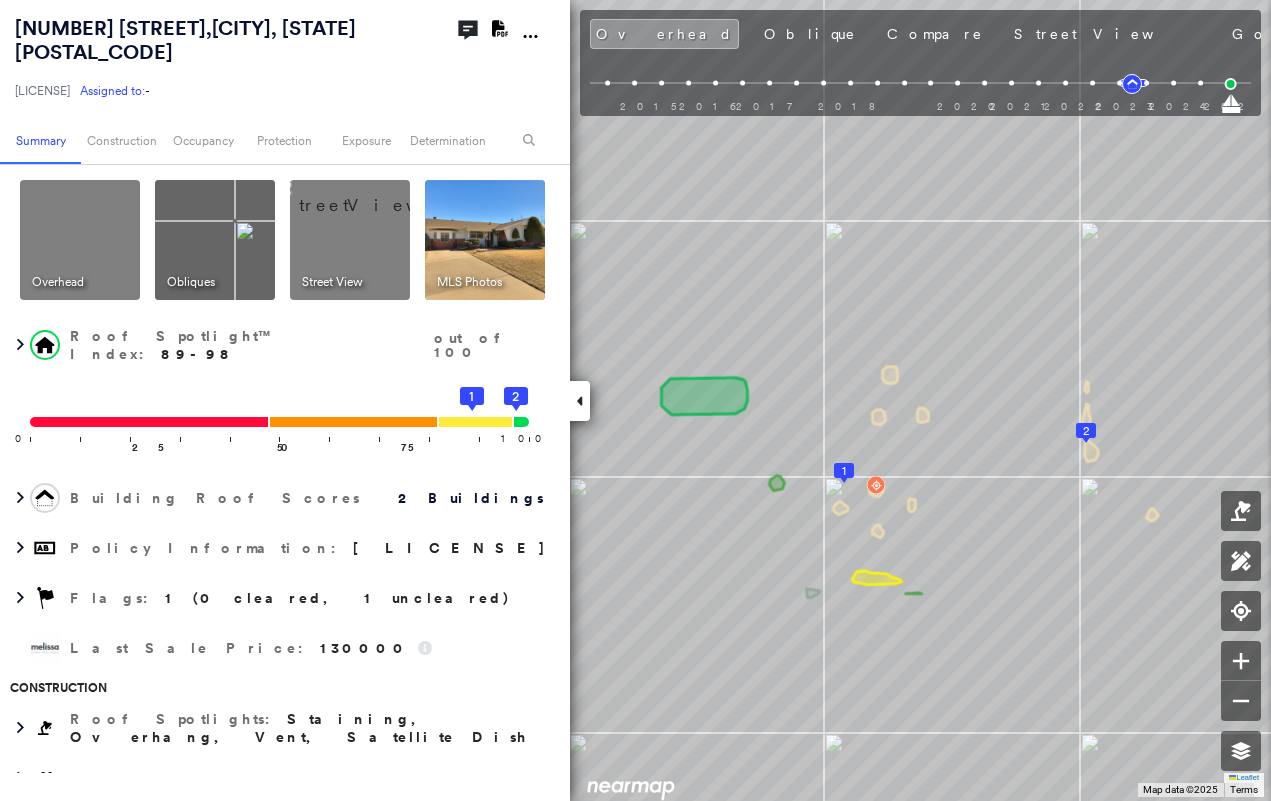 click on "Photos" at bounding box center [1380, 34] 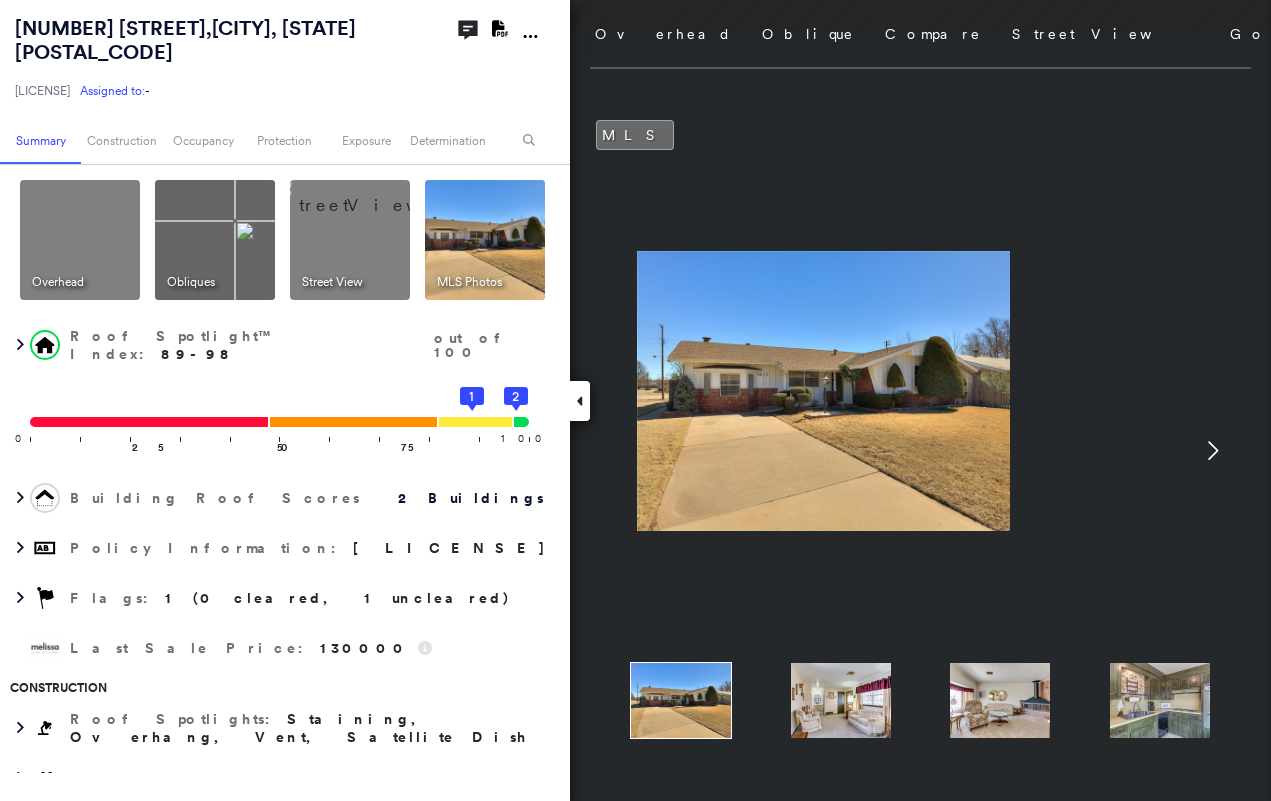 click 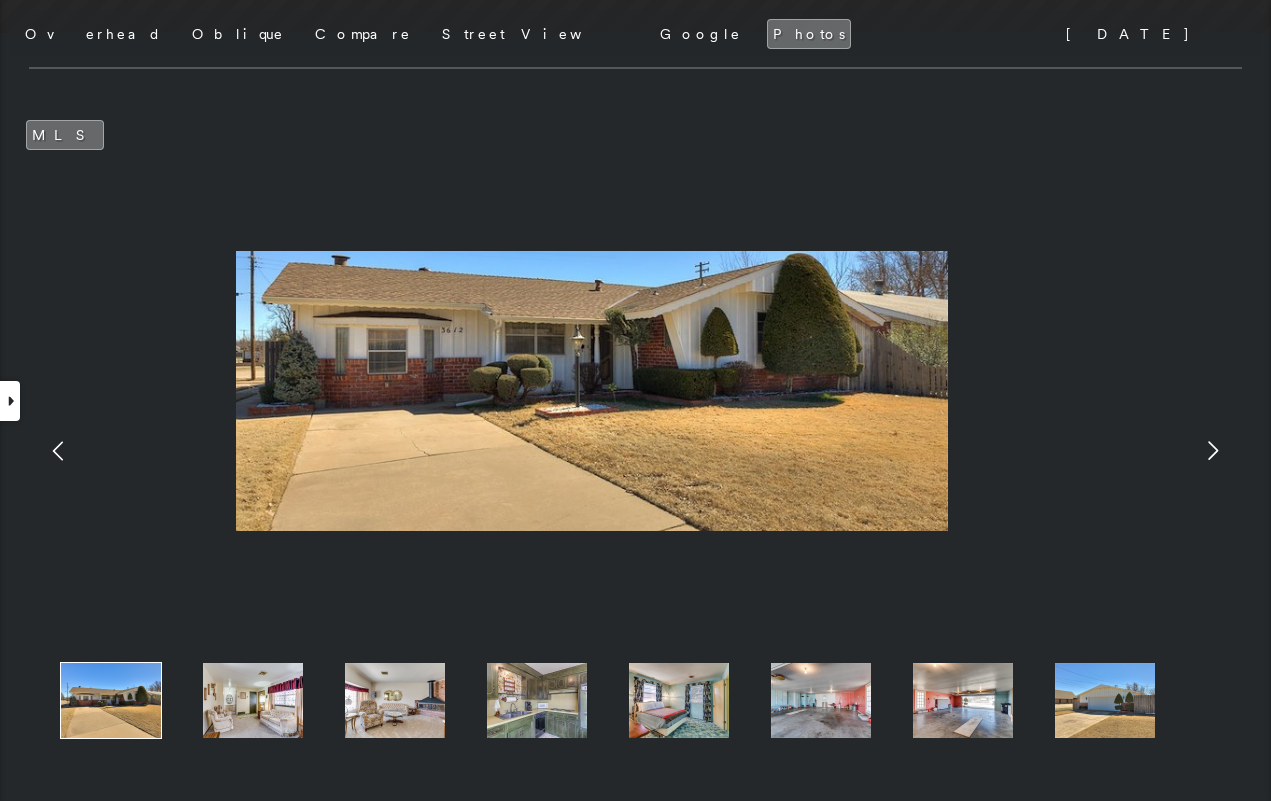 click 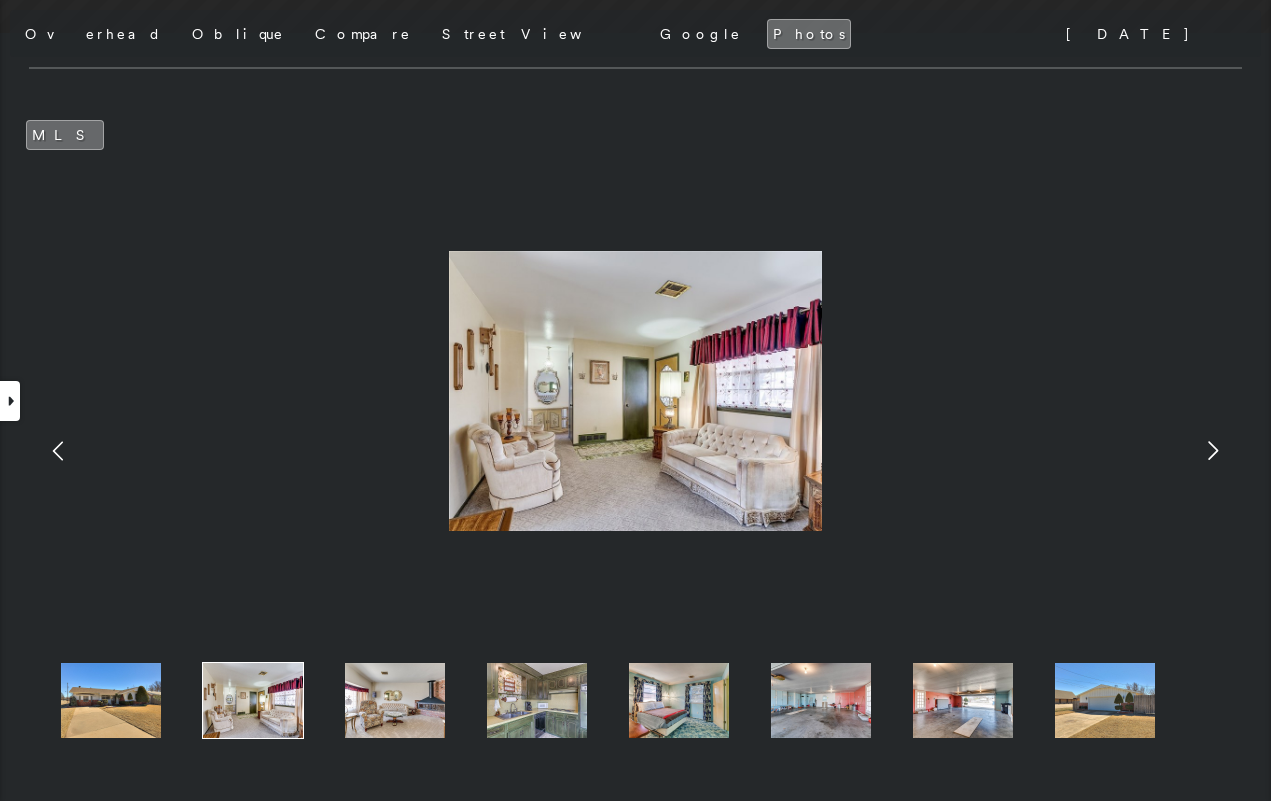 click 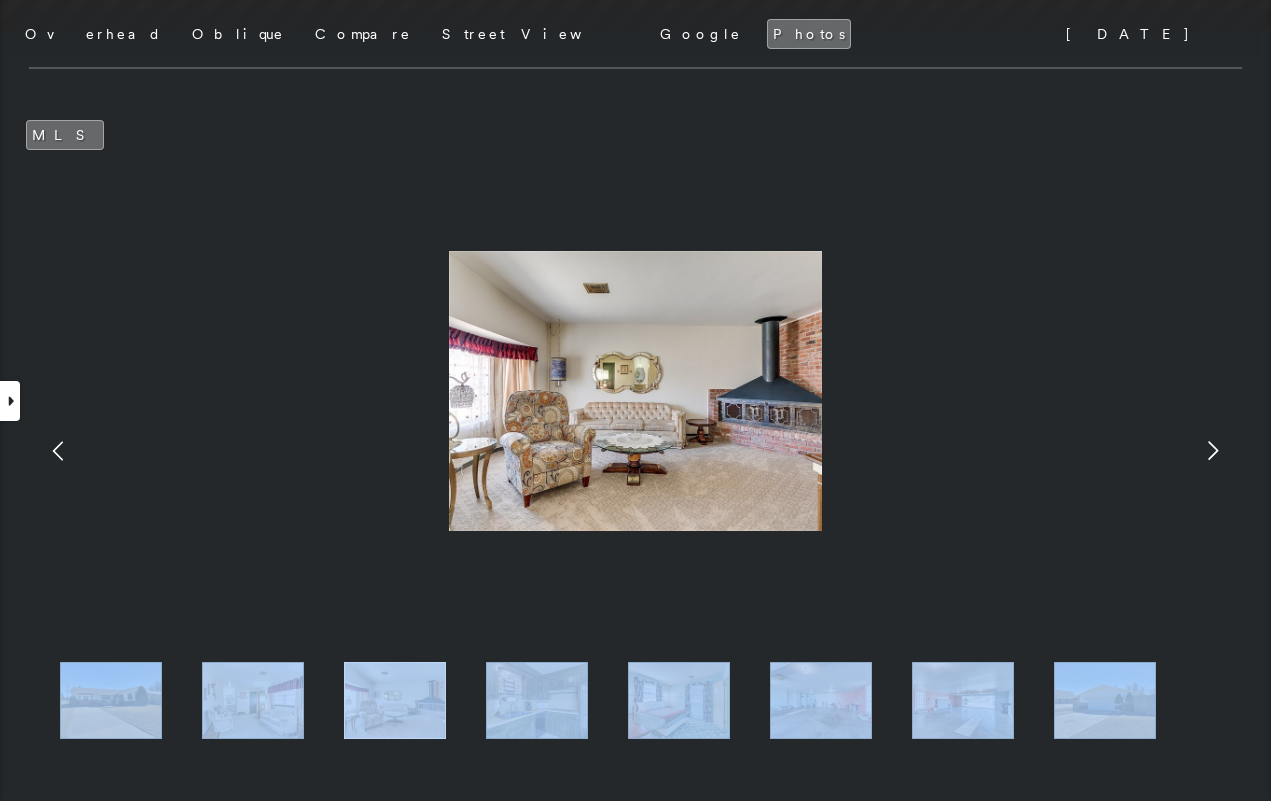 click 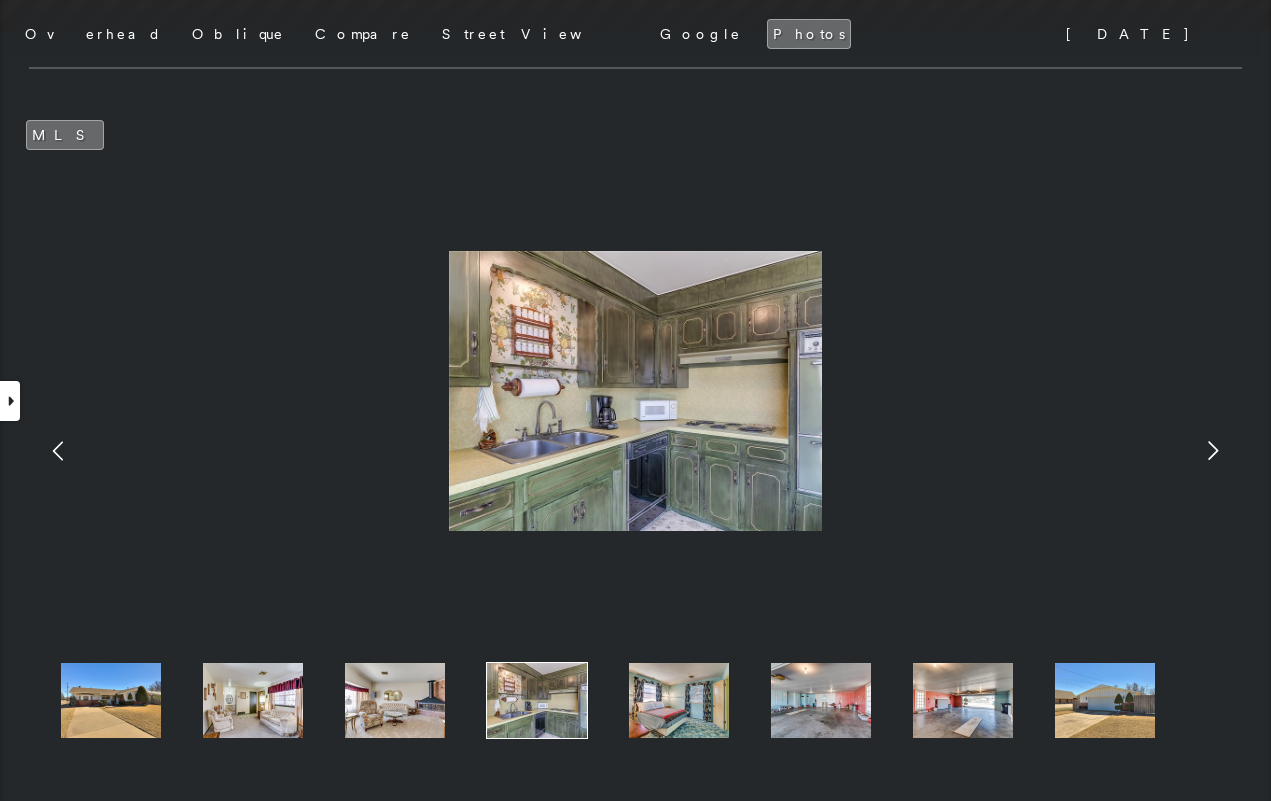 click 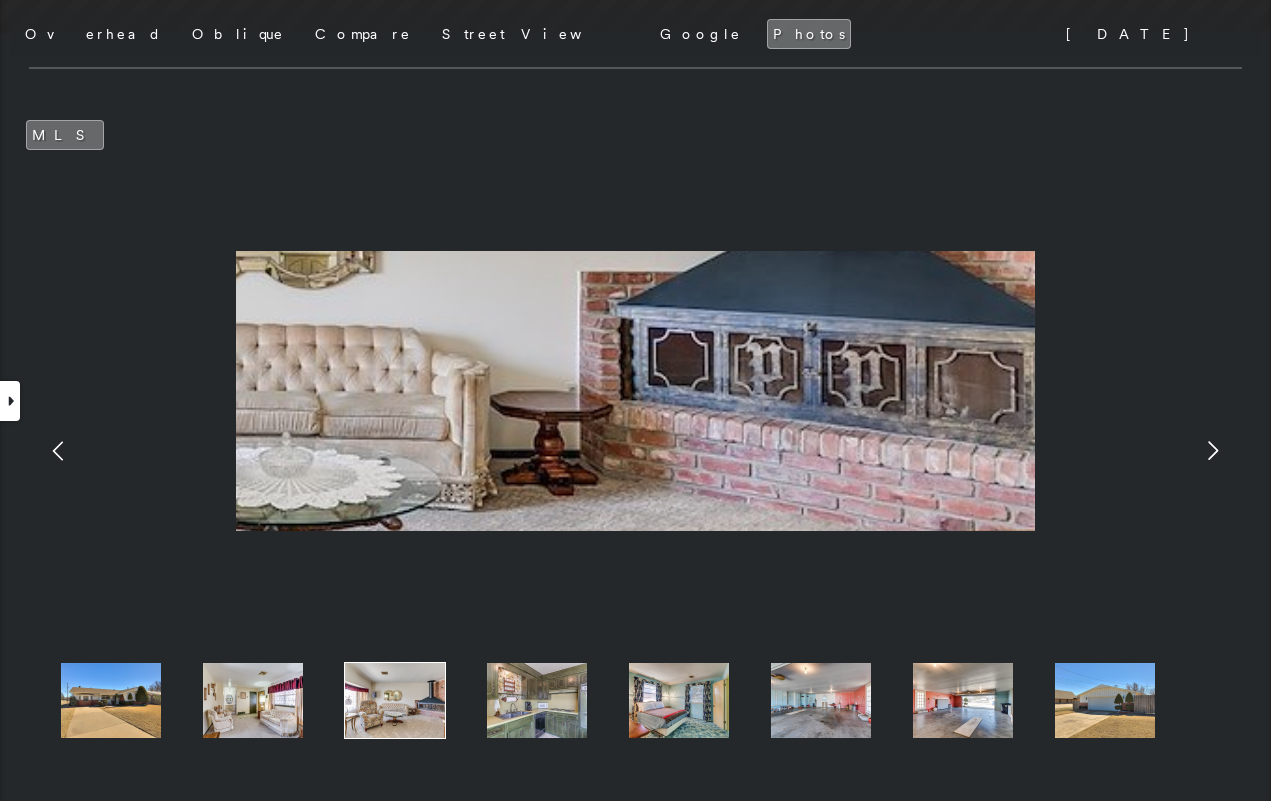 drag, startPoint x: 846, startPoint y: 403, endPoint x: 586, endPoint y: 449, distance: 264.03787 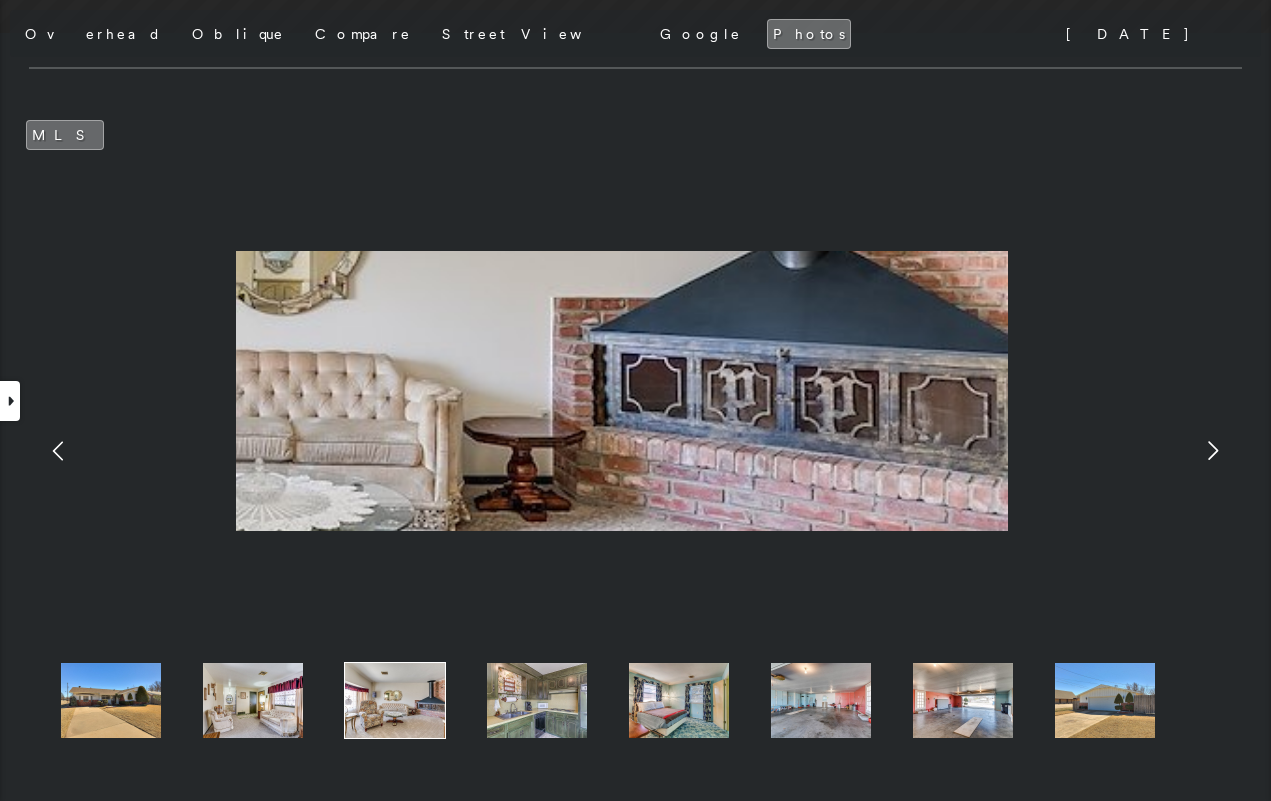 click at bounding box center (636, 391) 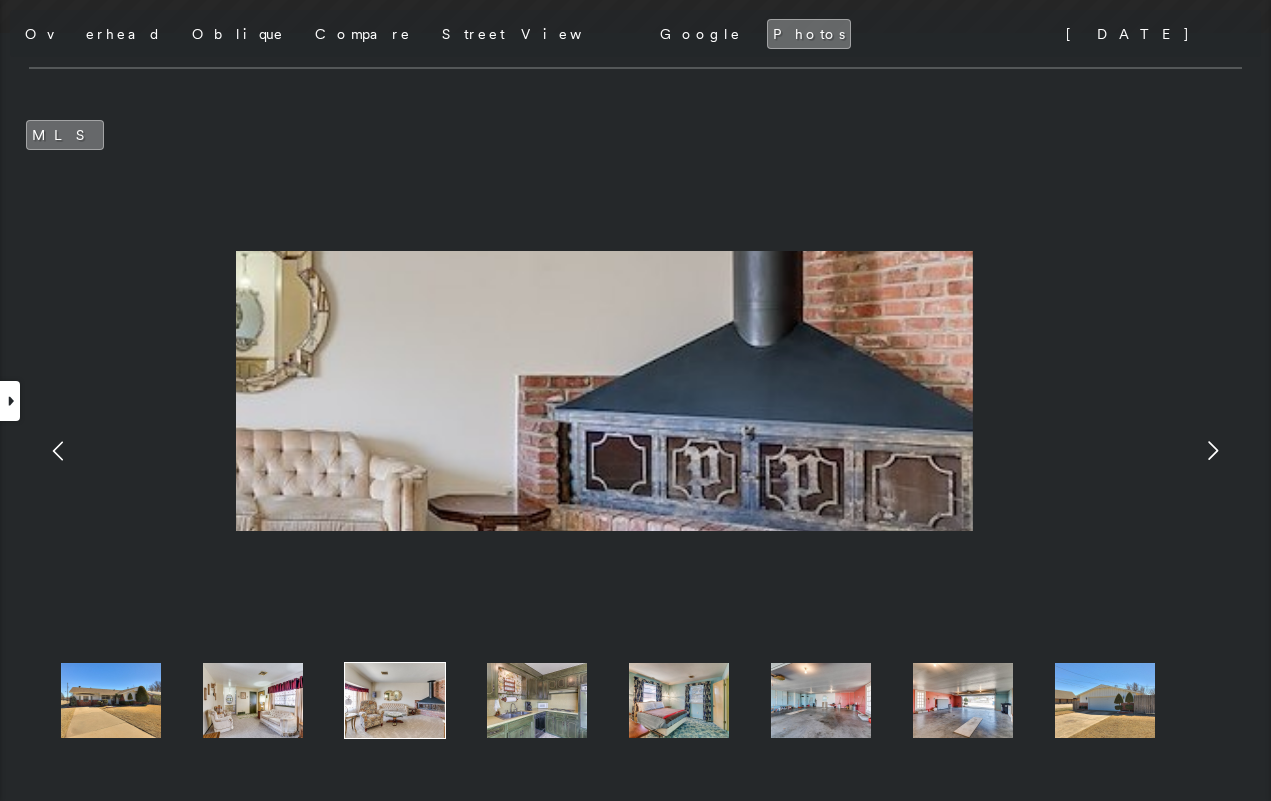 drag, startPoint x: 791, startPoint y: 402, endPoint x: 771, endPoint y: 437, distance: 40.311287 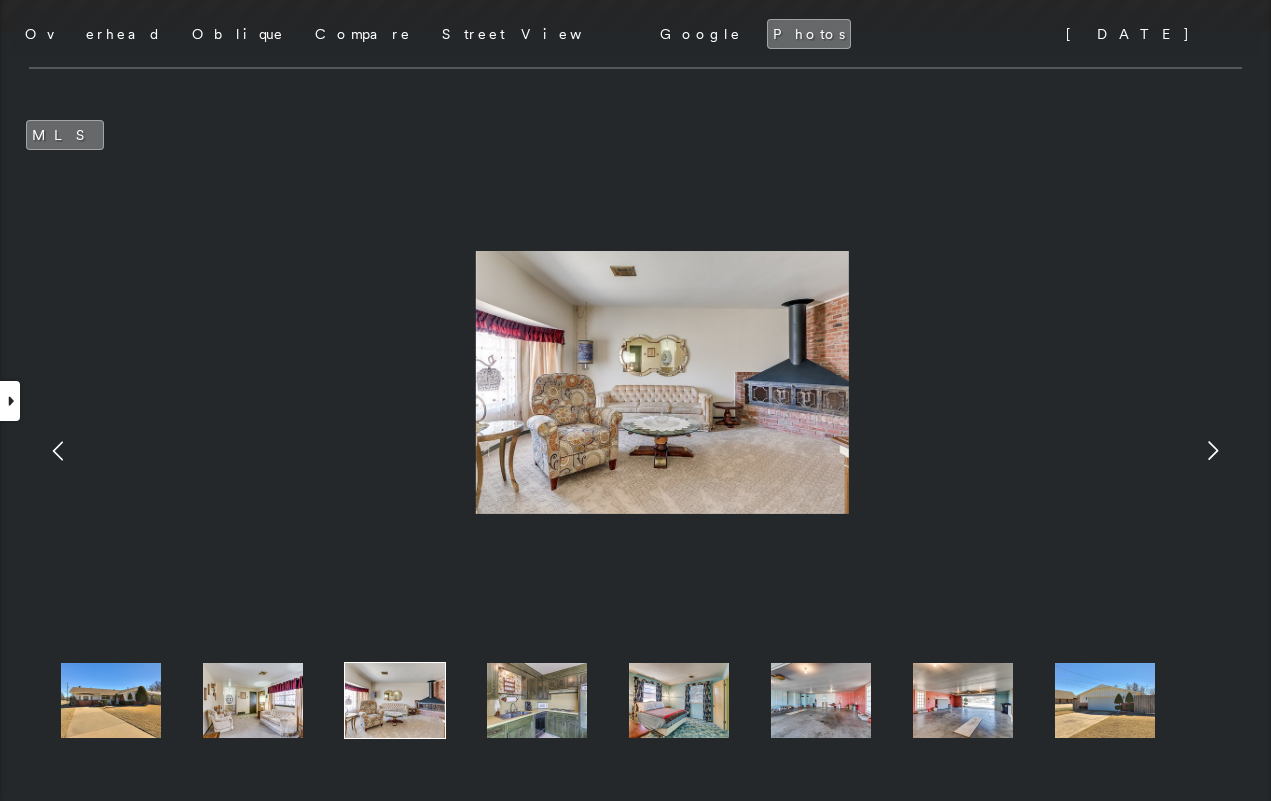 click 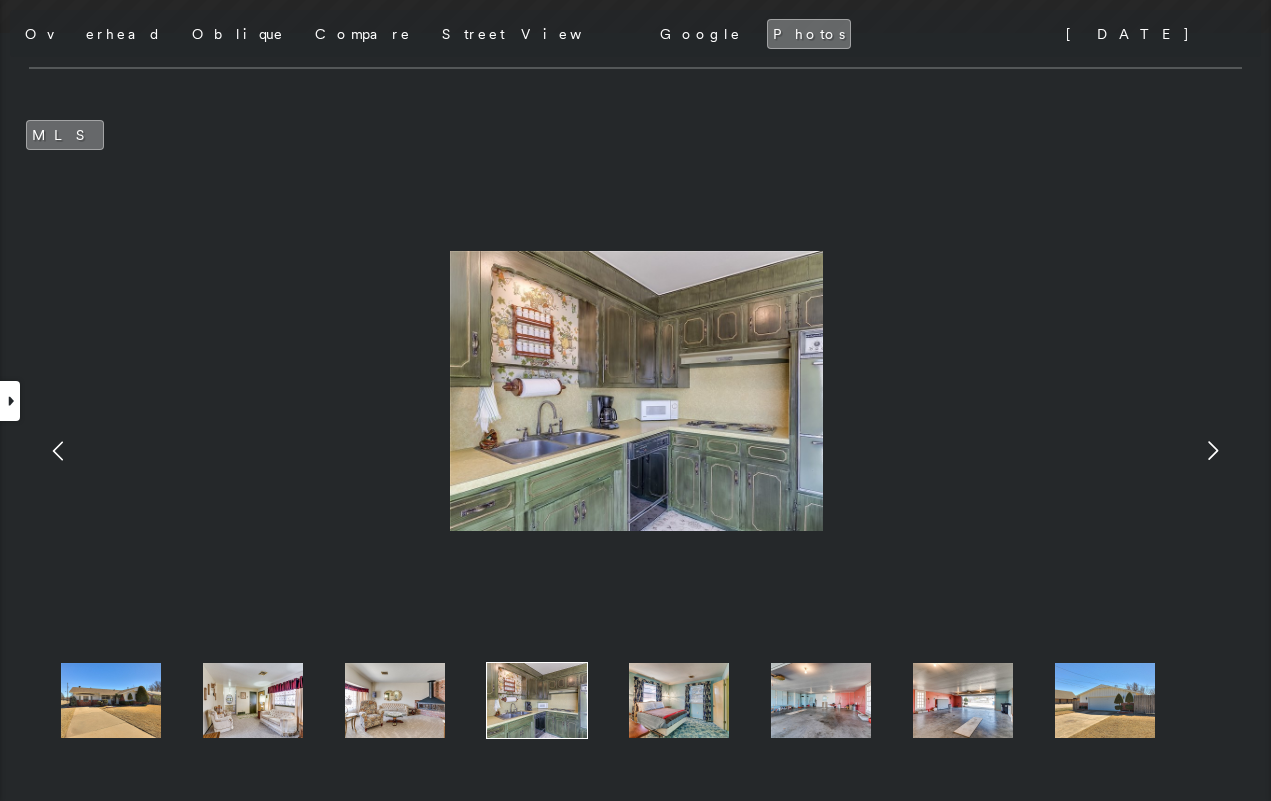 click 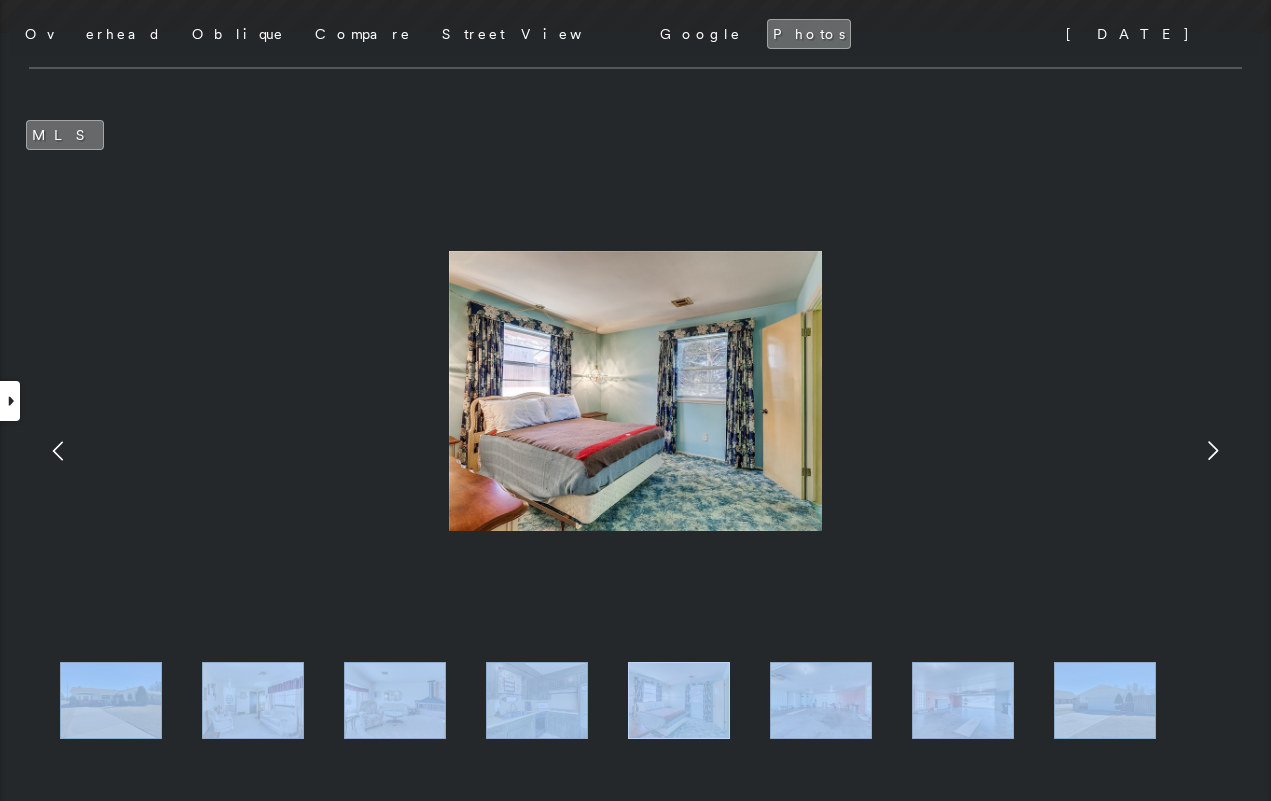 click 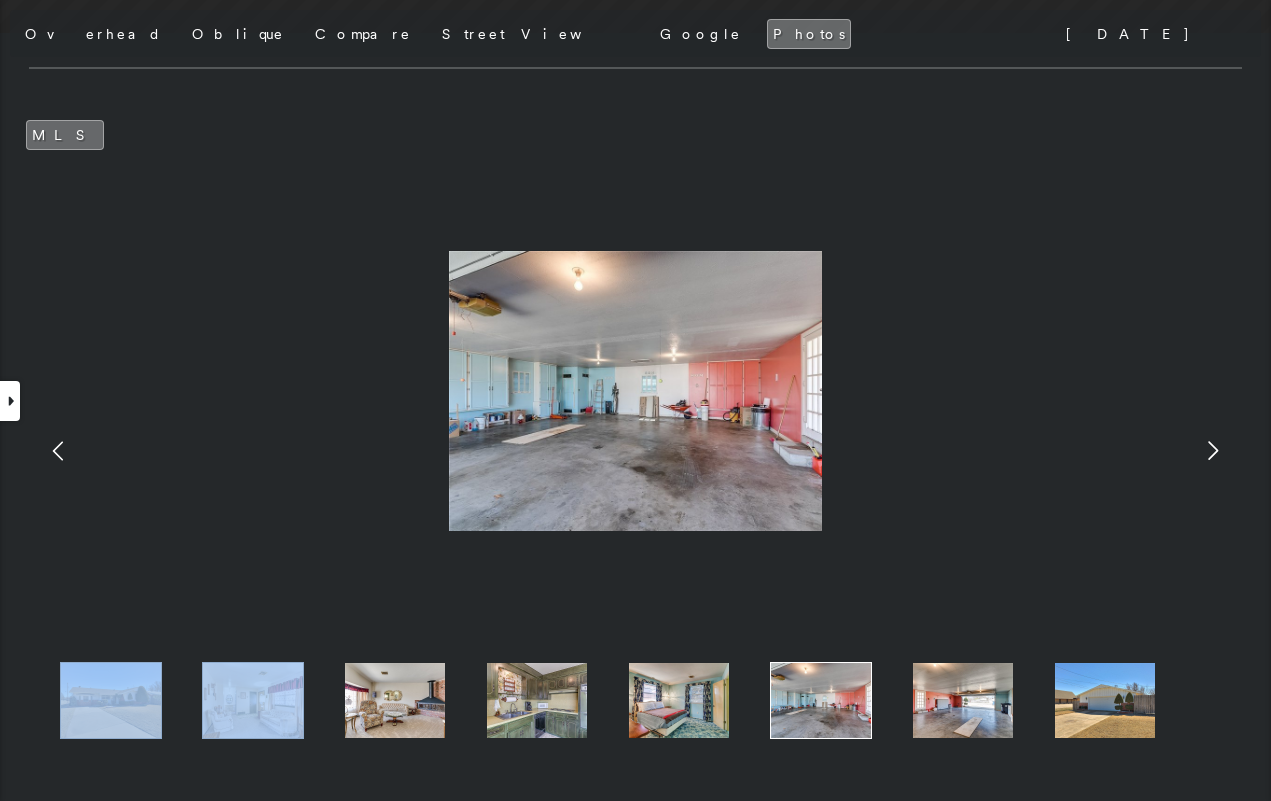 click 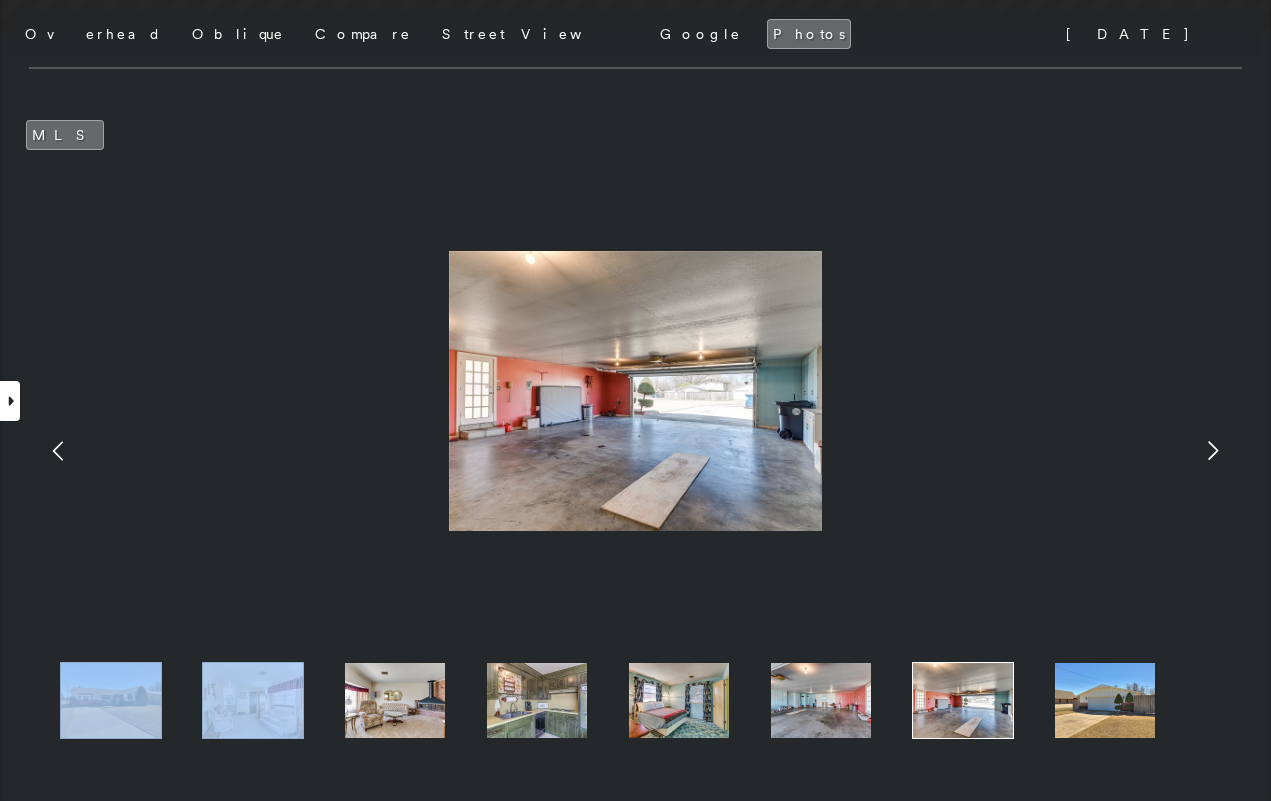 click 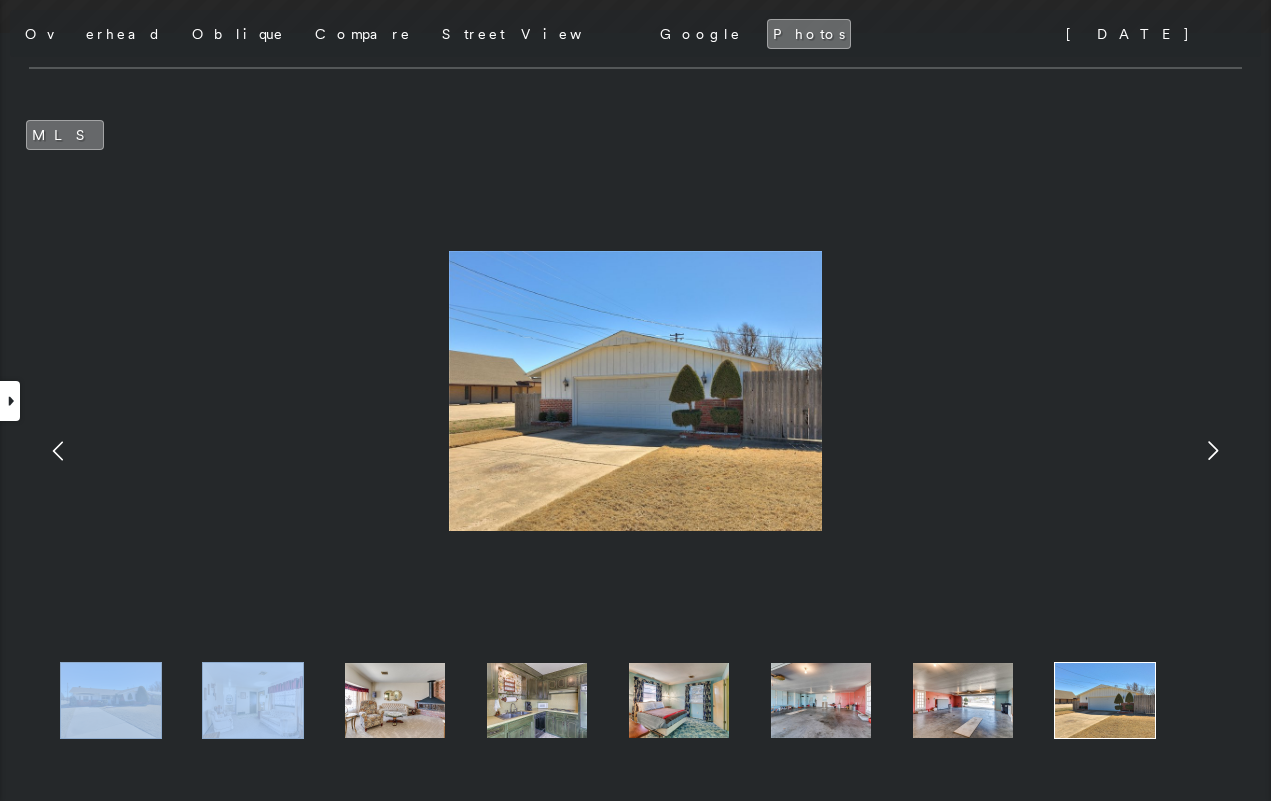 click 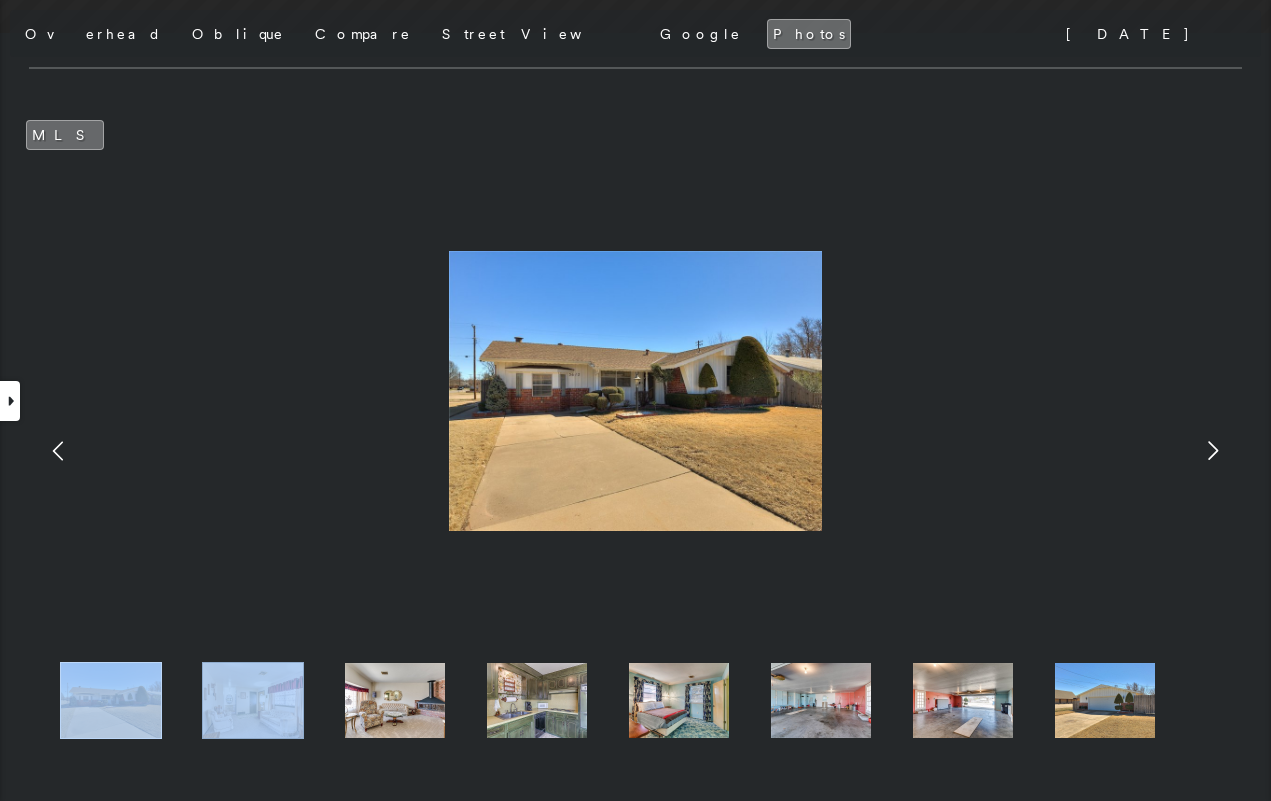 click 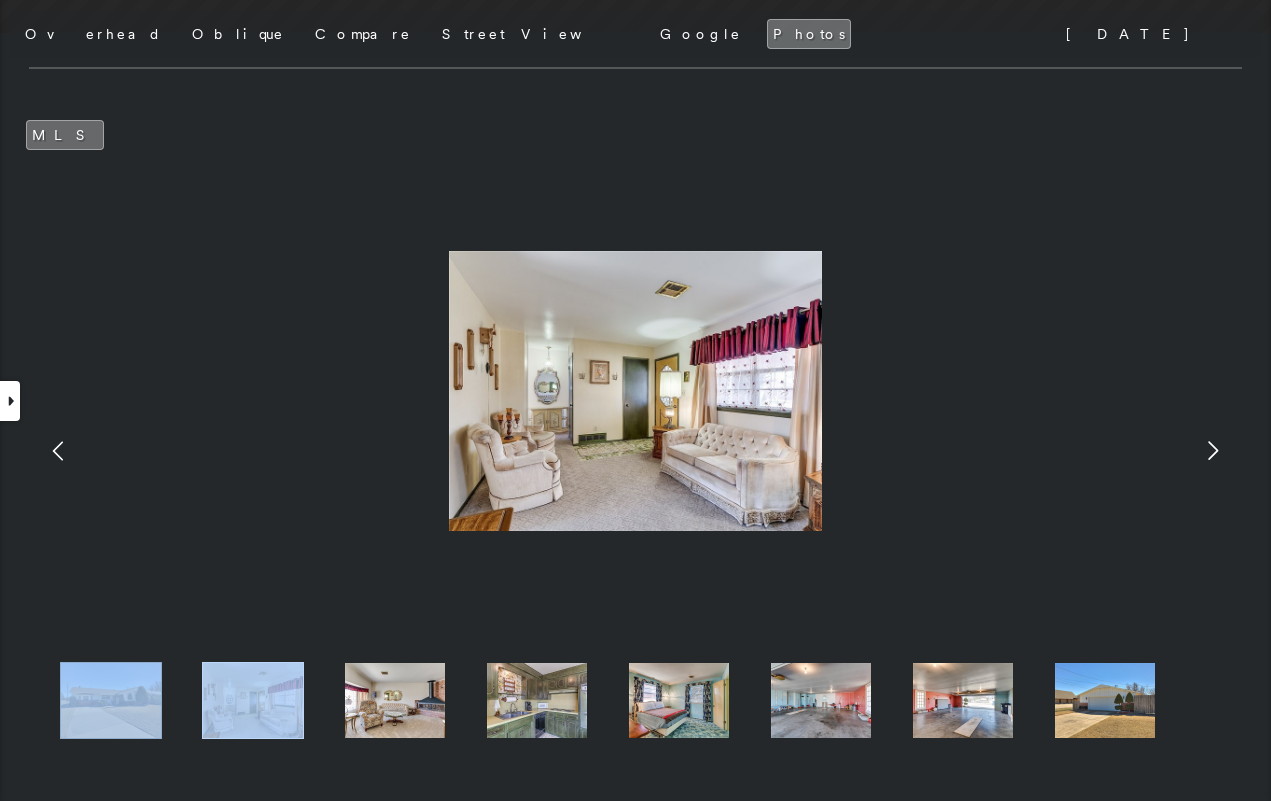 click 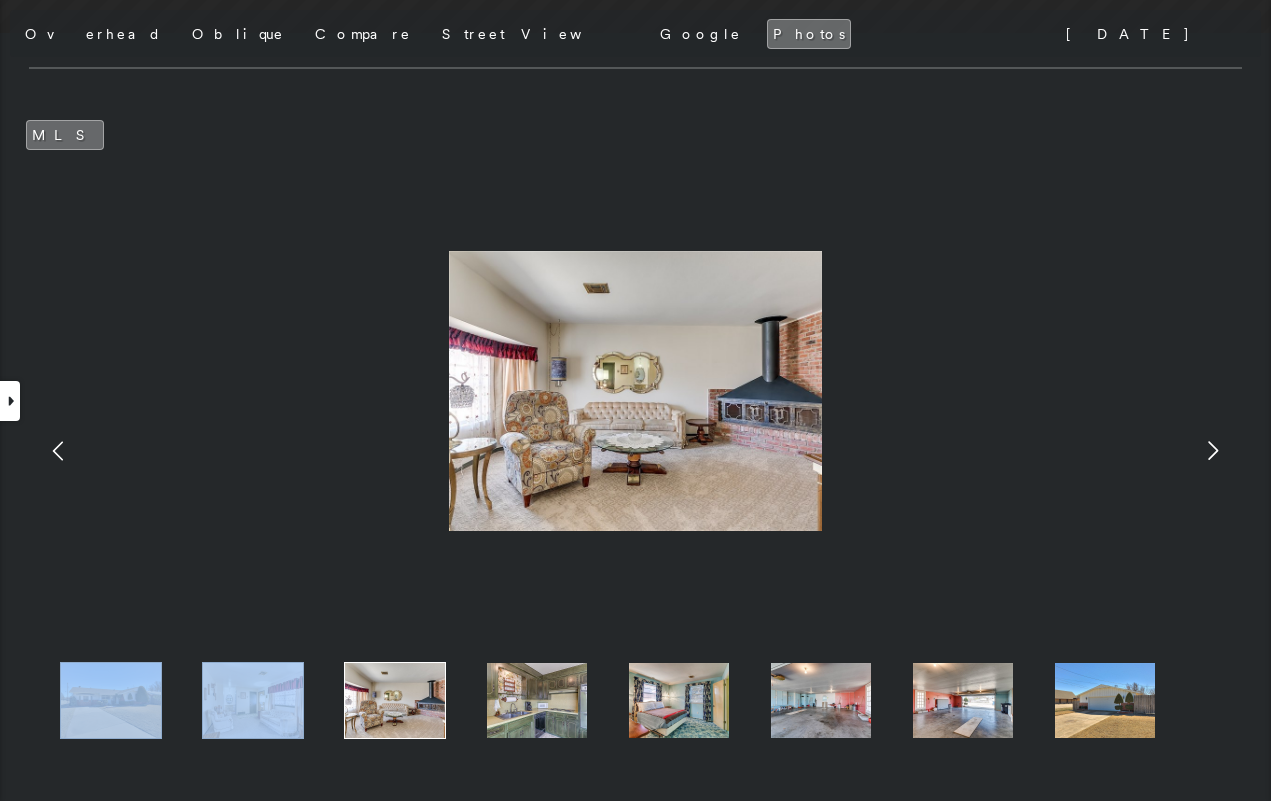 click 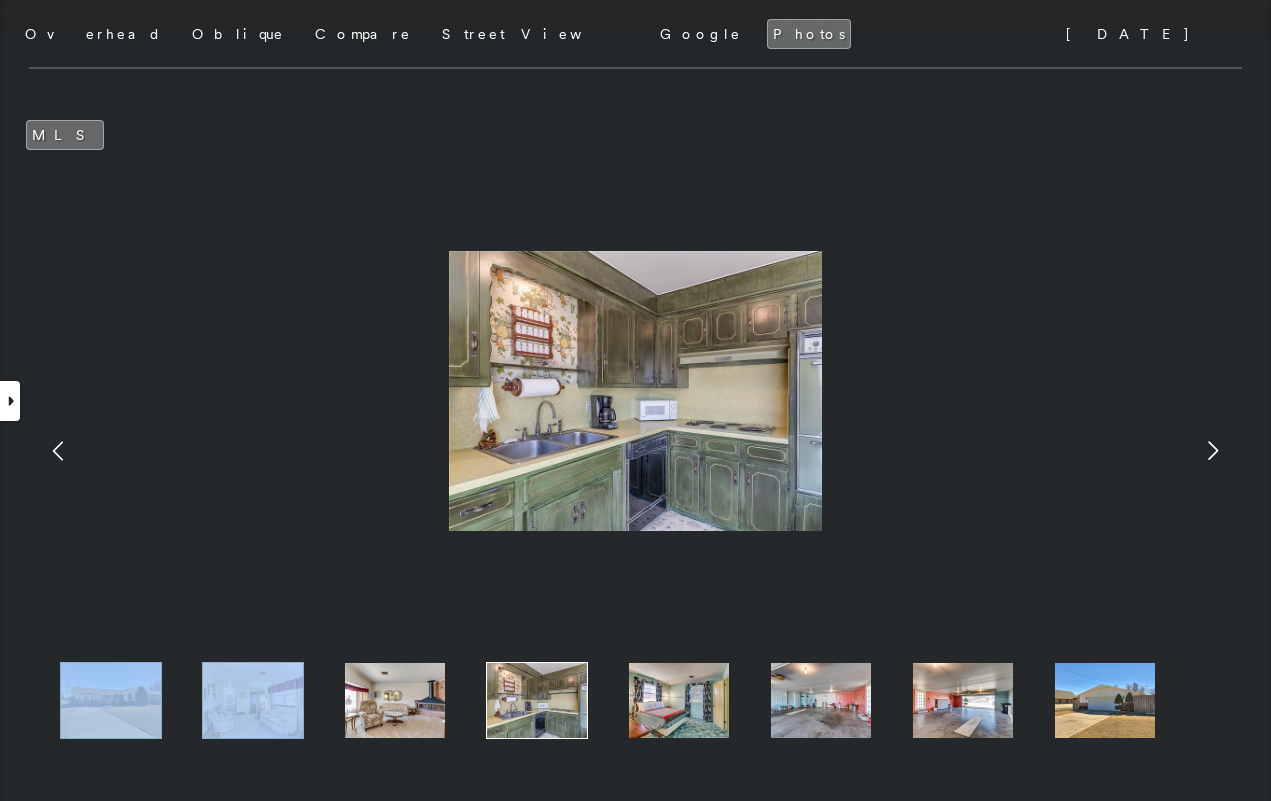 click 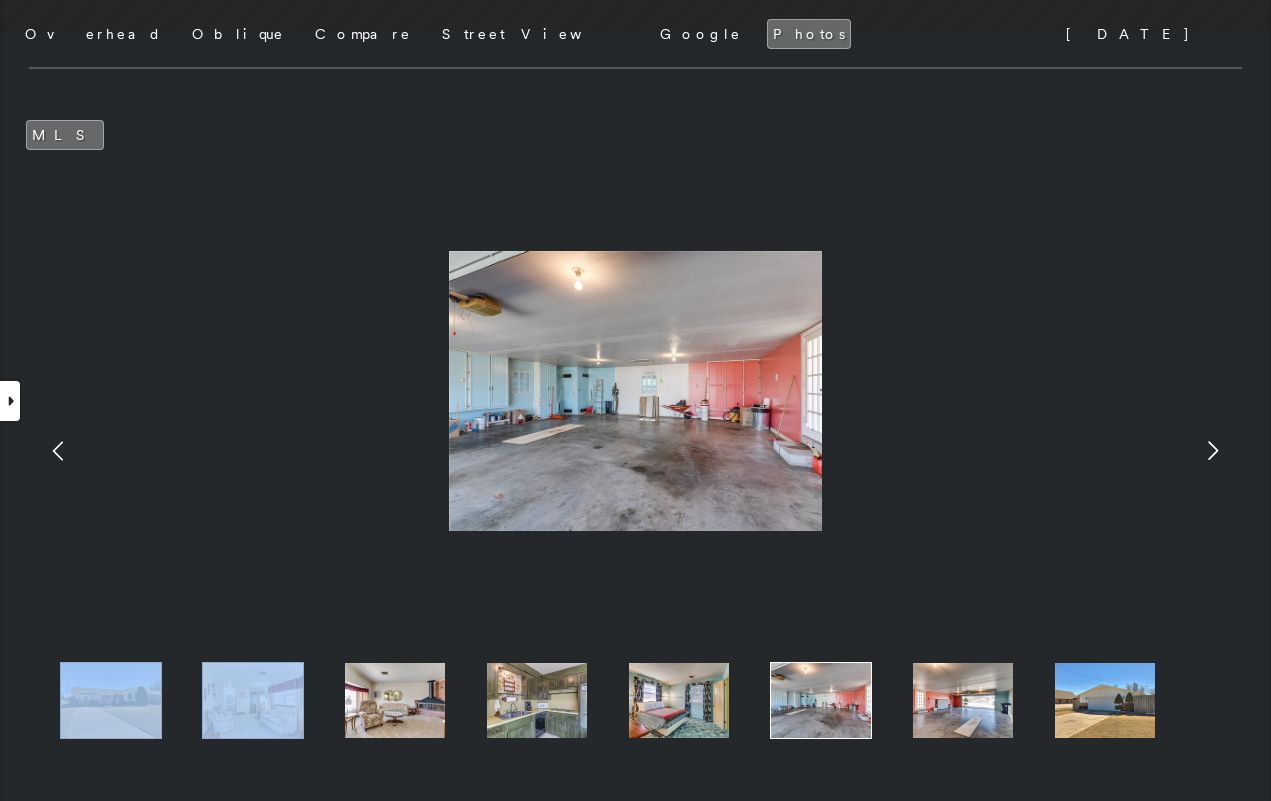 click 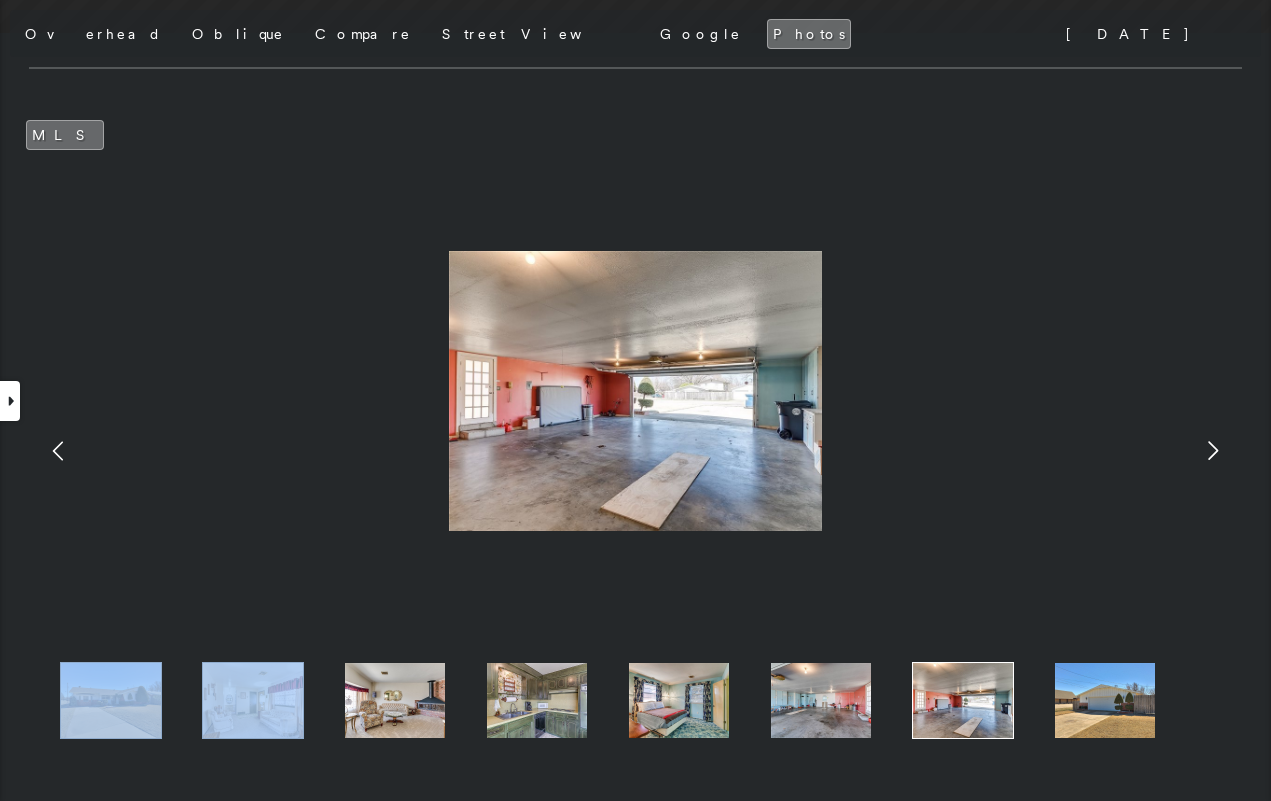 click 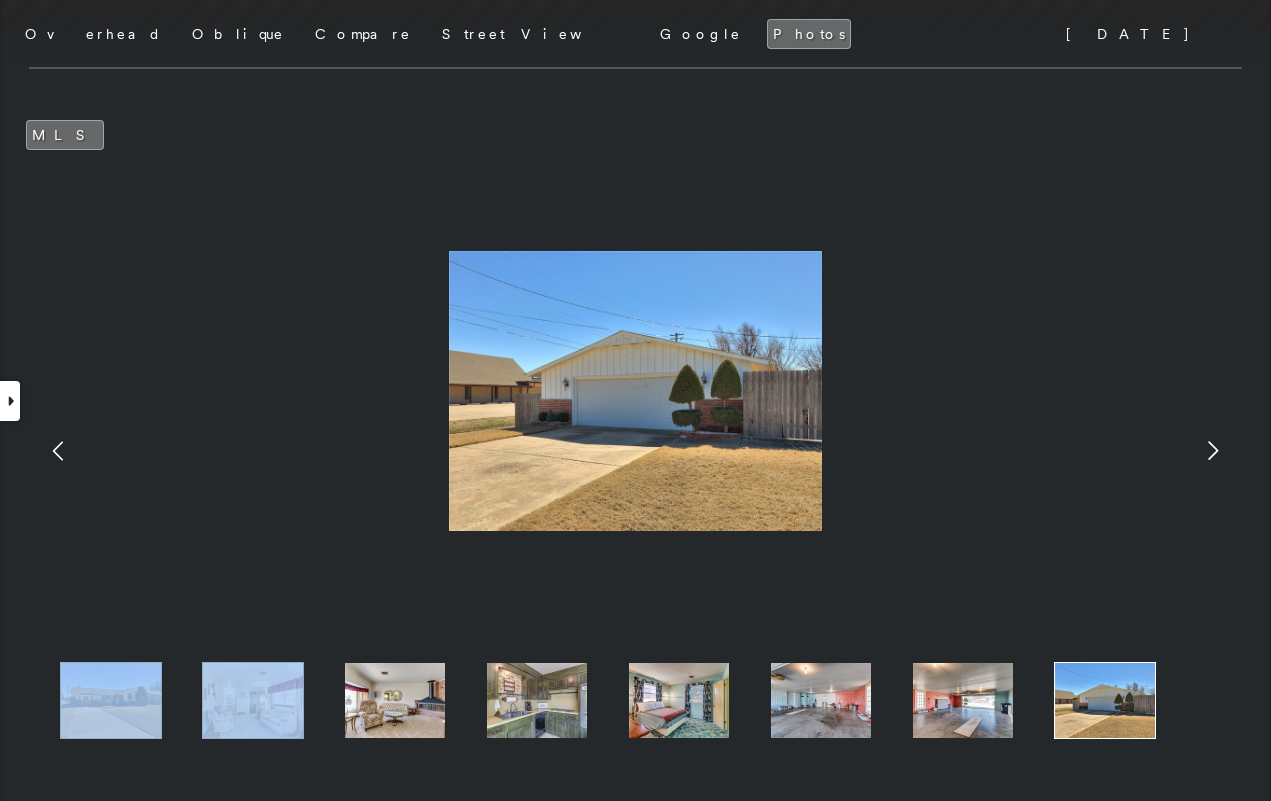 click 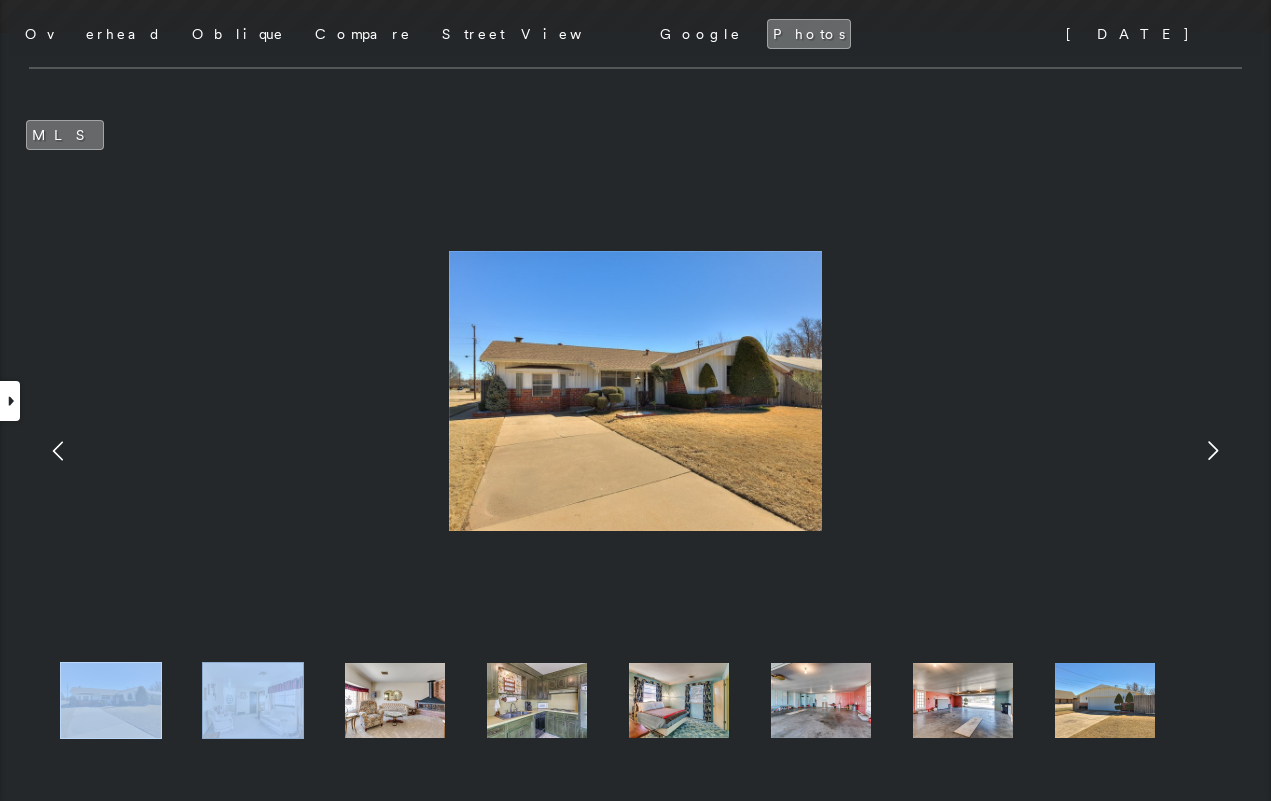 click 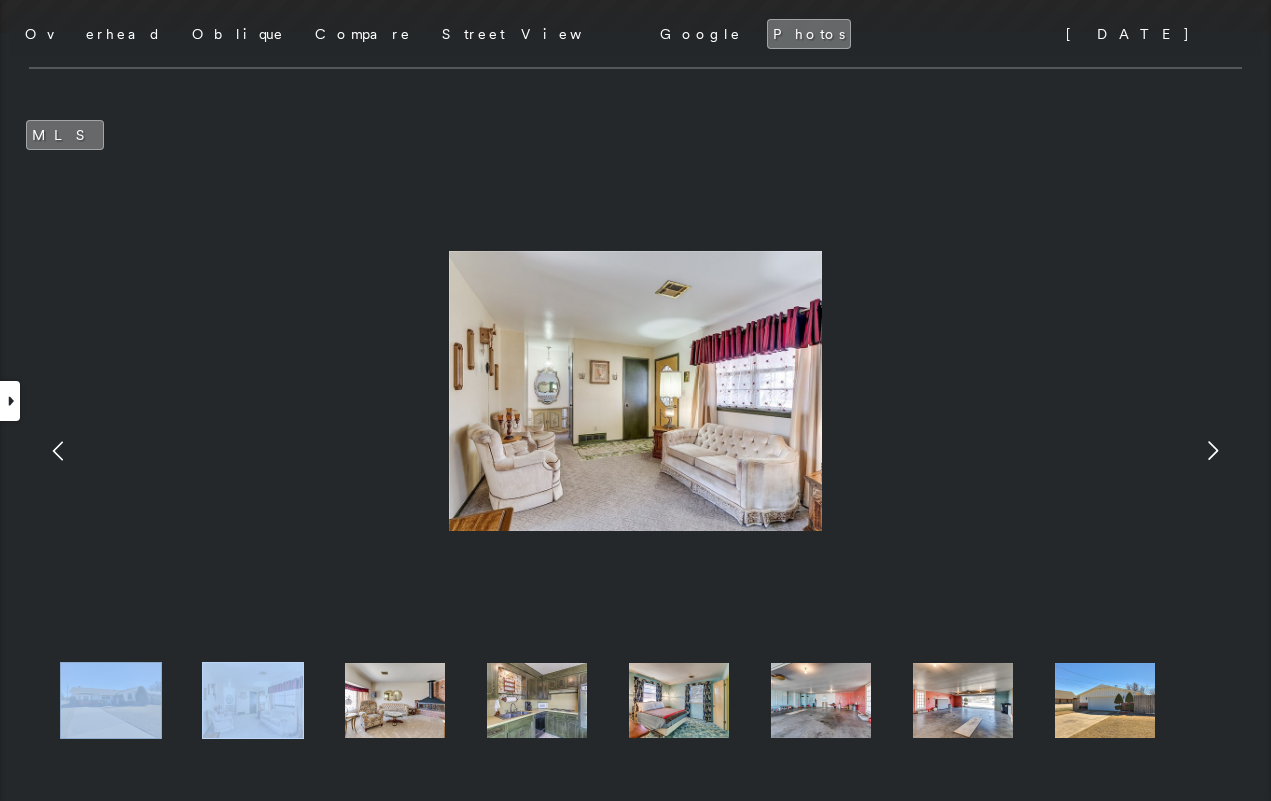click 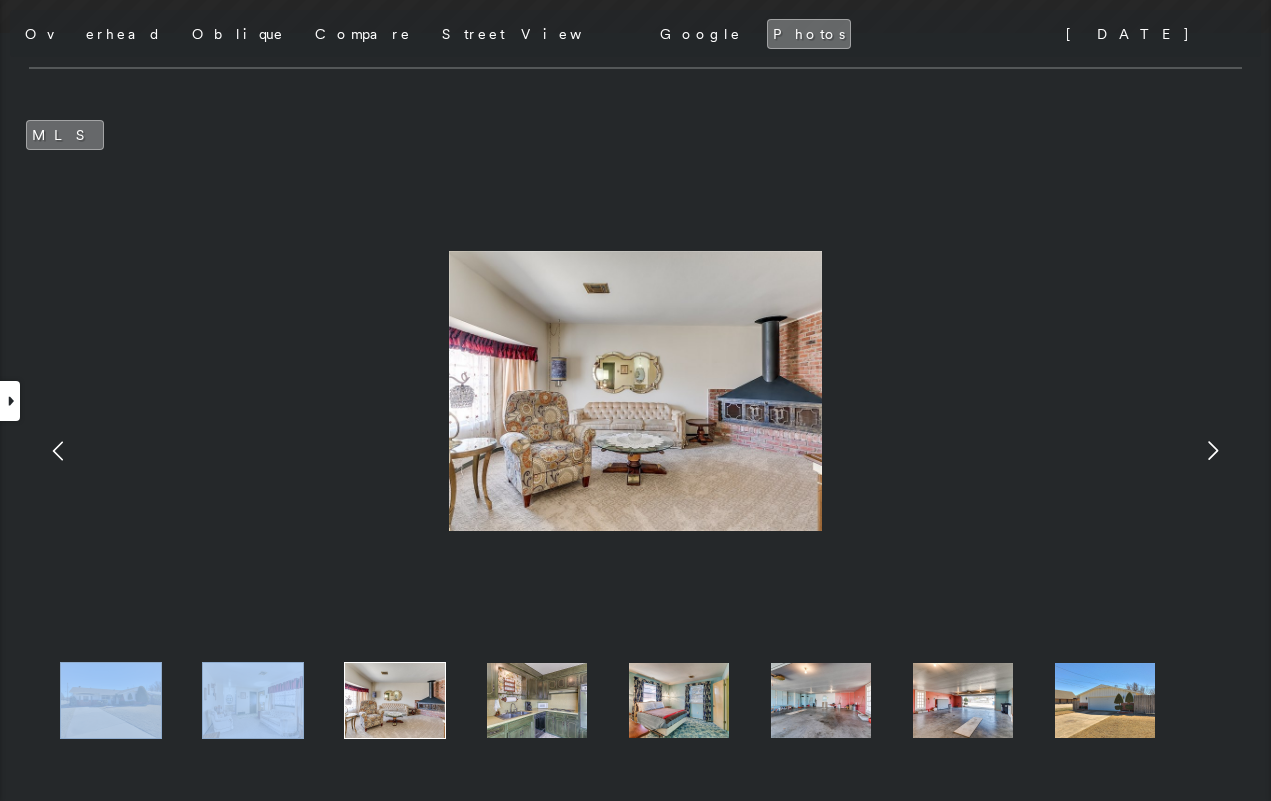 click 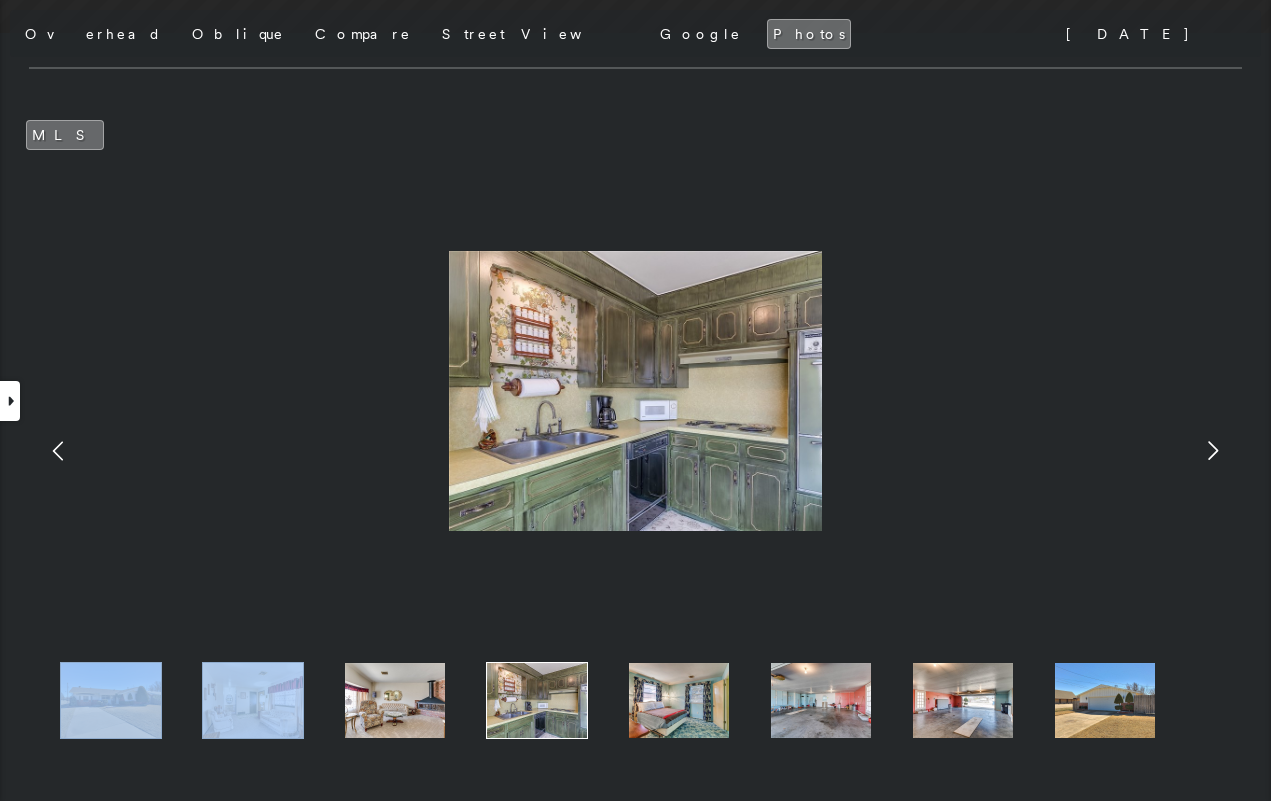 click 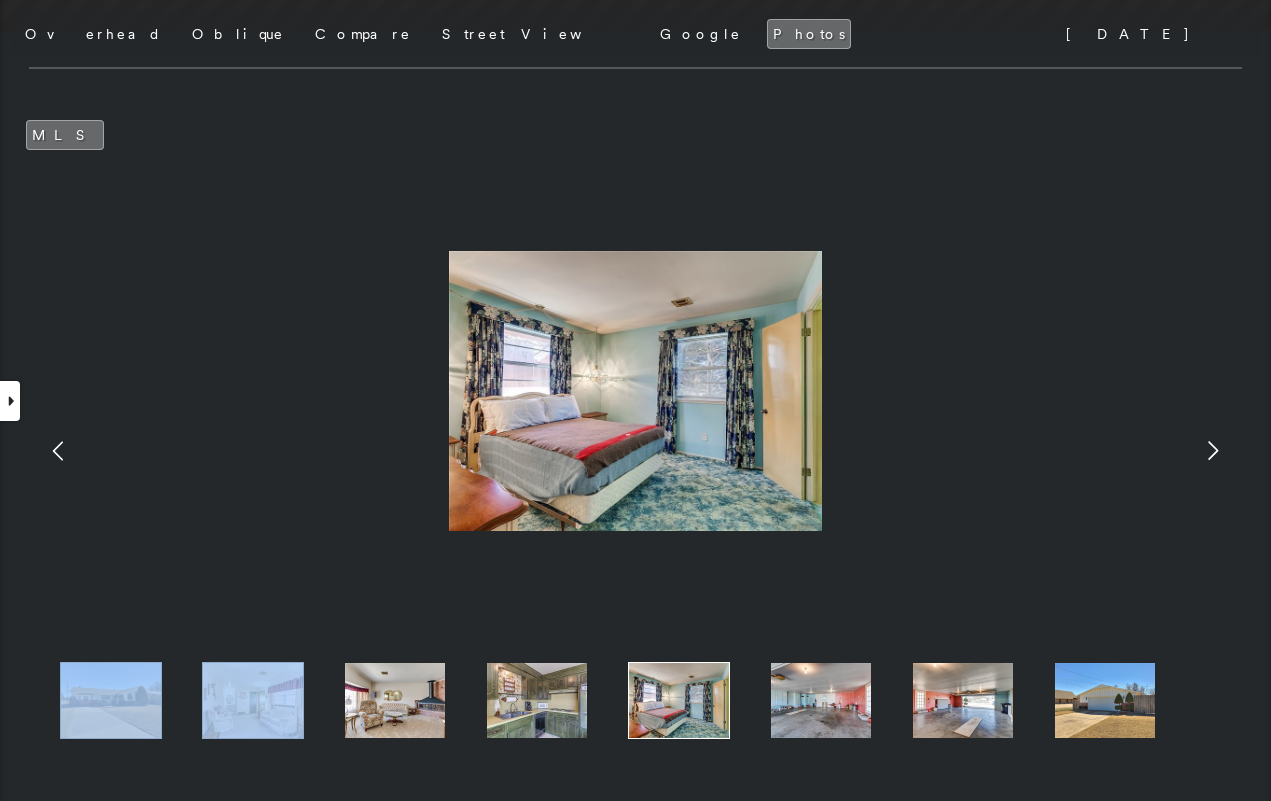 click 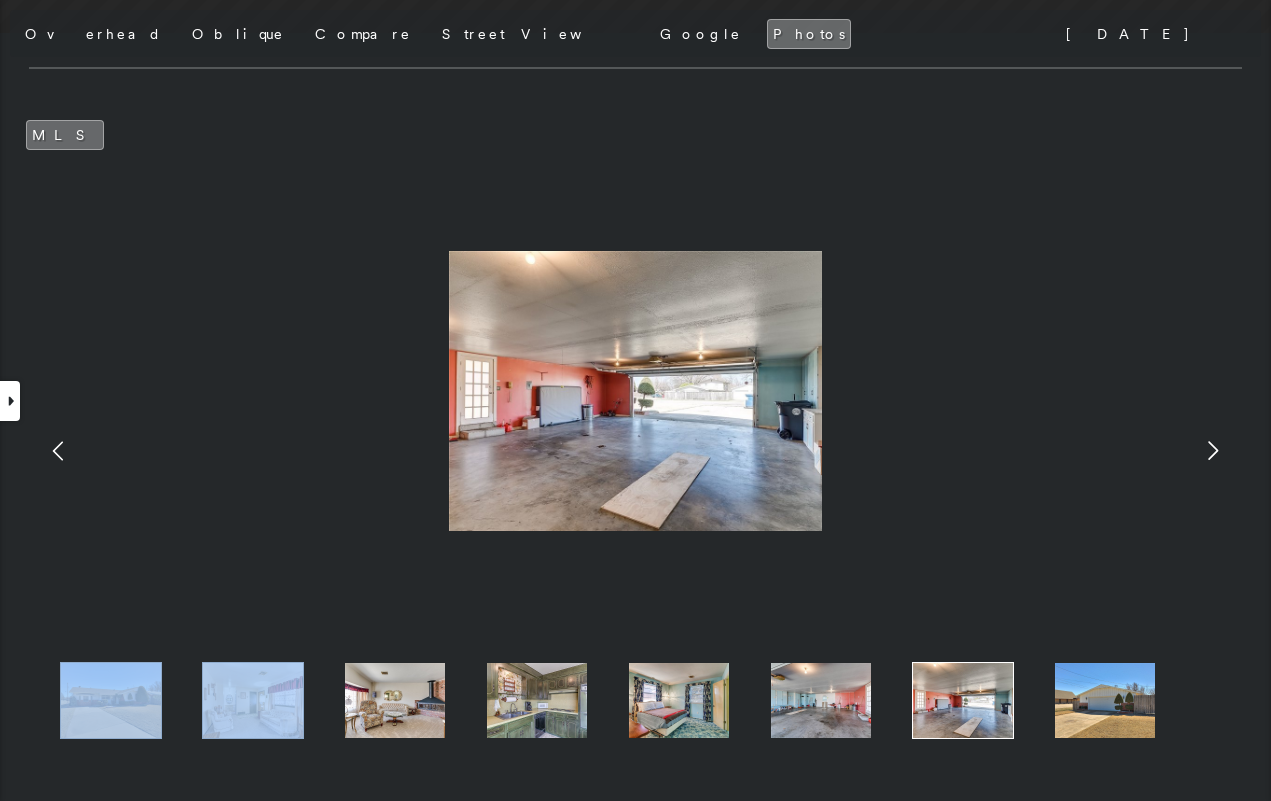 click 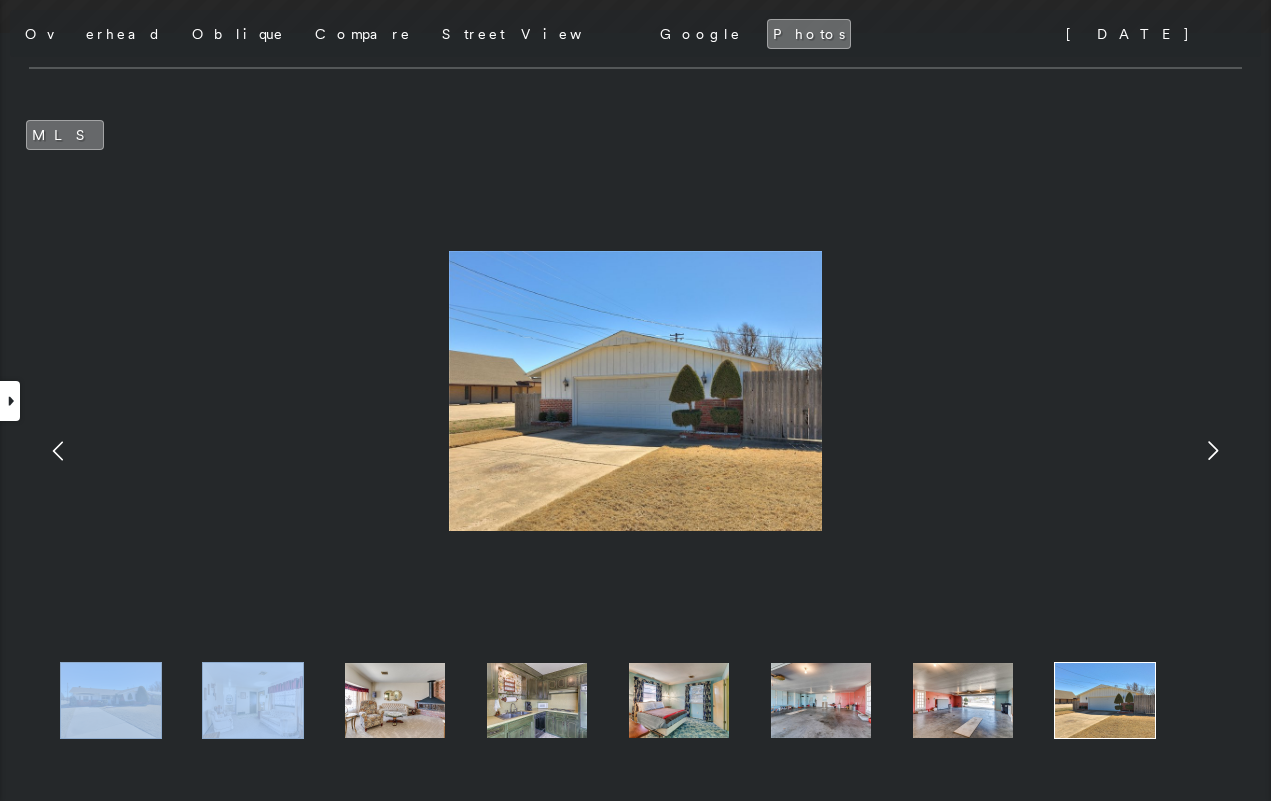 click 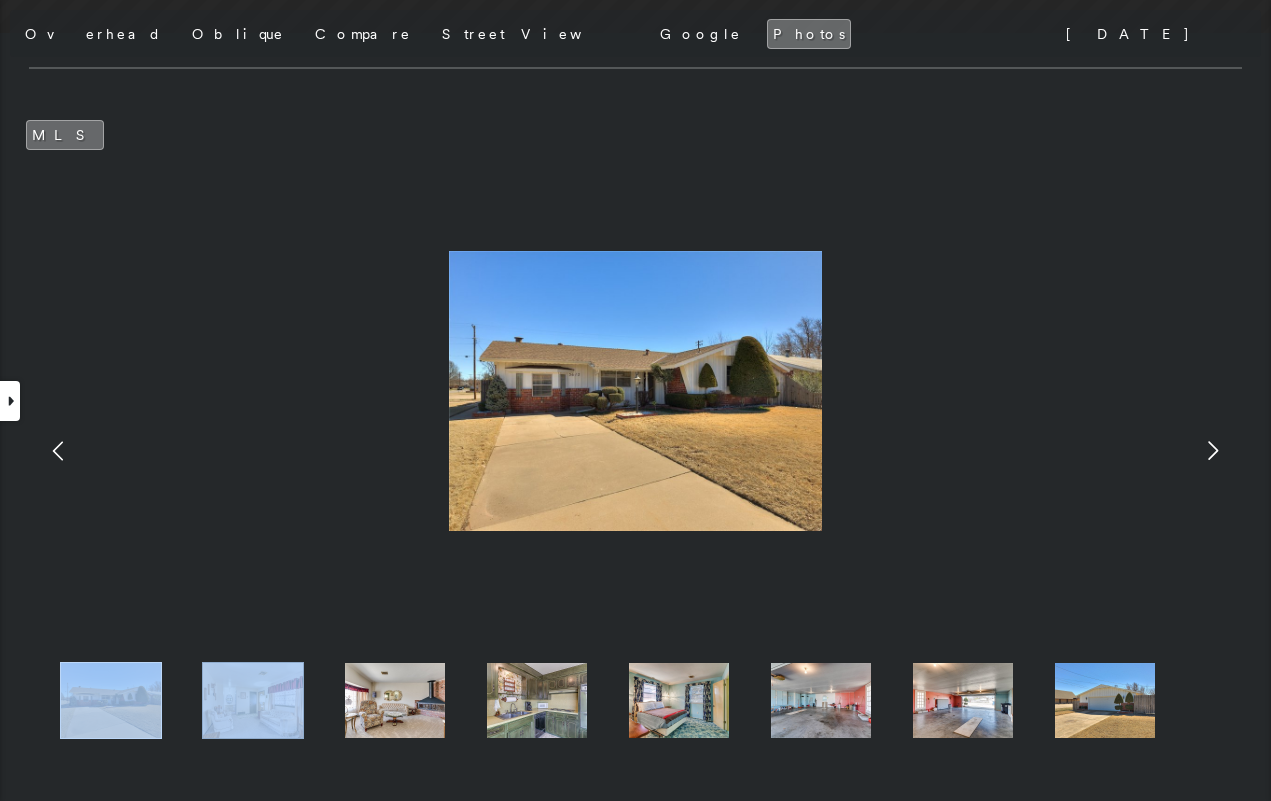 click 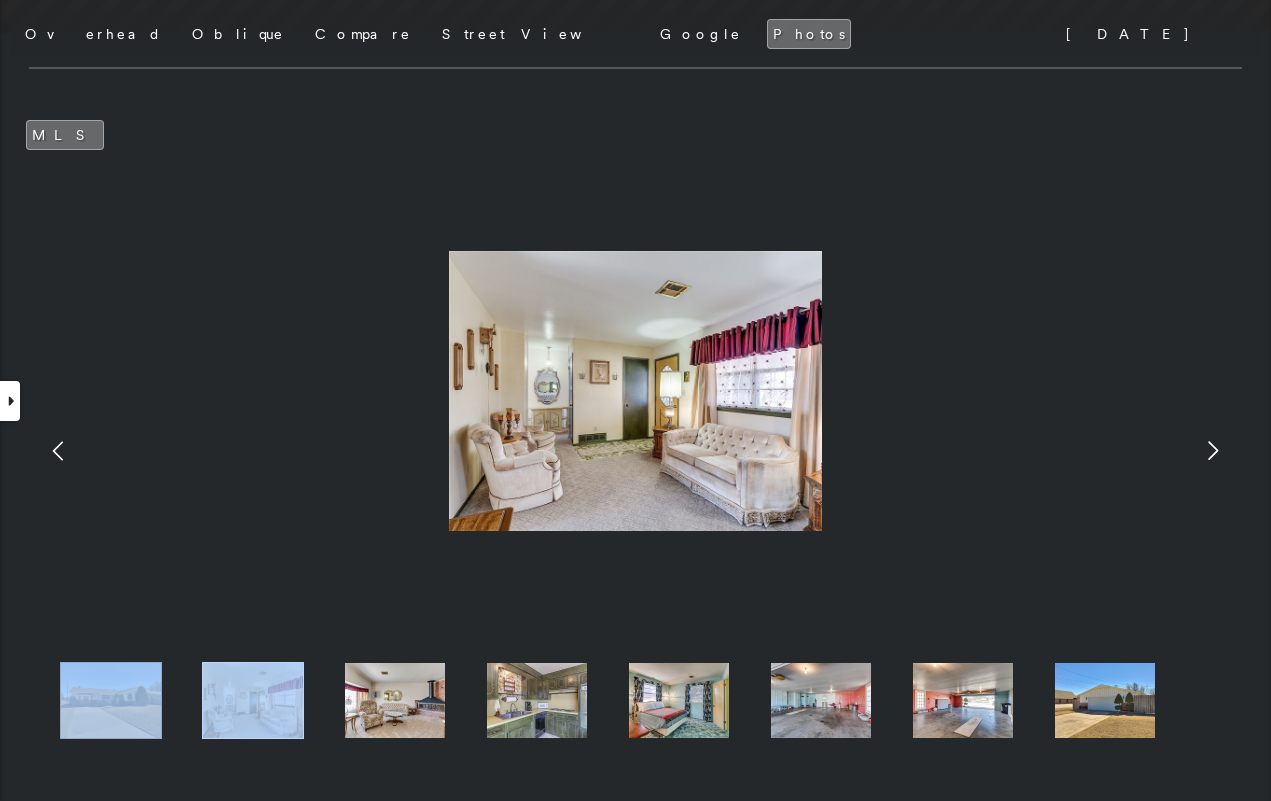 click 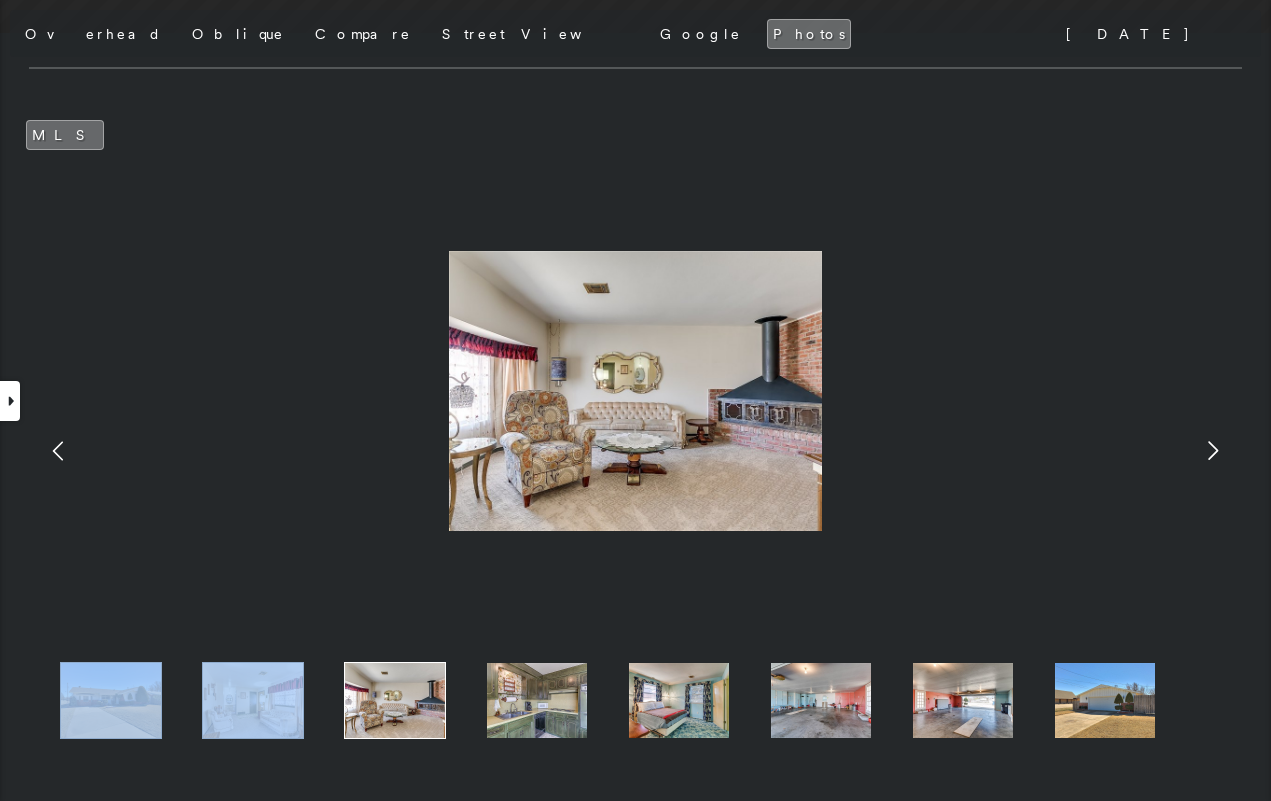 click 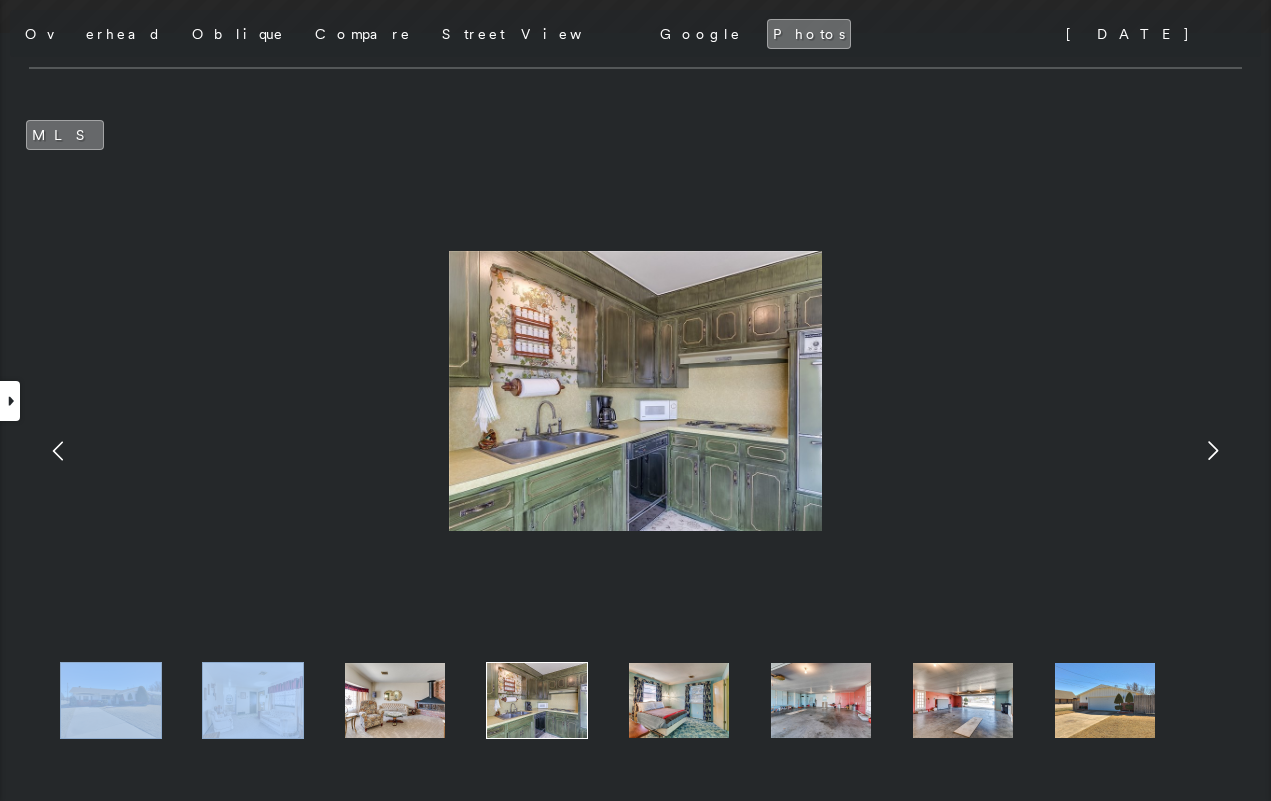 click 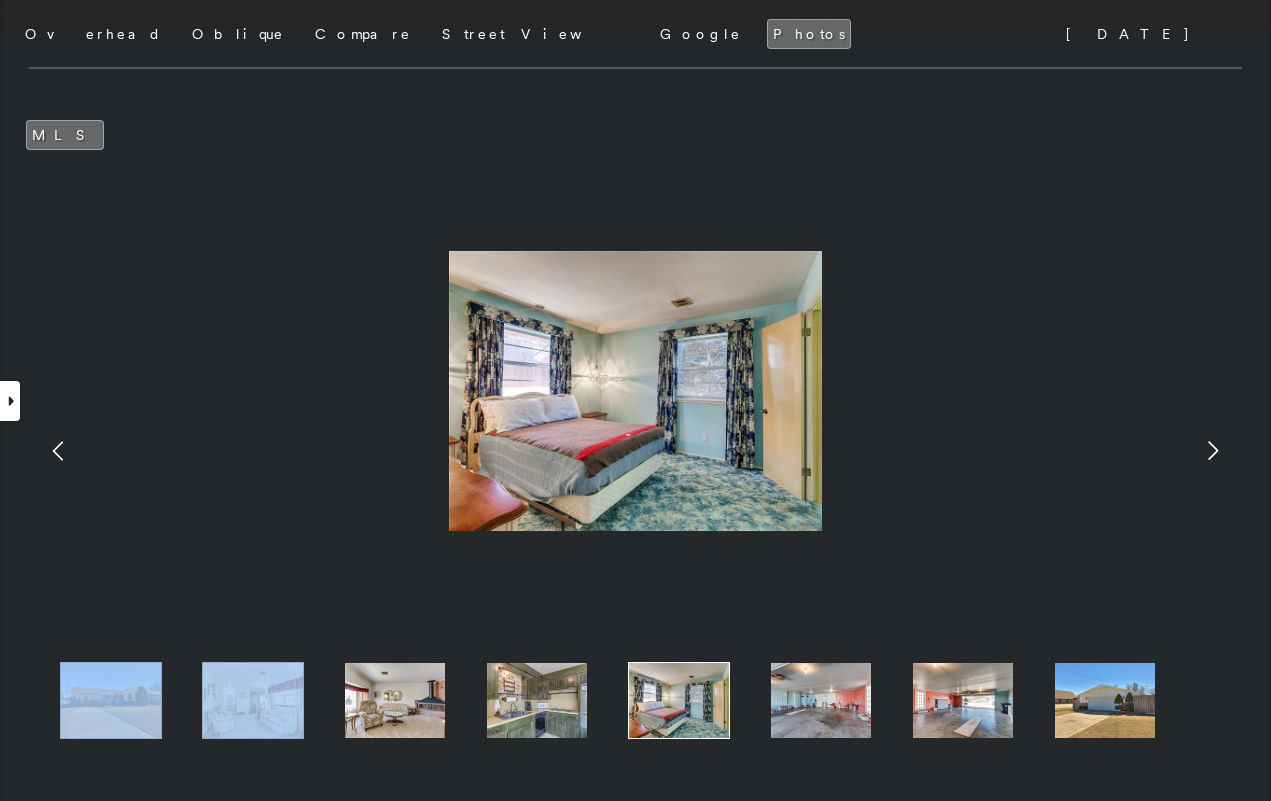 click 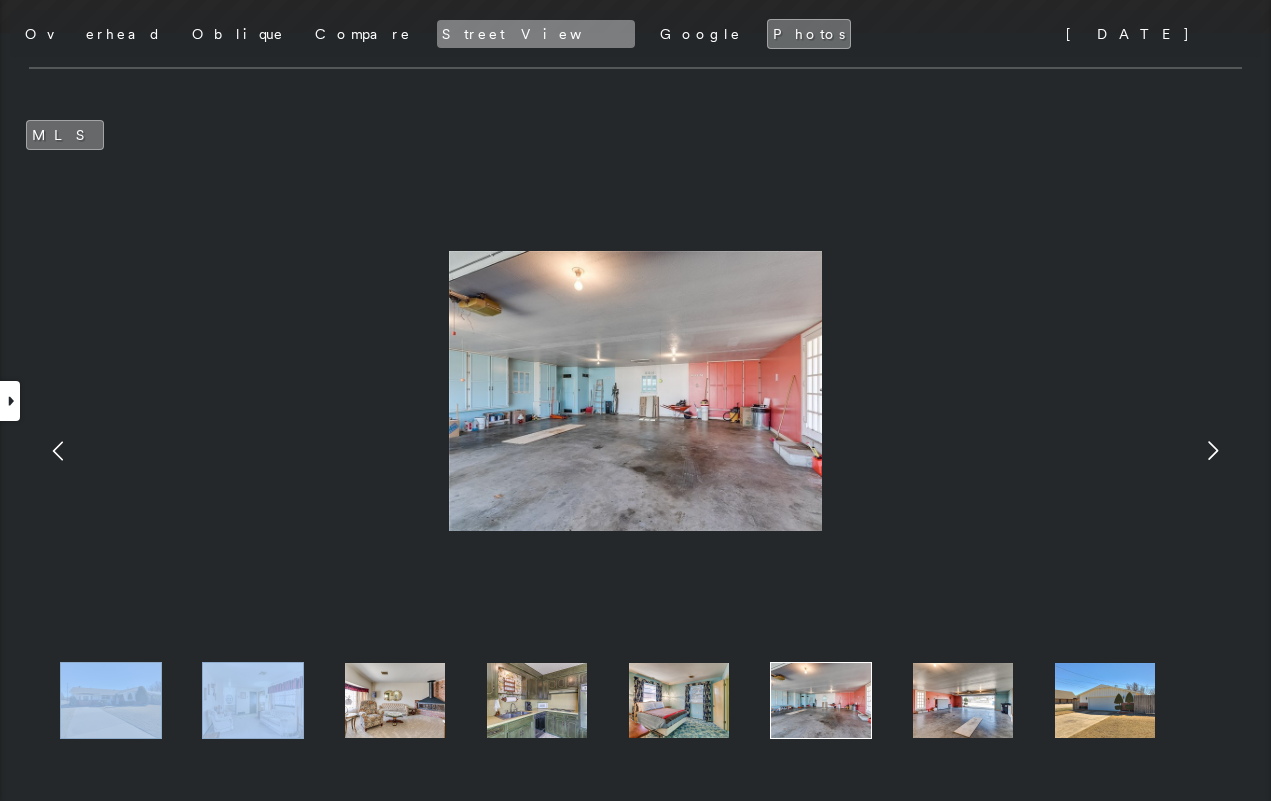 click on "Street View" at bounding box center (536, 34) 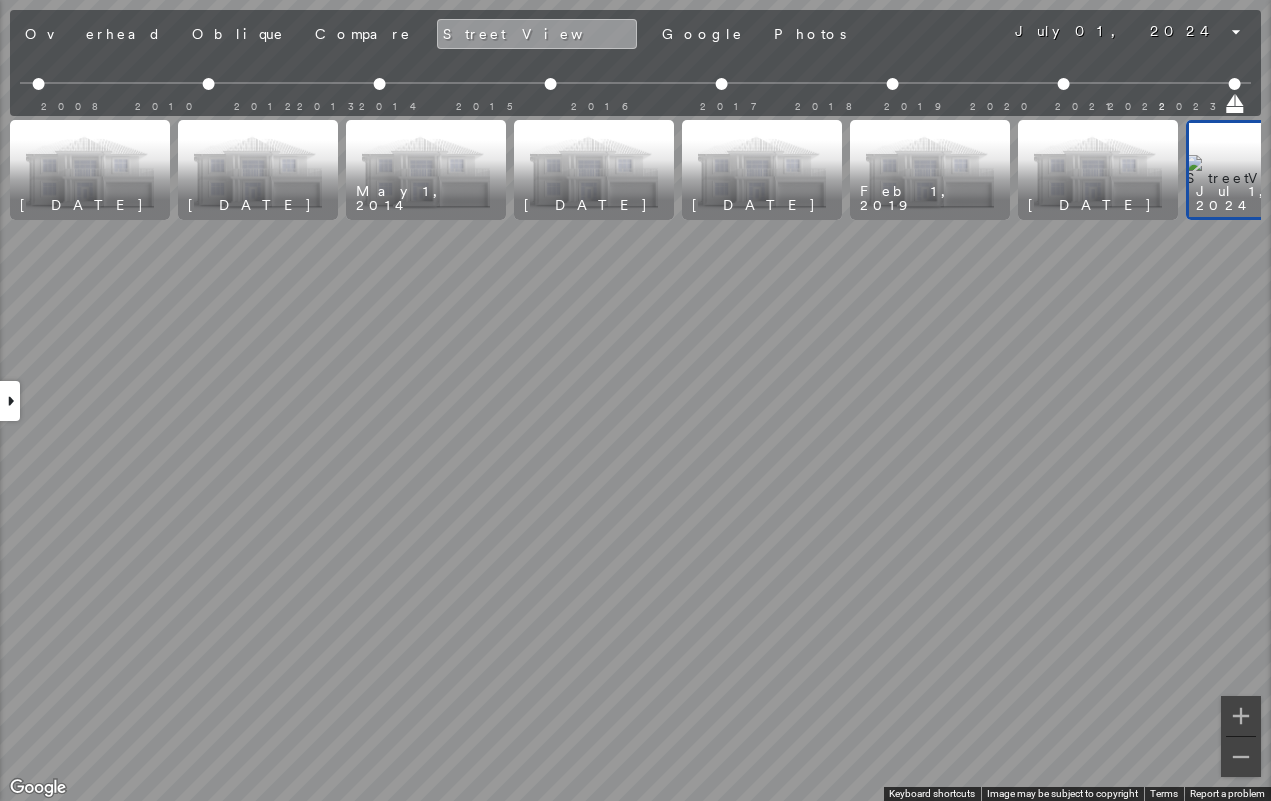 scroll, scrollTop: 0, scrollLeft: 93, axis: horizontal 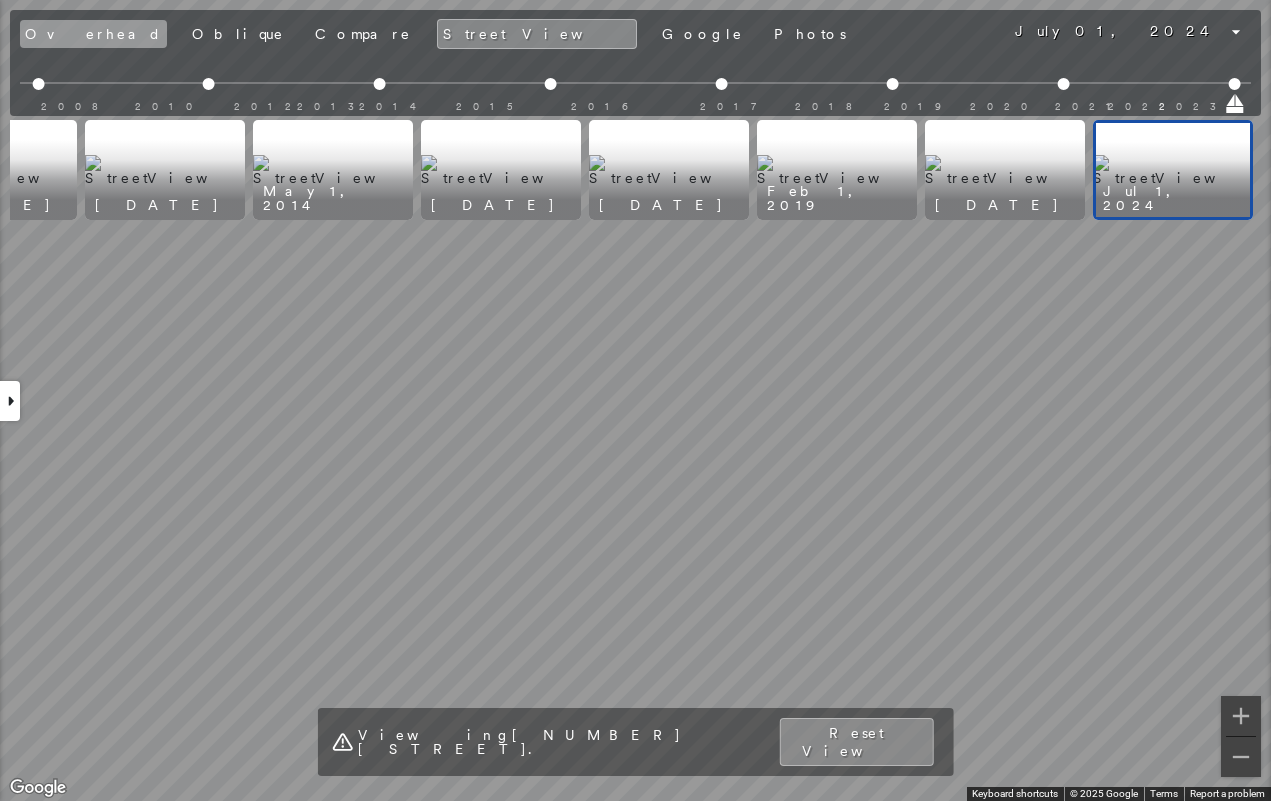 click on "Overhead" at bounding box center [93, 34] 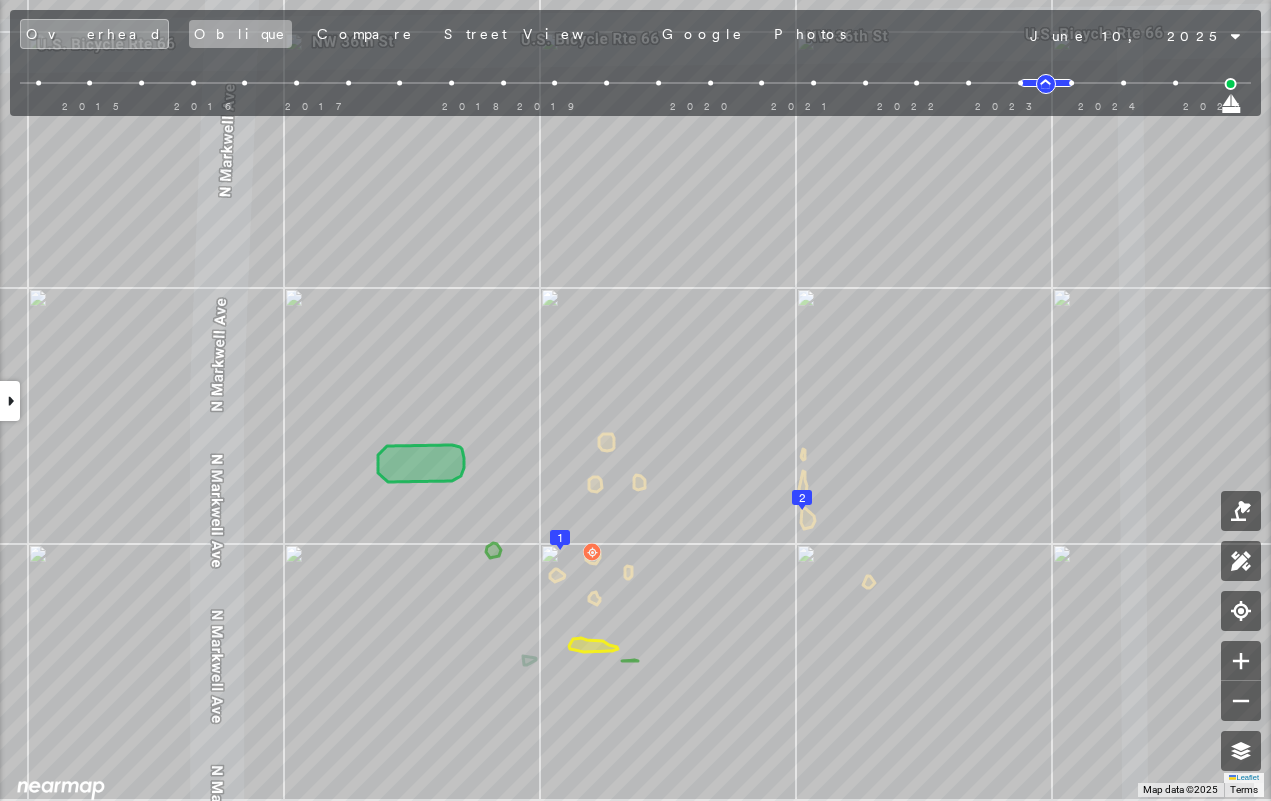 click on "Oblique" at bounding box center (240, 34) 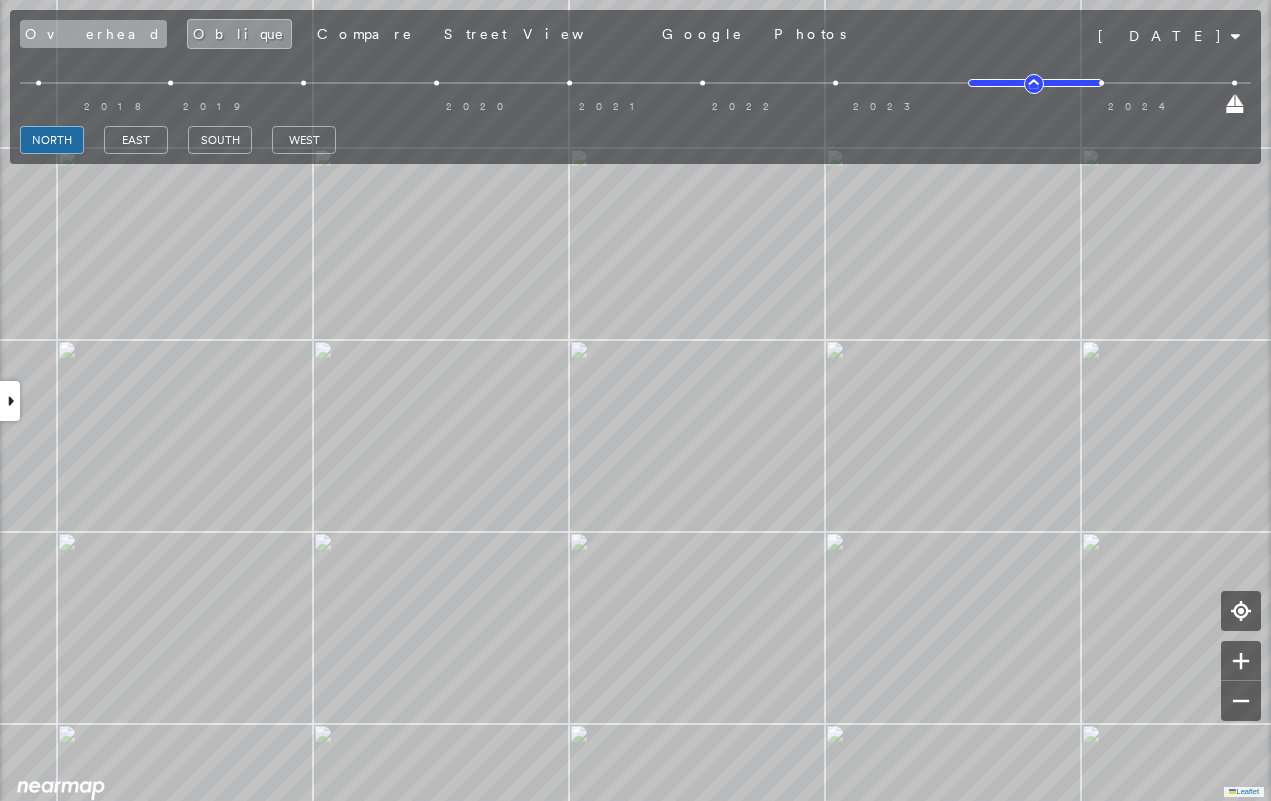 click on "Overhead" at bounding box center [93, 34] 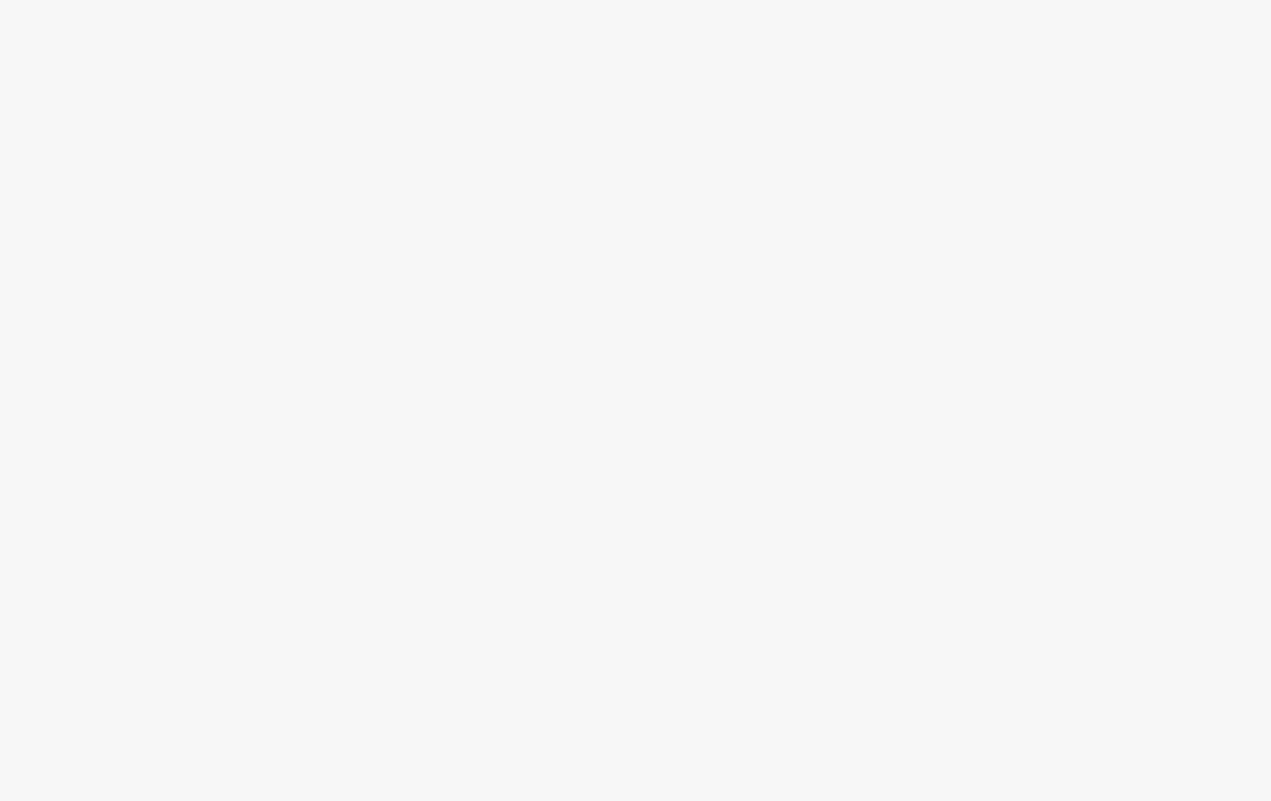 scroll, scrollTop: 0, scrollLeft: 0, axis: both 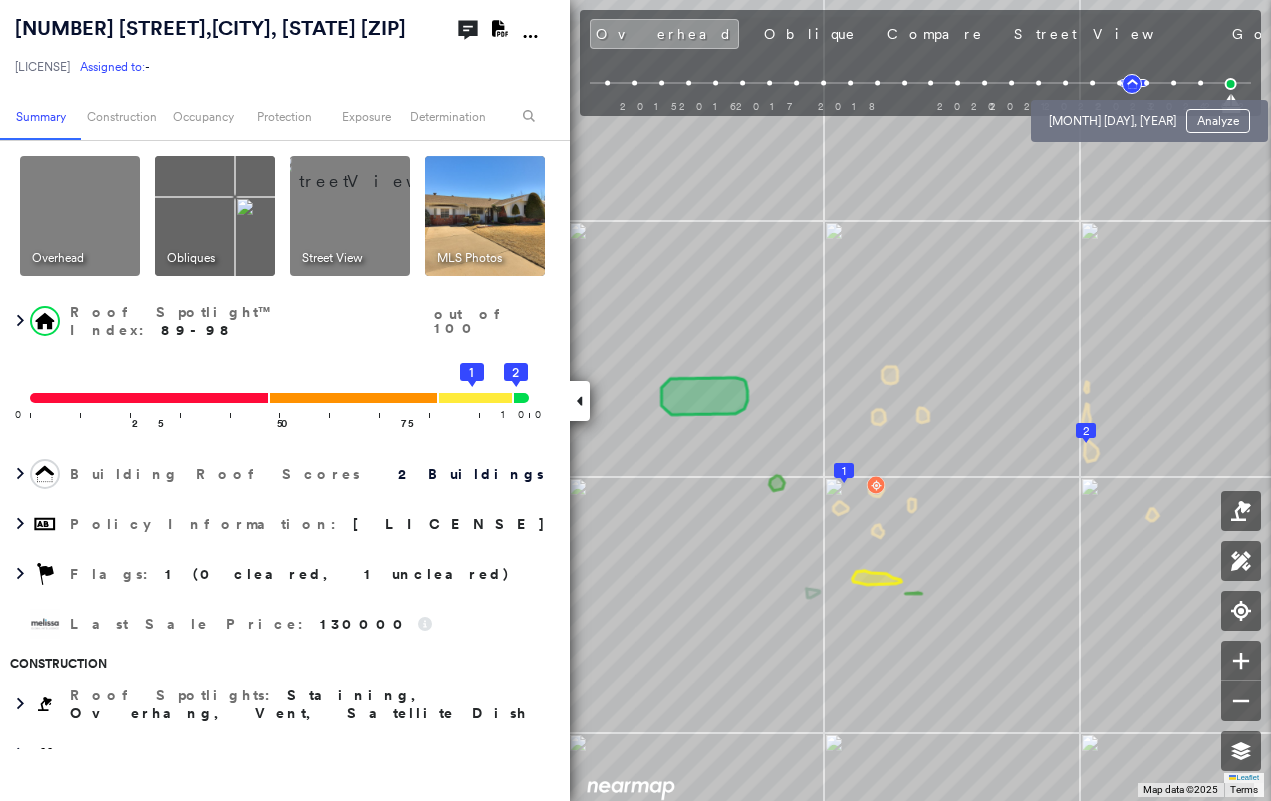 click at bounding box center (1119, 83) 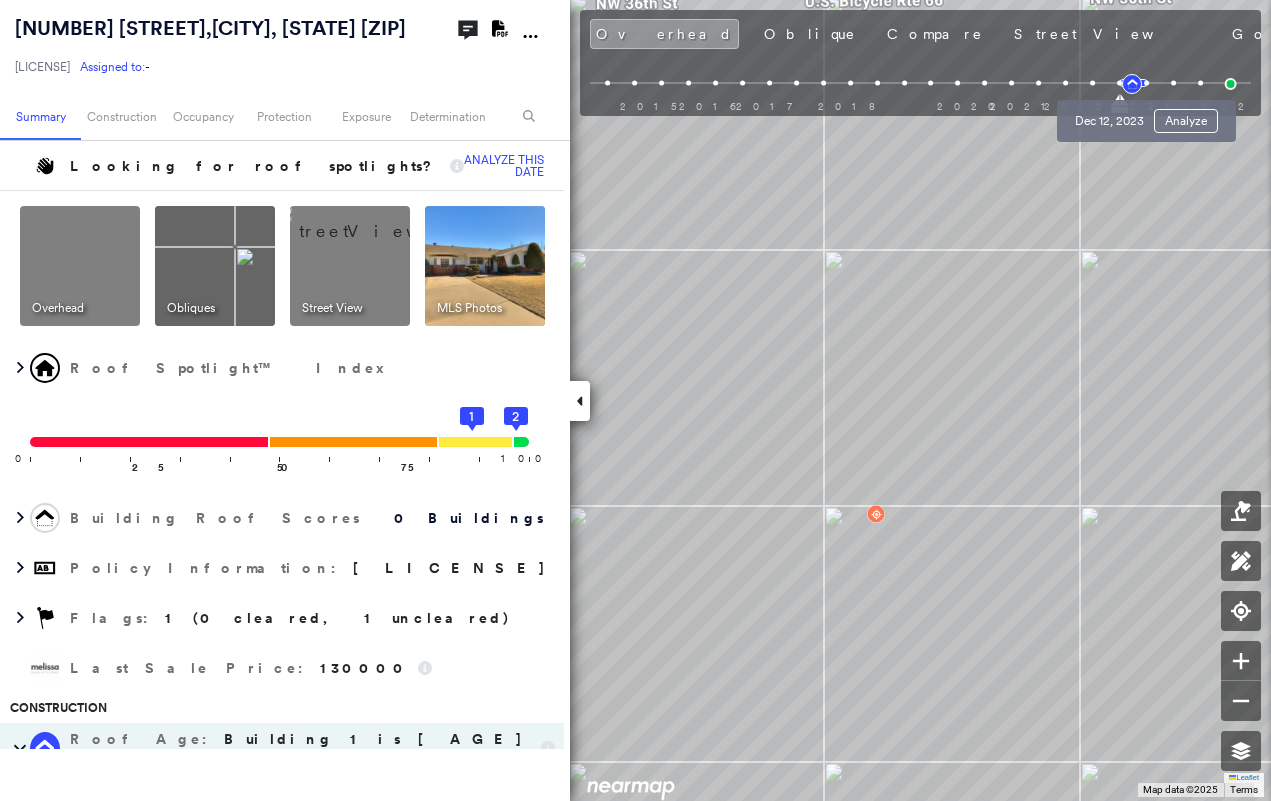 click at bounding box center [1146, 83] 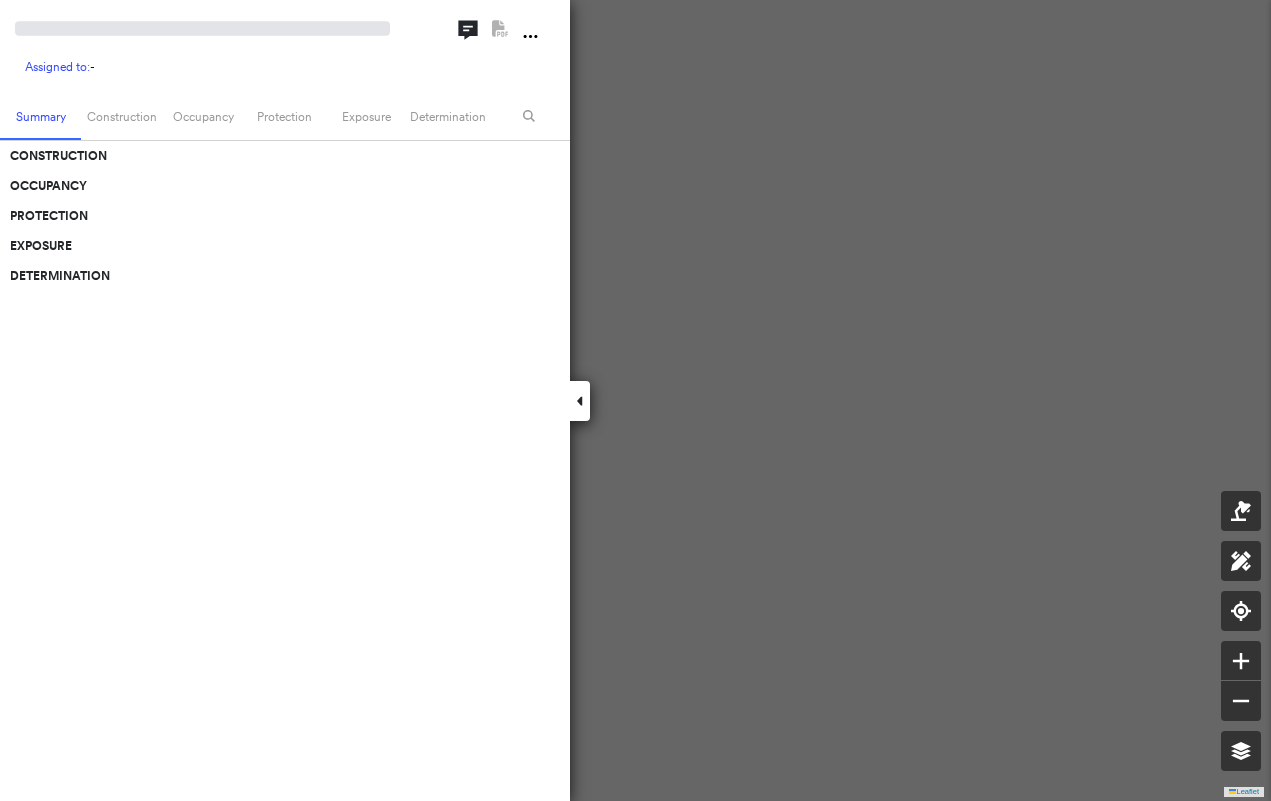 scroll, scrollTop: 0, scrollLeft: 0, axis: both 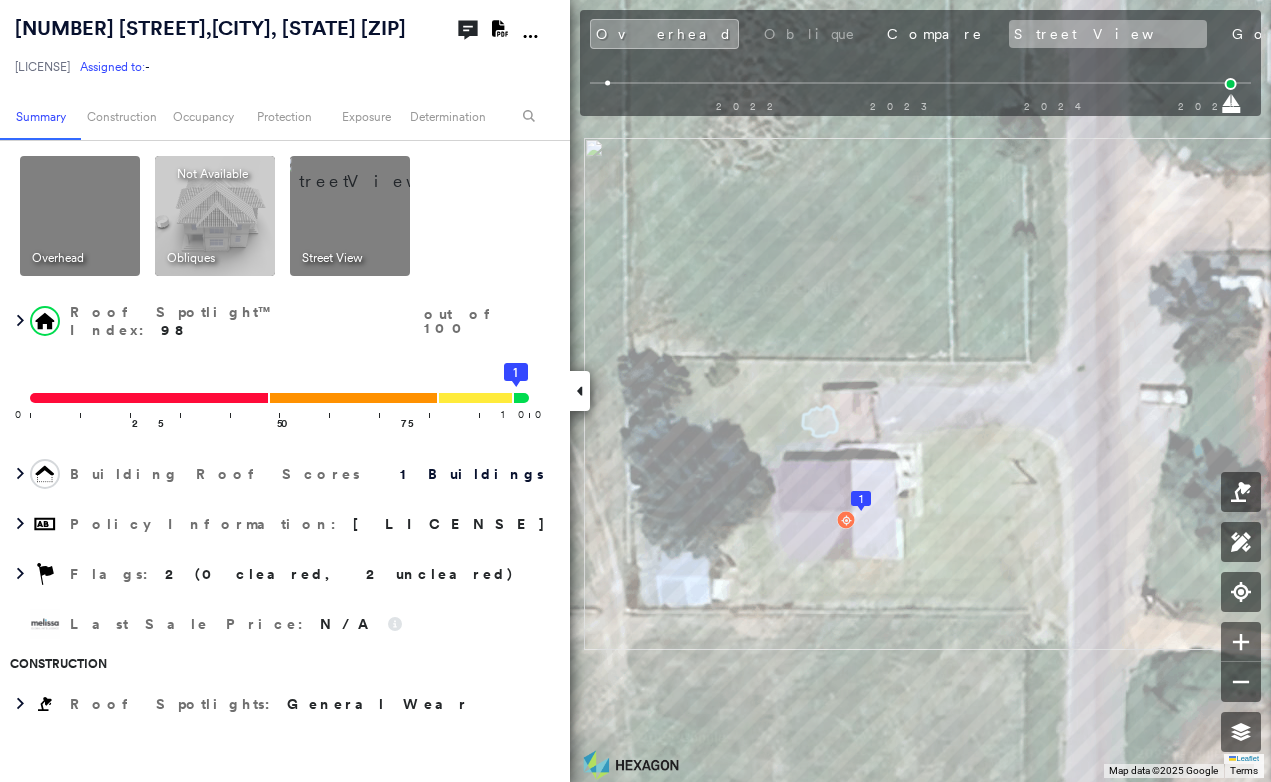 click on "Street View" at bounding box center (1108, 34) 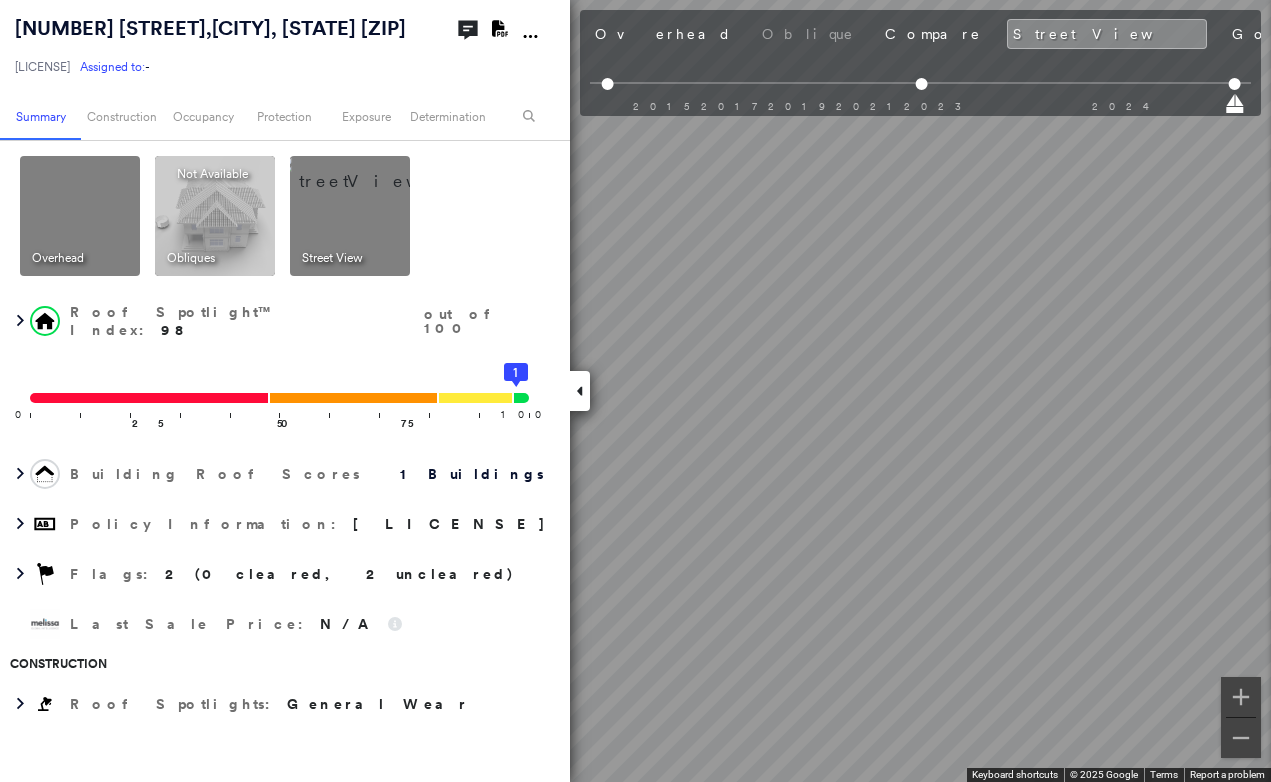 click 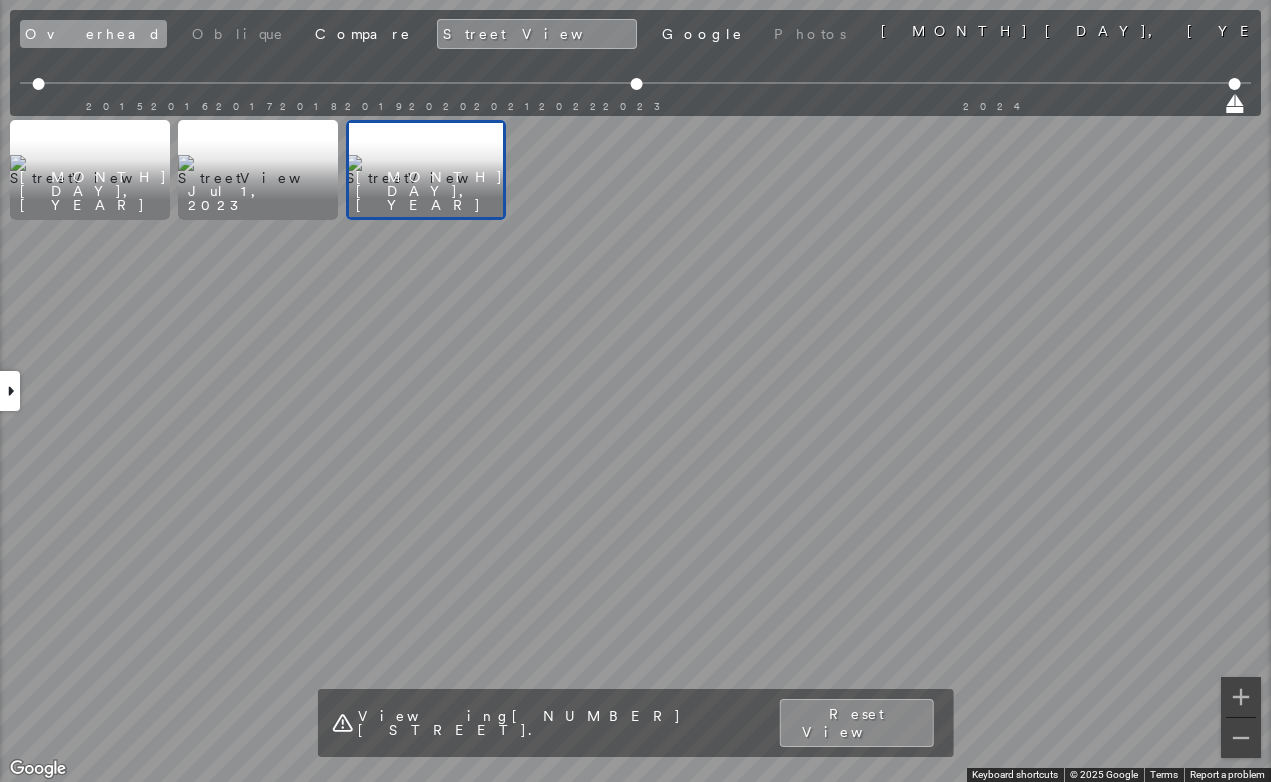 click on "Overhead" at bounding box center [93, 34] 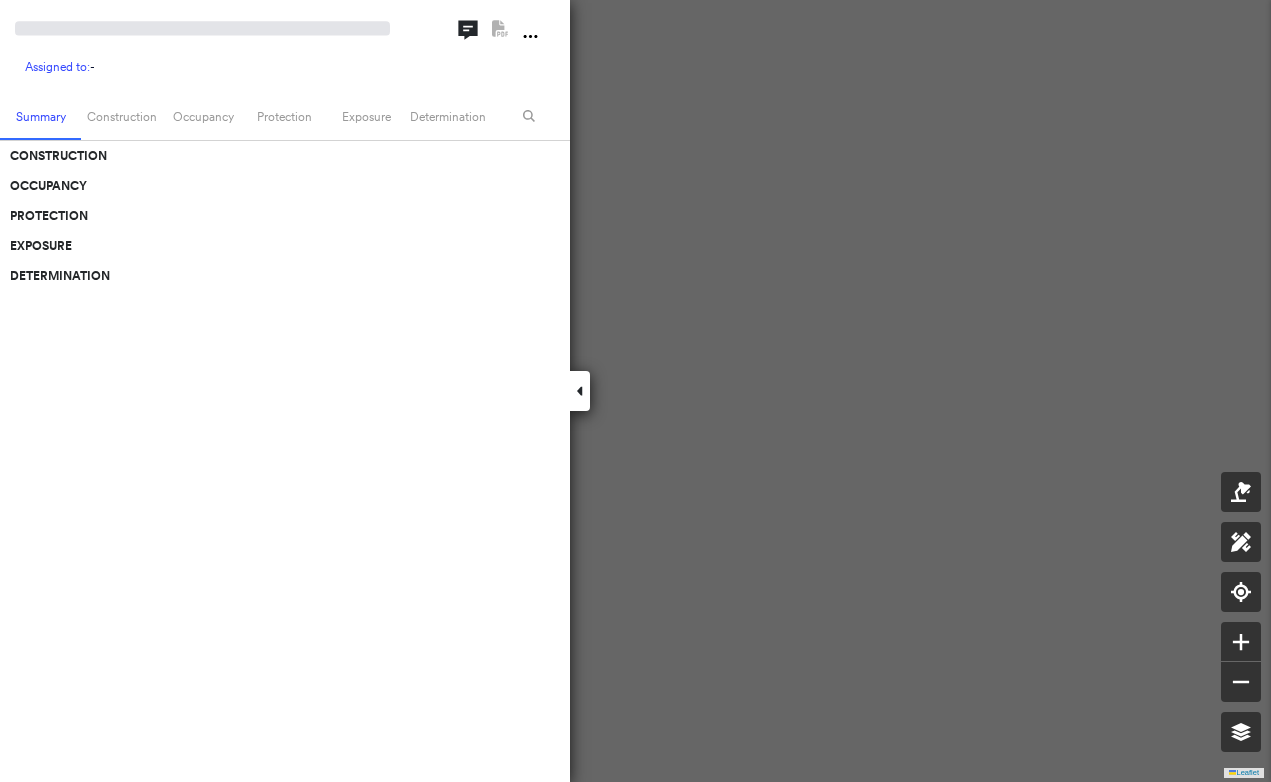 scroll, scrollTop: 0, scrollLeft: 0, axis: both 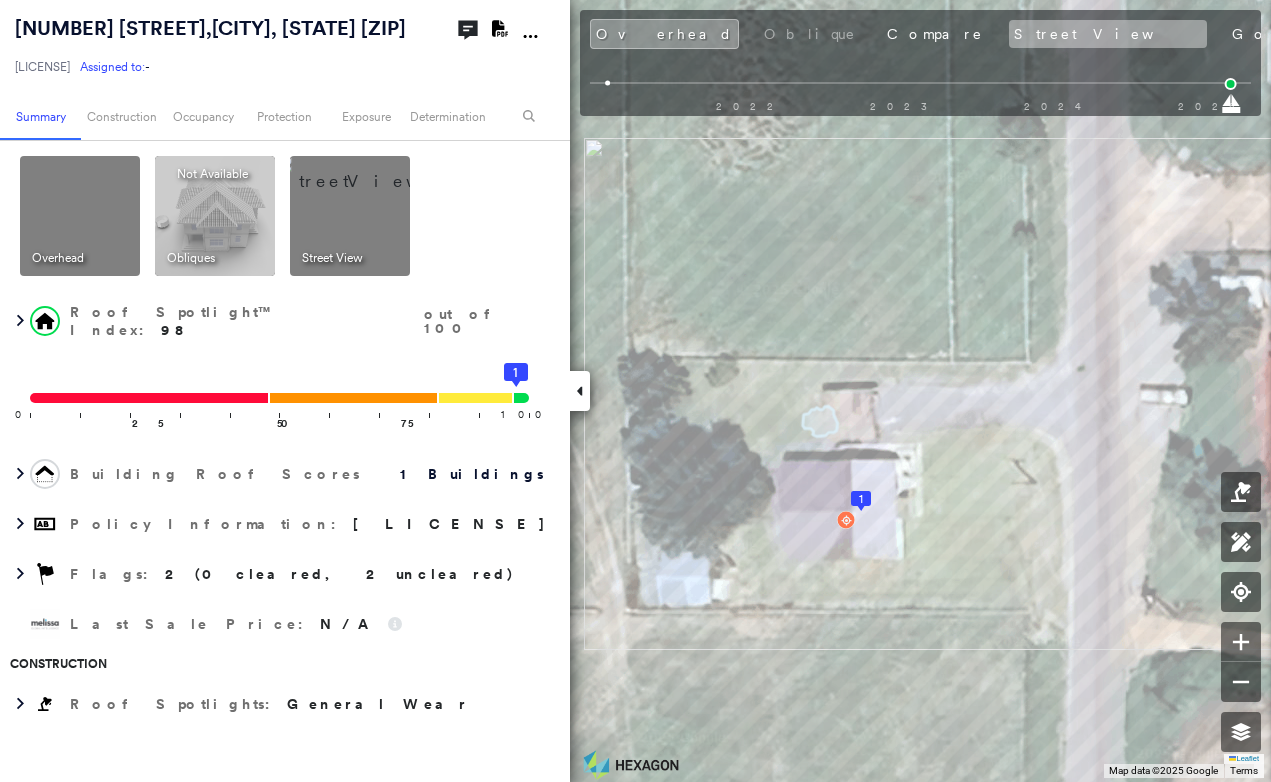 click on "Street View" at bounding box center [1108, 34] 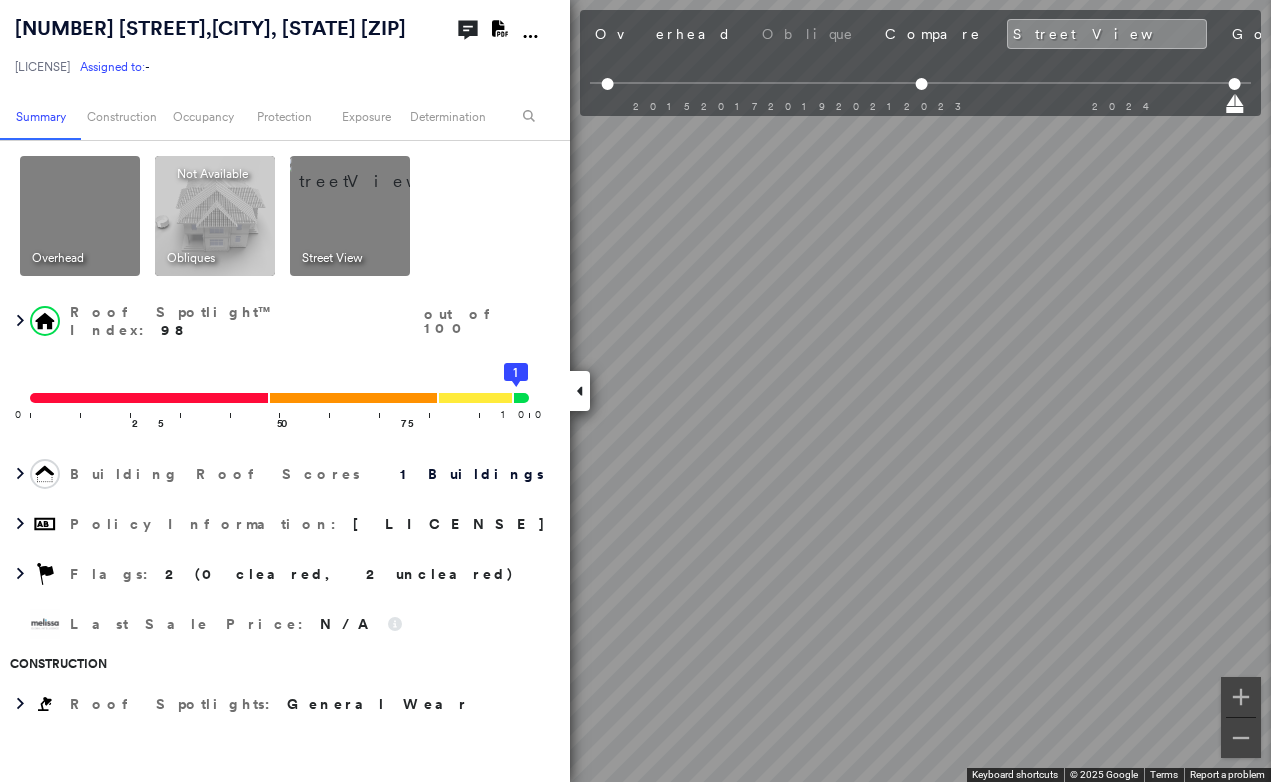 click at bounding box center (580, 391) 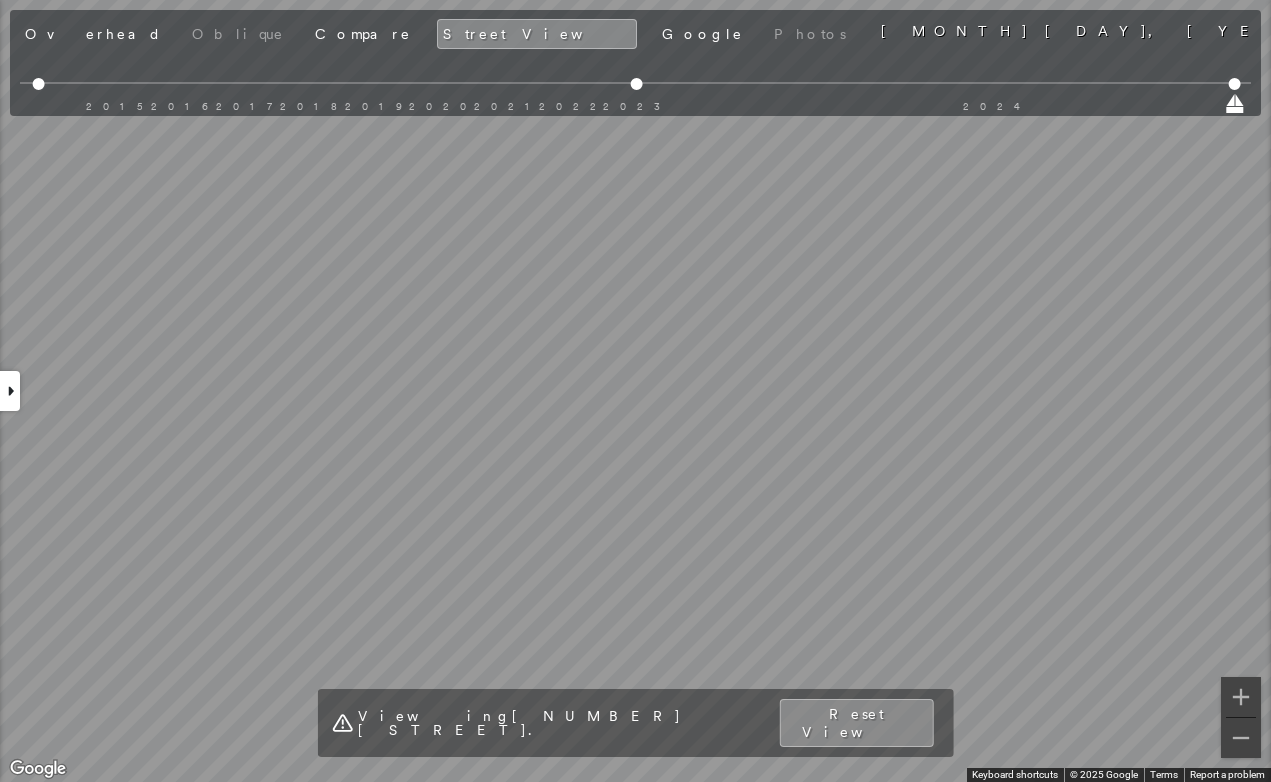 click 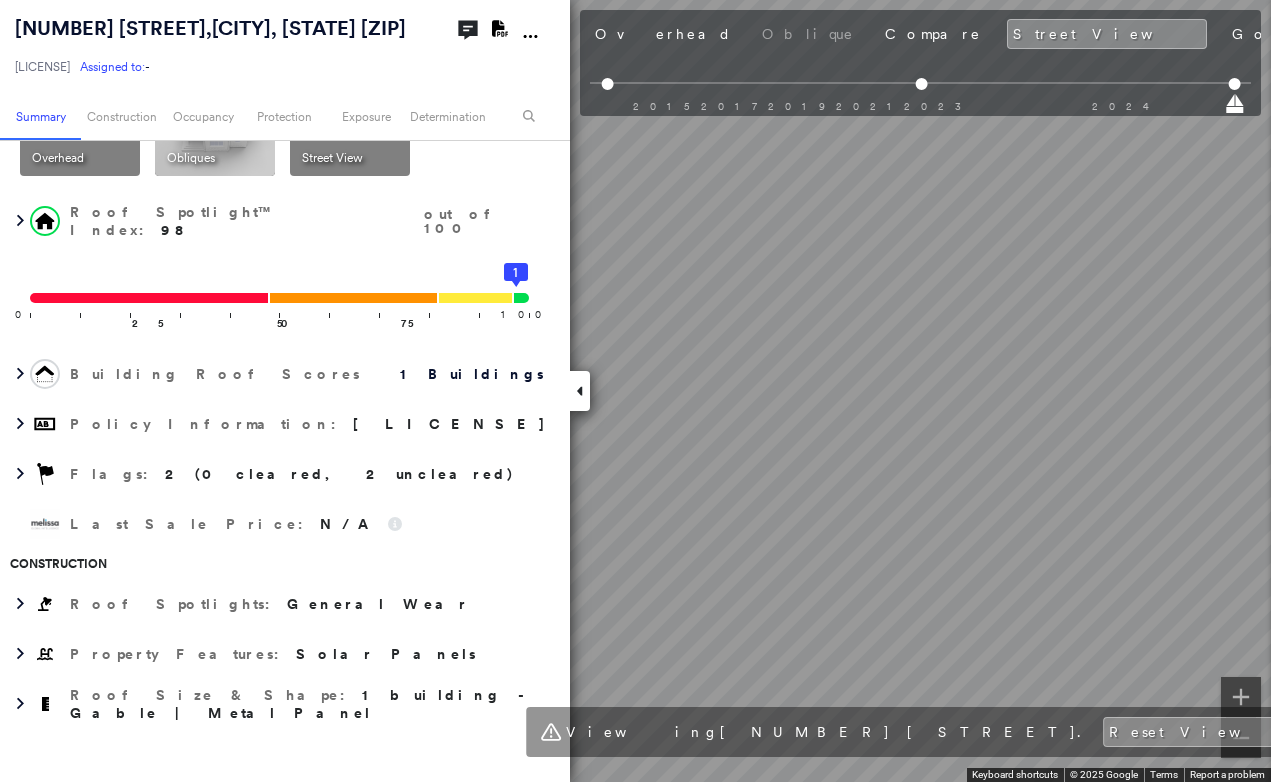 scroll, scrollTop: 0, scrollLeft: 0, axis: both 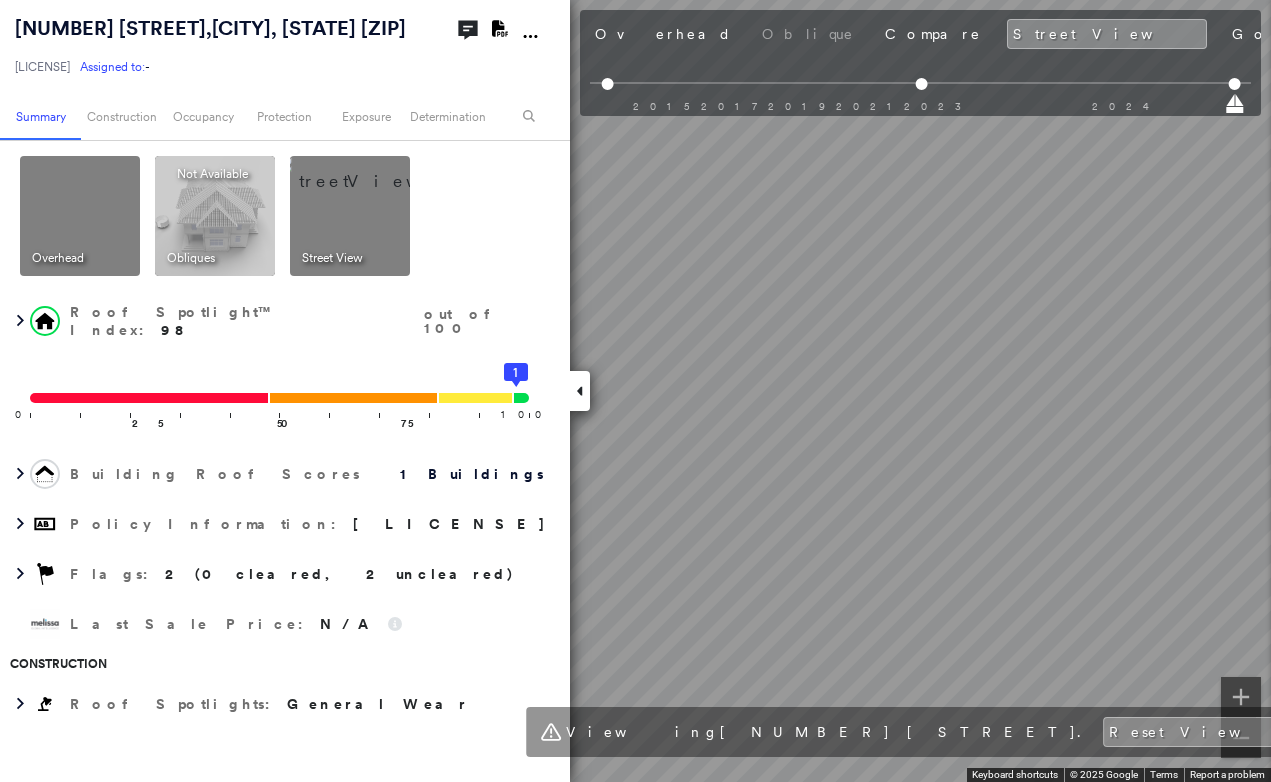 click at bounding box center [580, 391] 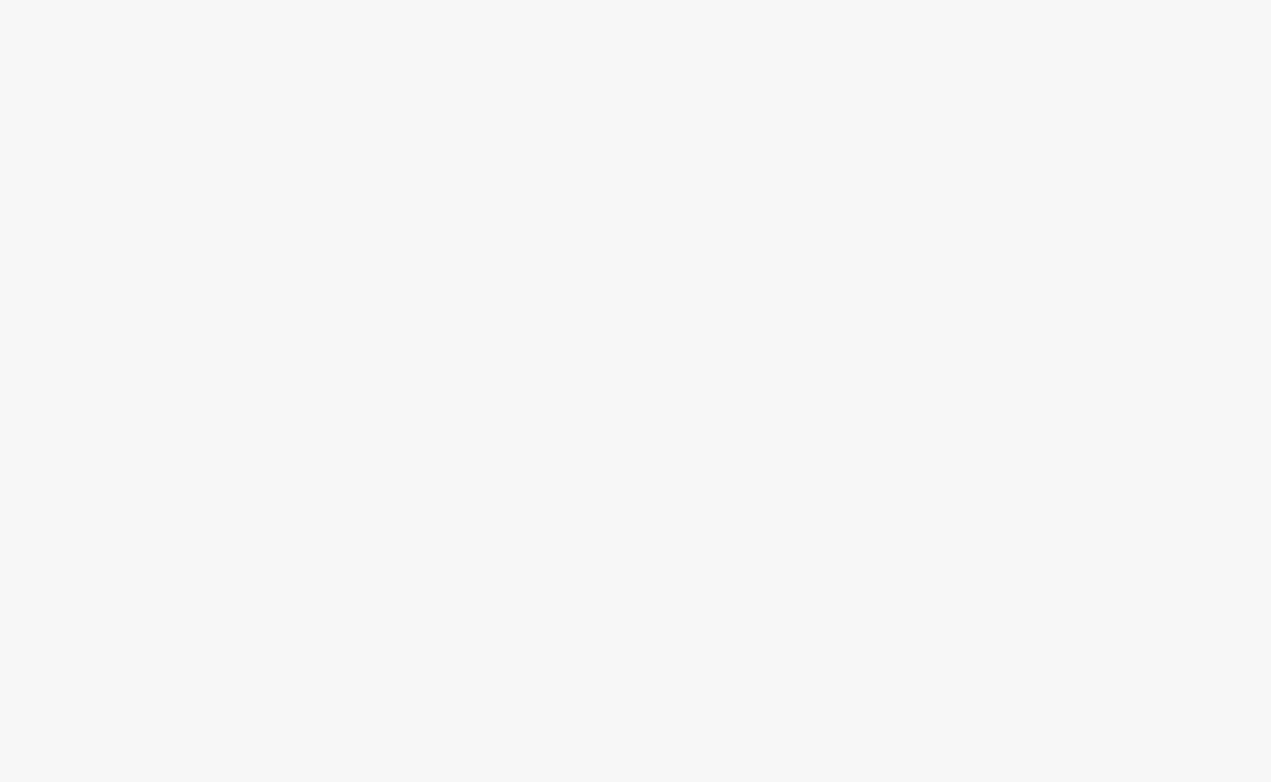 scroll, scrollTop: 0, scrollLeft: 0, axis: both 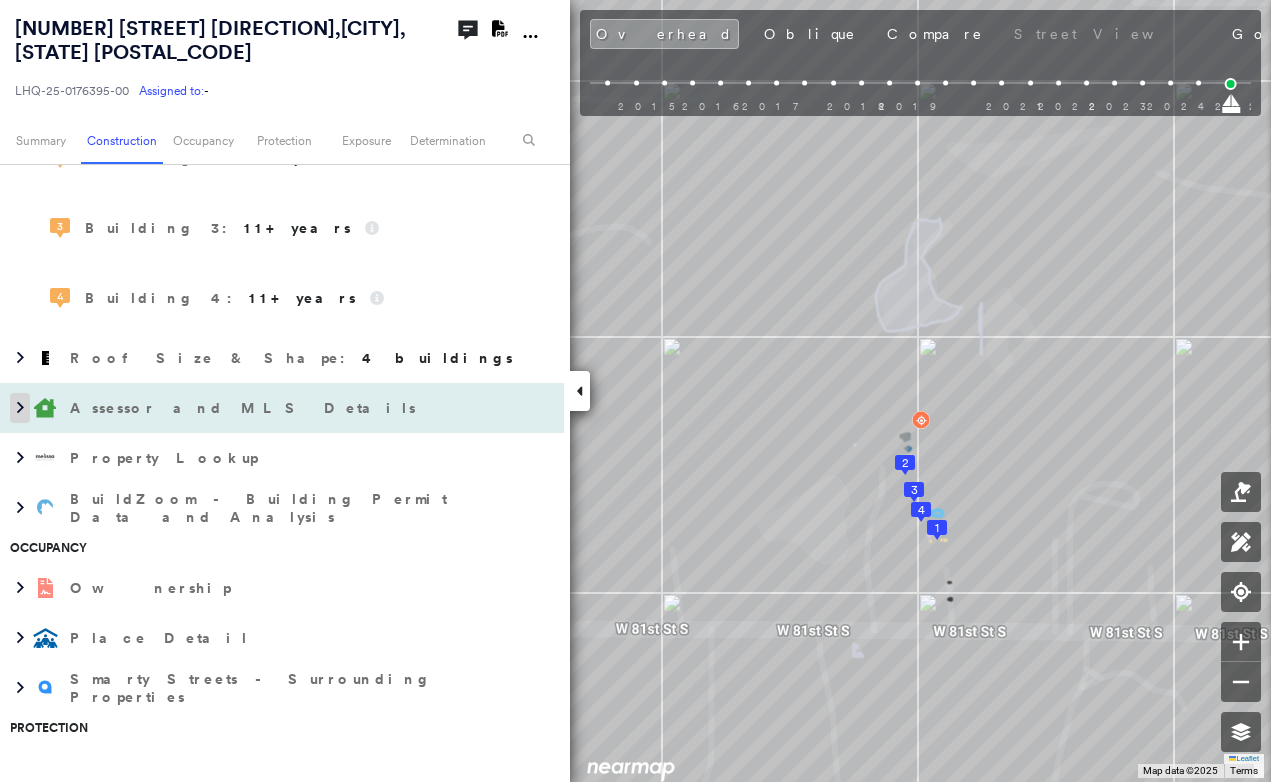 click at bounding box center [20, 408] 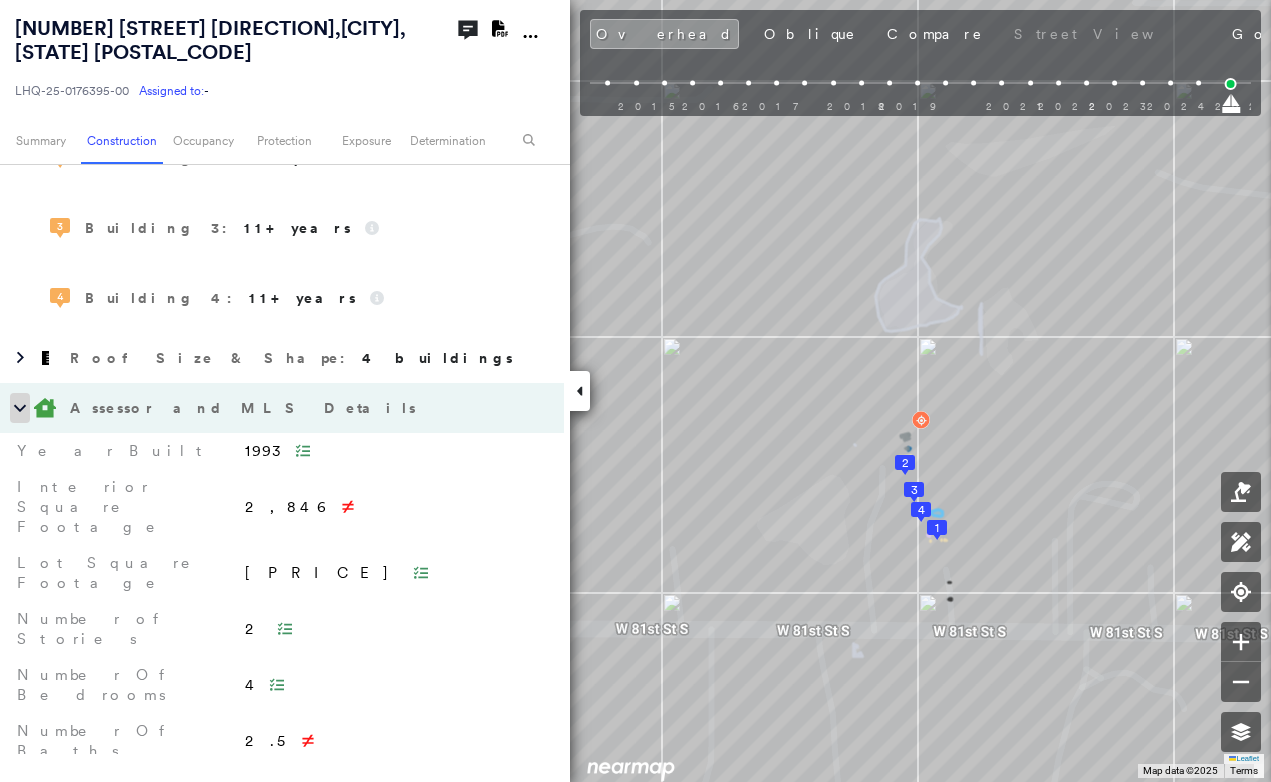 click at bounding box center [20, 408] 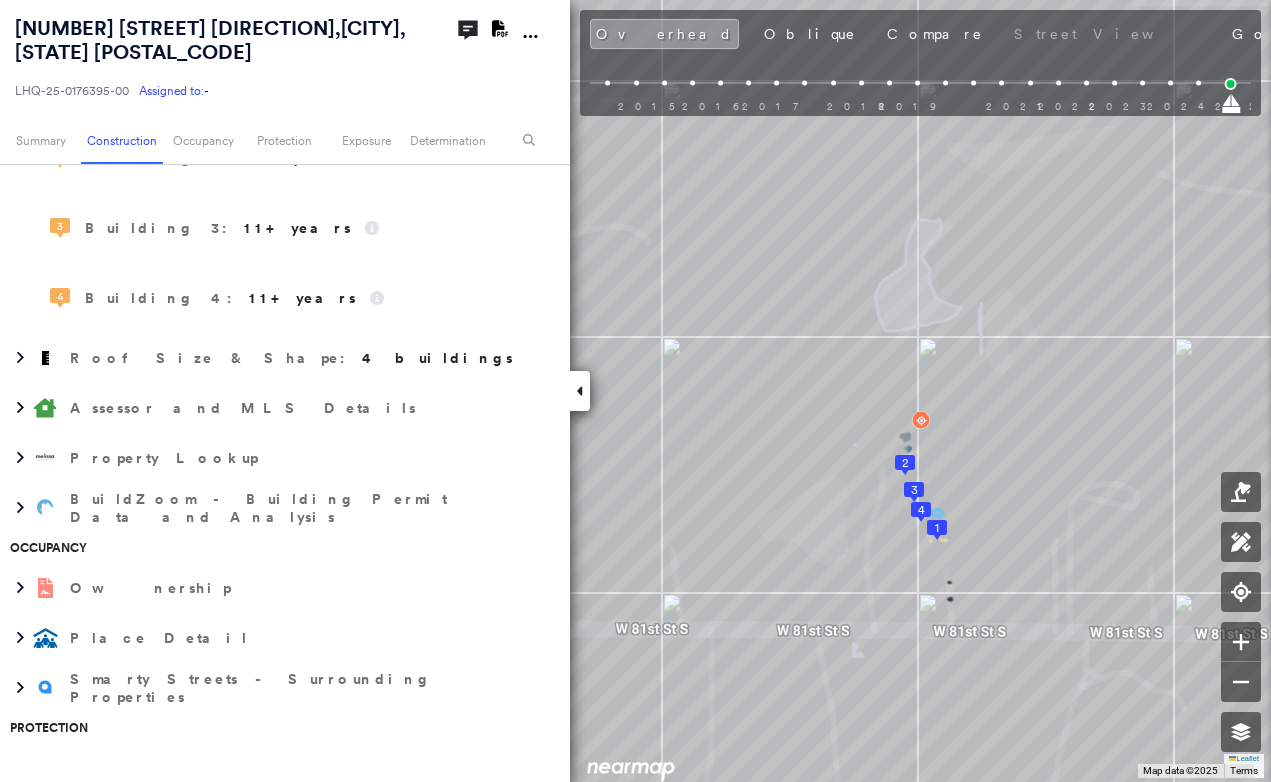 click at bounding box center (580, 391) 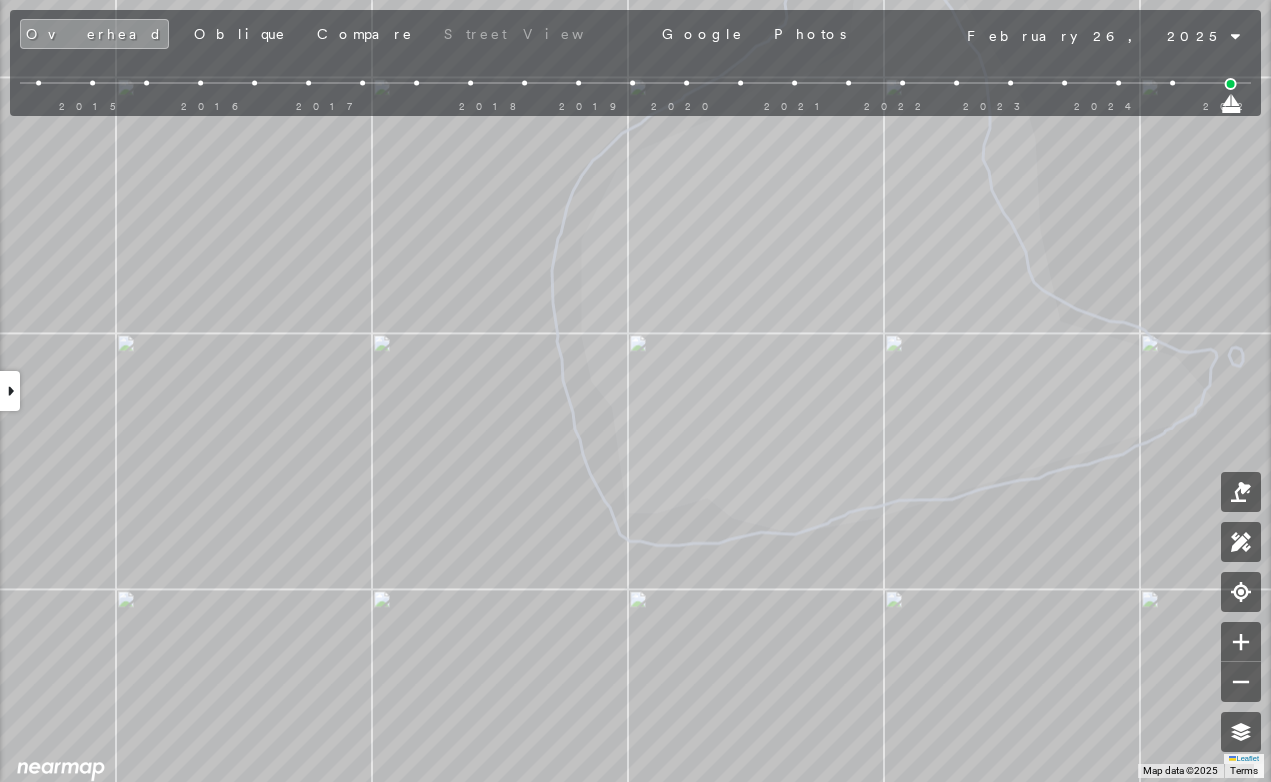 click 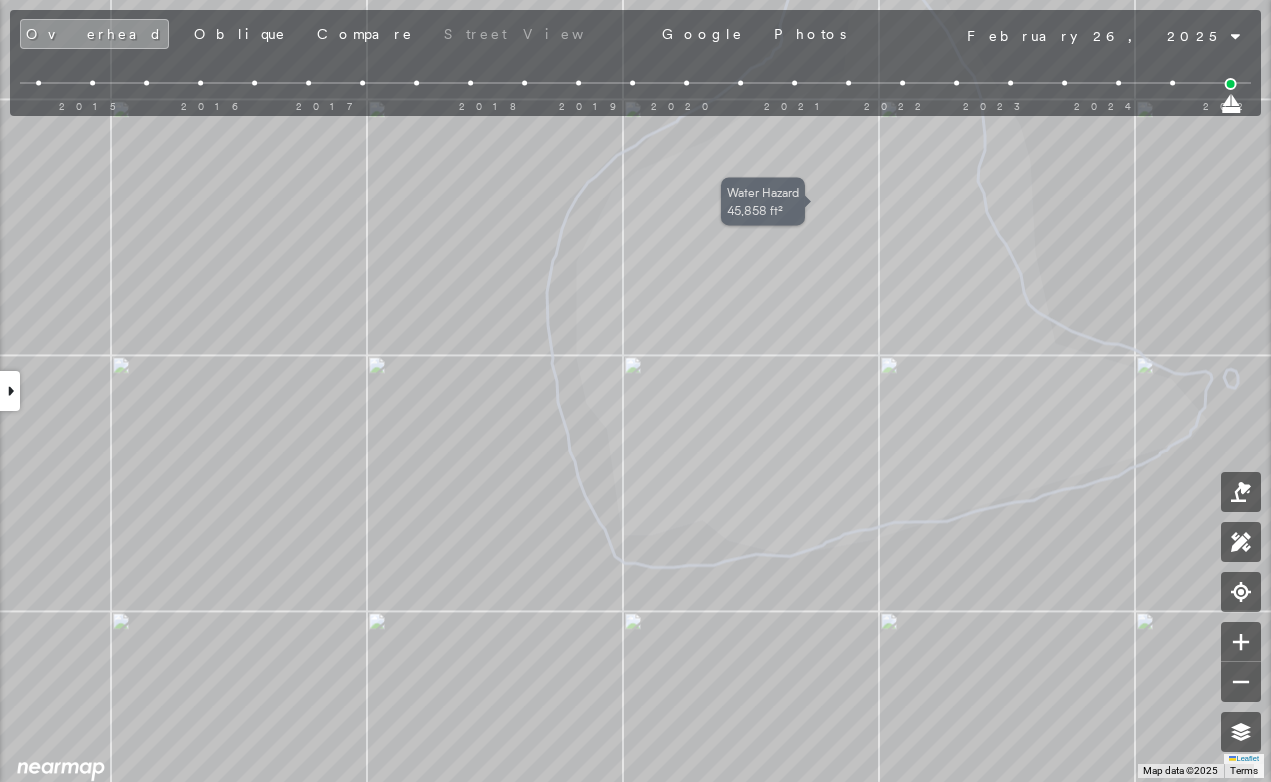 drag, startPoint x: 916, startPoint y: 464, endPoint x: 899, endPoint y: 521, distance: 59.48109 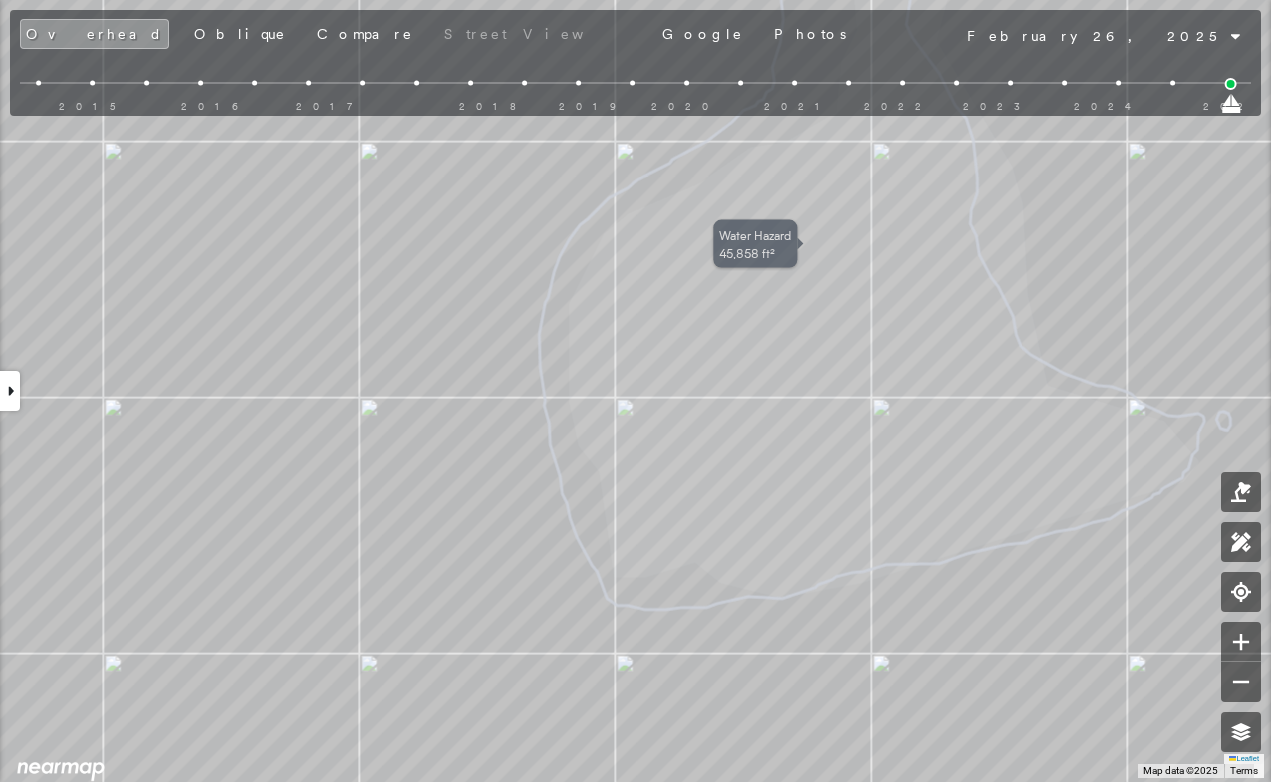 drag, startPoint x: 944, startPoint y: 376, endPoint x: 944, endPoint y: 554, distance: 178 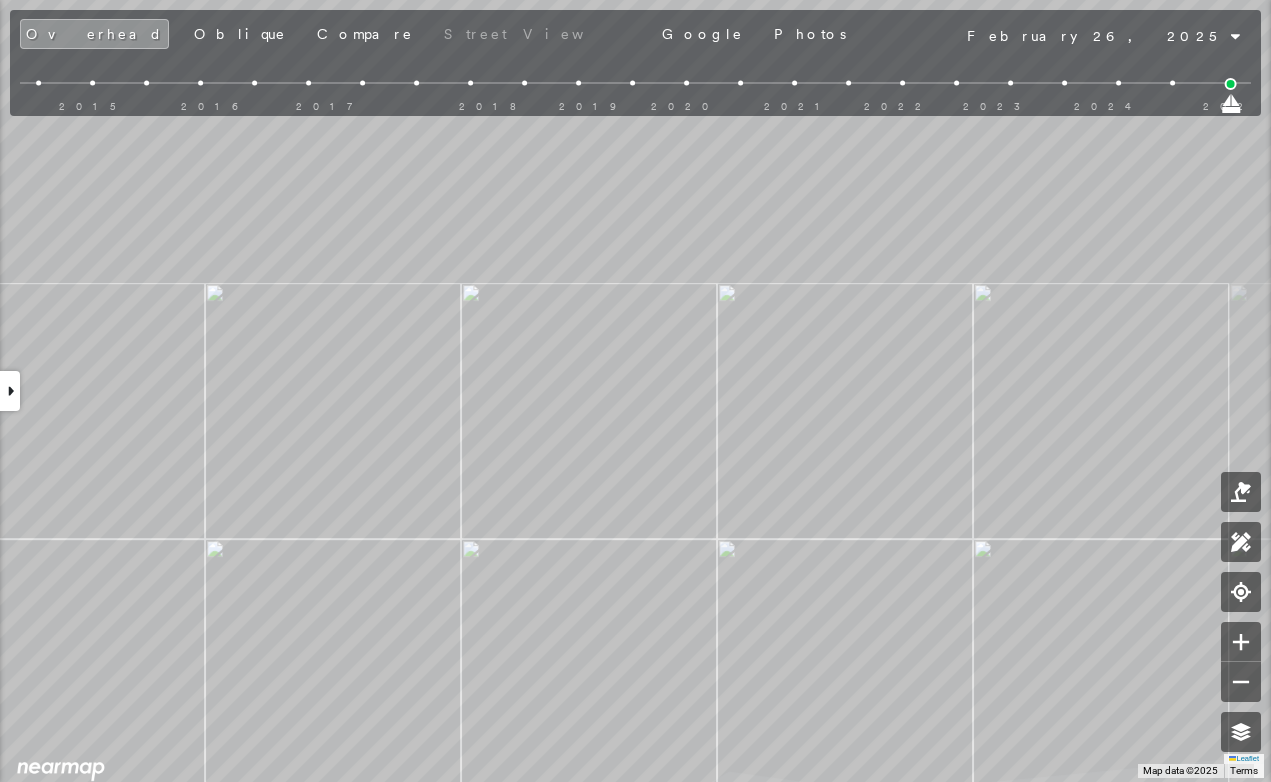 click on "1
2
3
4
Water Hazard 45,858 ft²   Leaflet Keyboard shortcuts Map Data Map data ©2025 Map data ©2025 5 m  Click to toggle between metric and imperial units Terms Report a map error To navigate the map with touch gestures double-tap and hold your finger on the map, then drag the map. To navigate, press the arrow keys." at bounding box center [635, 391] 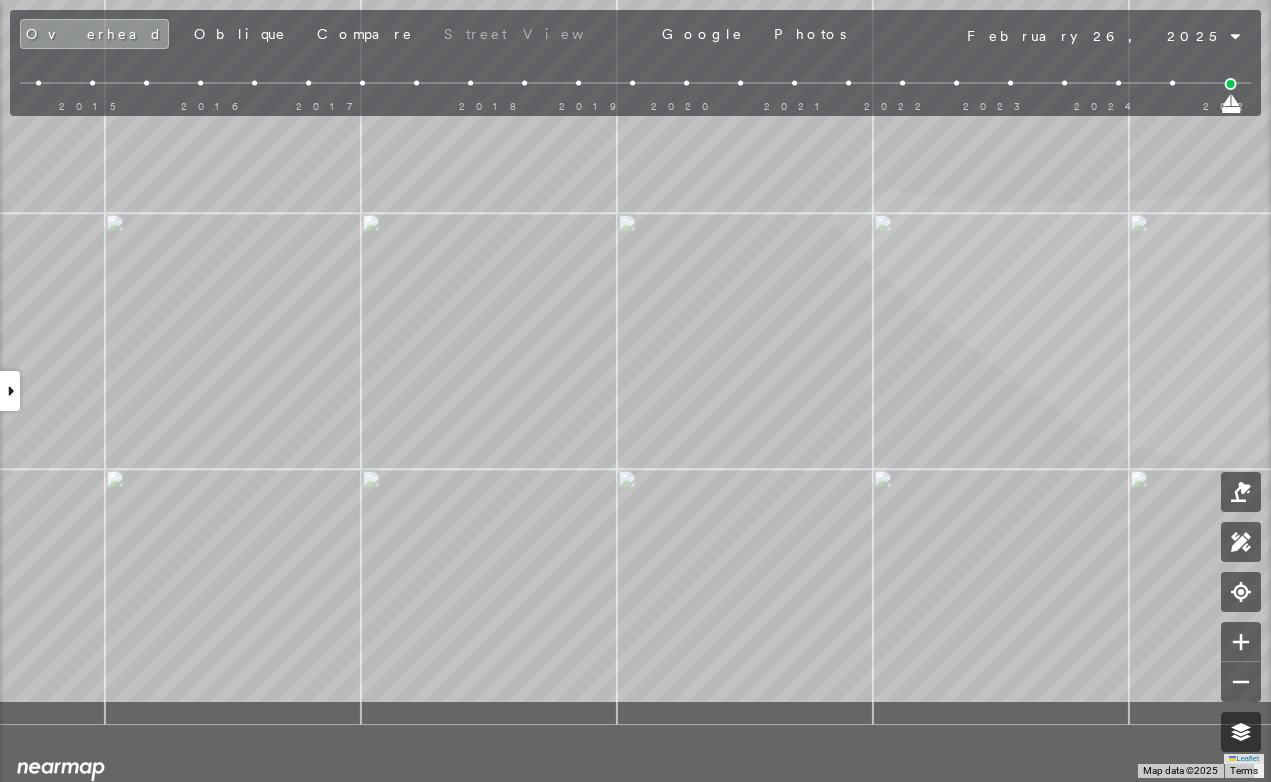click on "1
2
3
4
Water Hazard 45,858 ft²   Leaflet Keyboard shortcuts Map Data Map data ©2025 Map data ©2025 5 m  Click to toggle between metric and imperial units Terms Report a map error To navigate the map with touch gestures double-tap and hold your finger on the map, then drag the map. To navigate, press the arrow keys." at bounding box center (635, 391) 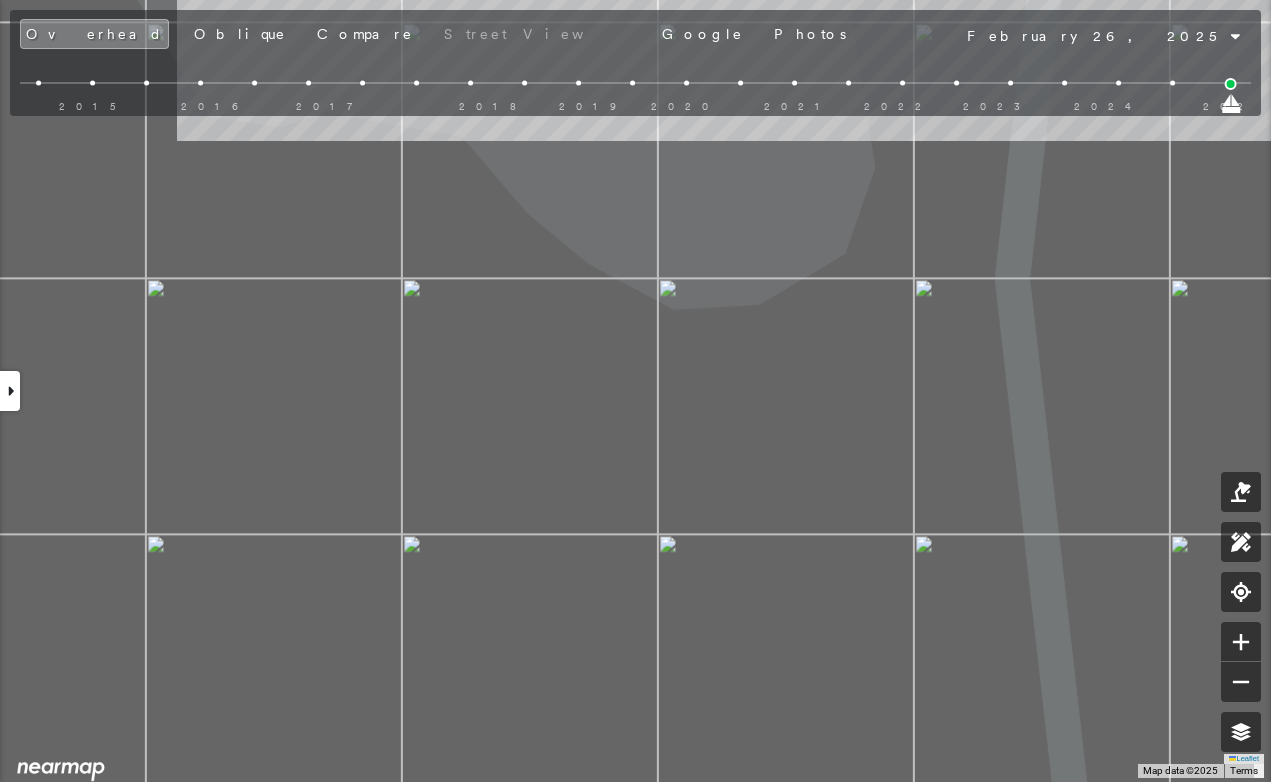 click on "1
2
3
4
Geocode: 14065 West 81st Street South, Sapulpa, OK 74066-8156  Leaflet Keyboard shortcuts Map Data Map data ©2025 Map data ©2025 5 m  Click to toggle between metric and imperial units Terms Report a map error To navigate the map with touch gestures double-tap and hold your finger on the map, then drag the map. To navigate, press the arrow keys." at bounding box center (635, 391) 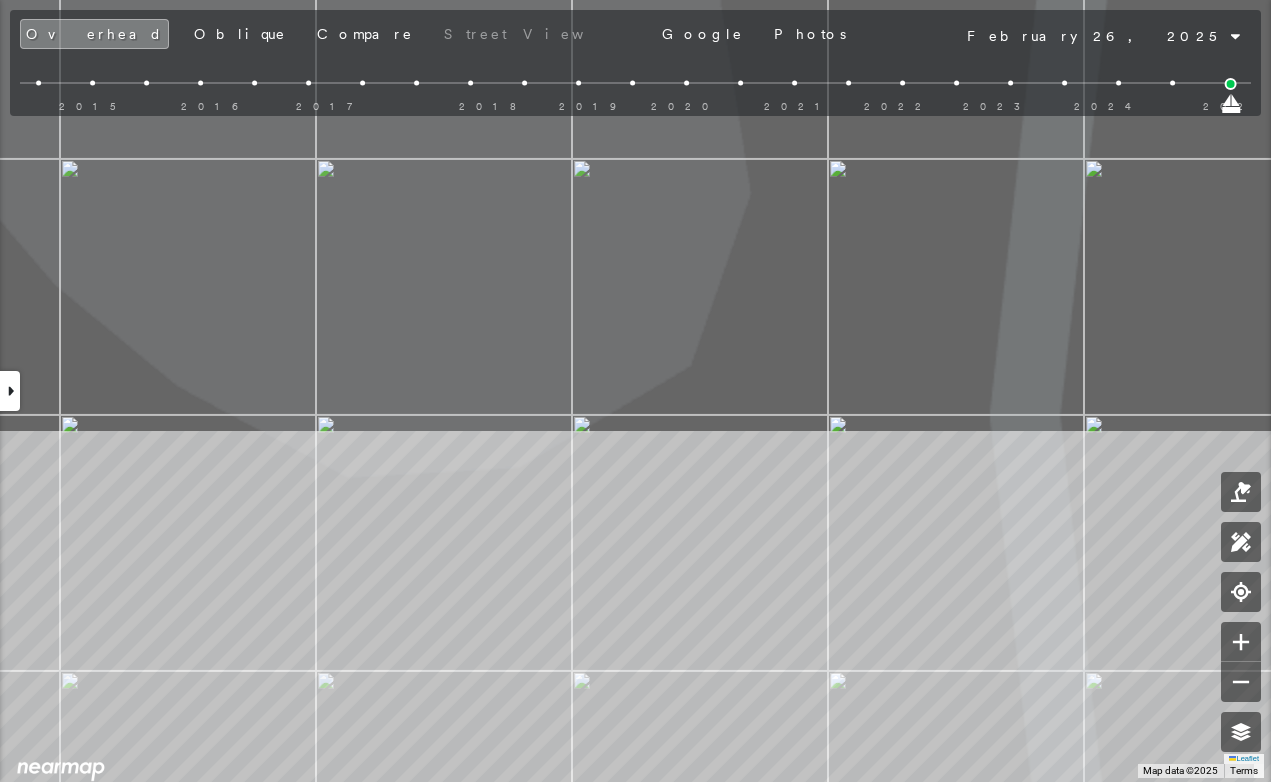 click on "1
2
3
4
Geocode: 14065 West 81st Street South, Sapulpa, OK 74066-8156  Leaflet Keyboard shortcuts Map Data Map data ©2025 Map data ©2025 5 m  Click to toggle between metric and imperial units Terms Report a map error To navigate the map with touch gestures double-tap and hold your finger on the map, then drag the map. To navigate, press the arrow keys." at bounding box center (635, 391) 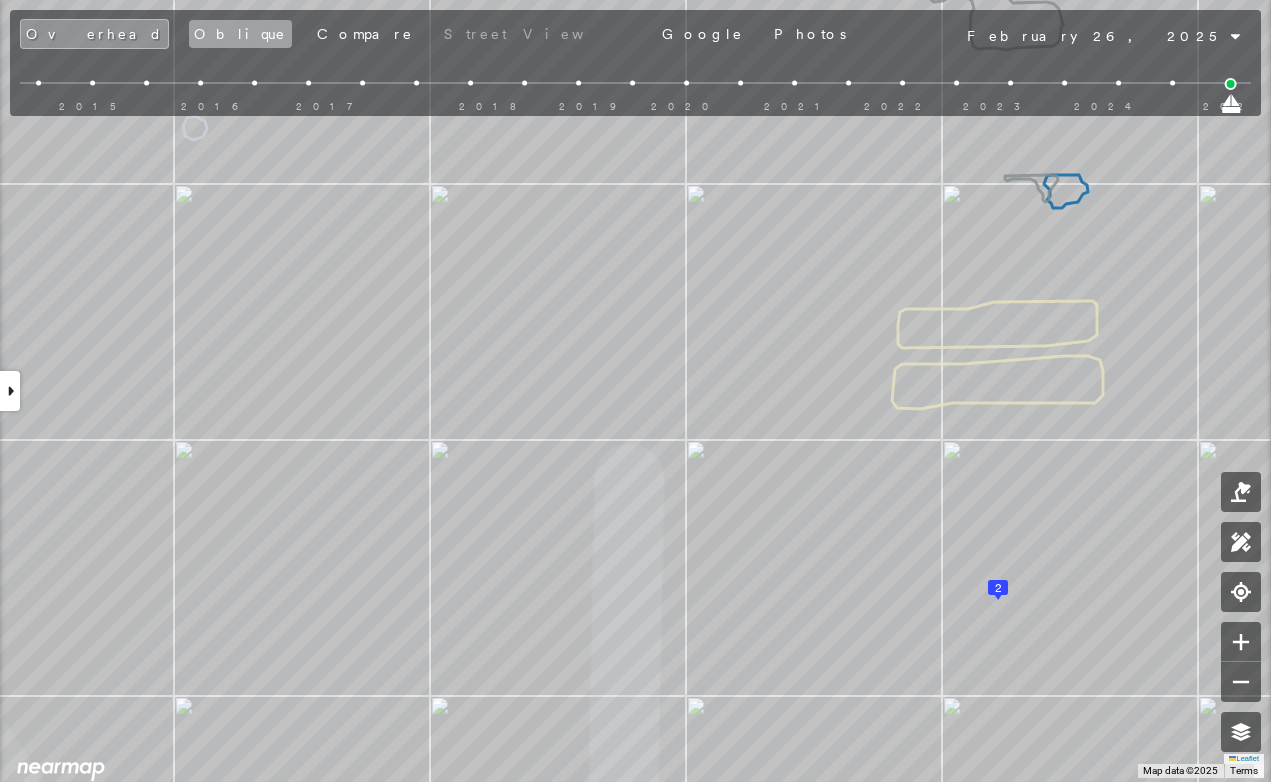 click on "Oblique" at bounding box center [240, 34] 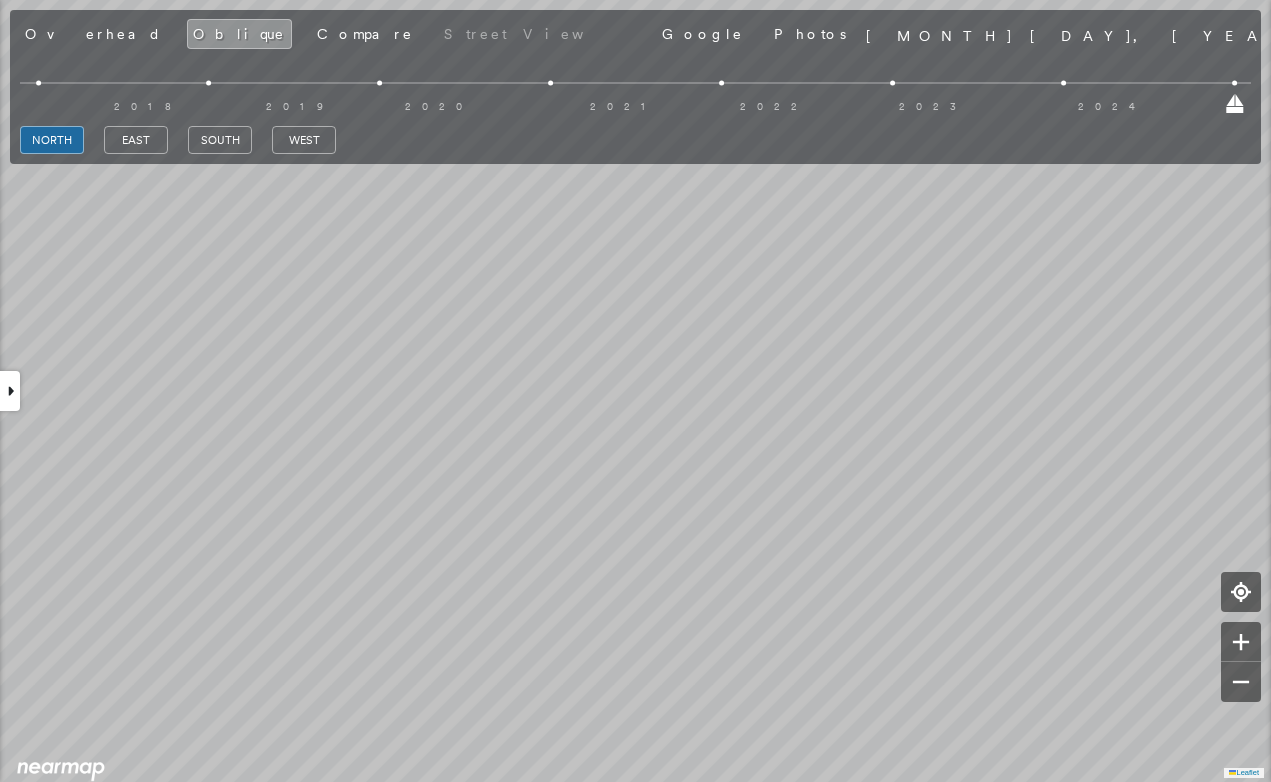scroll, scrollTop: 850, scrollLeft: 0, axis: vertical 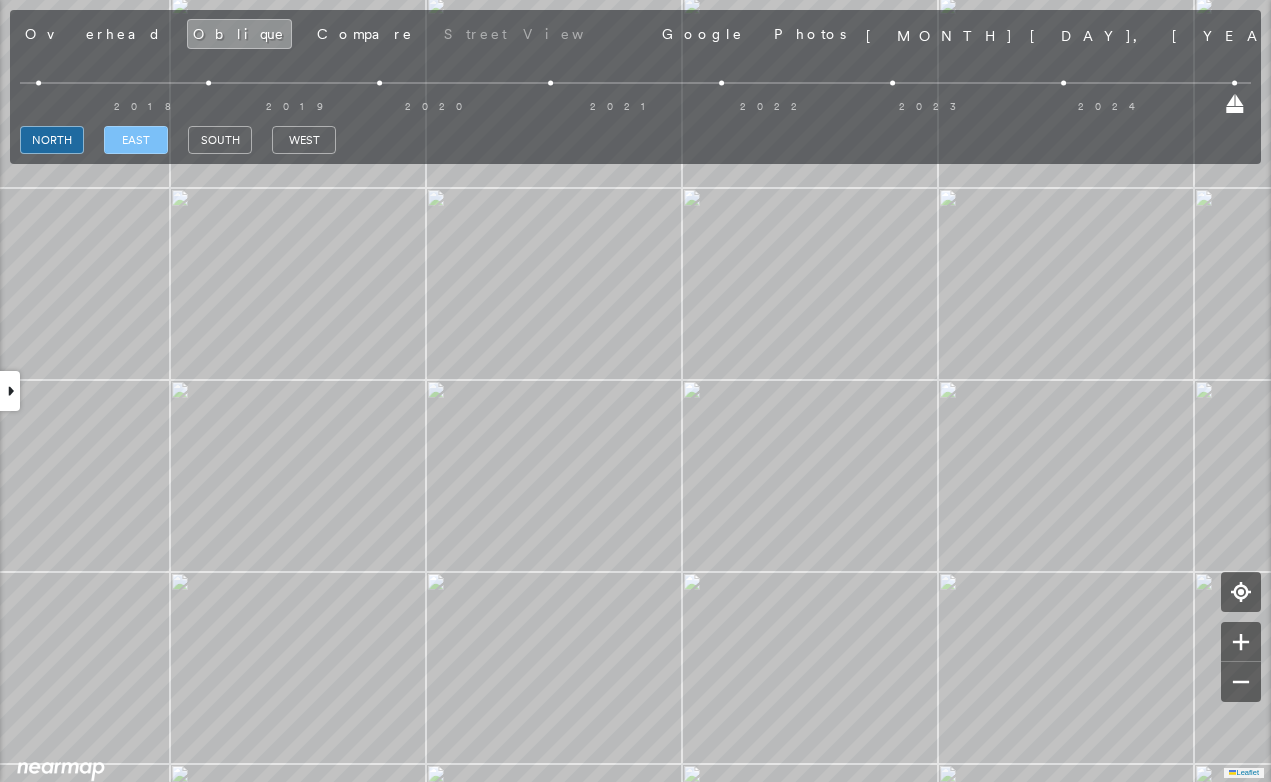 click on "east" at bounding box center [136, 140] 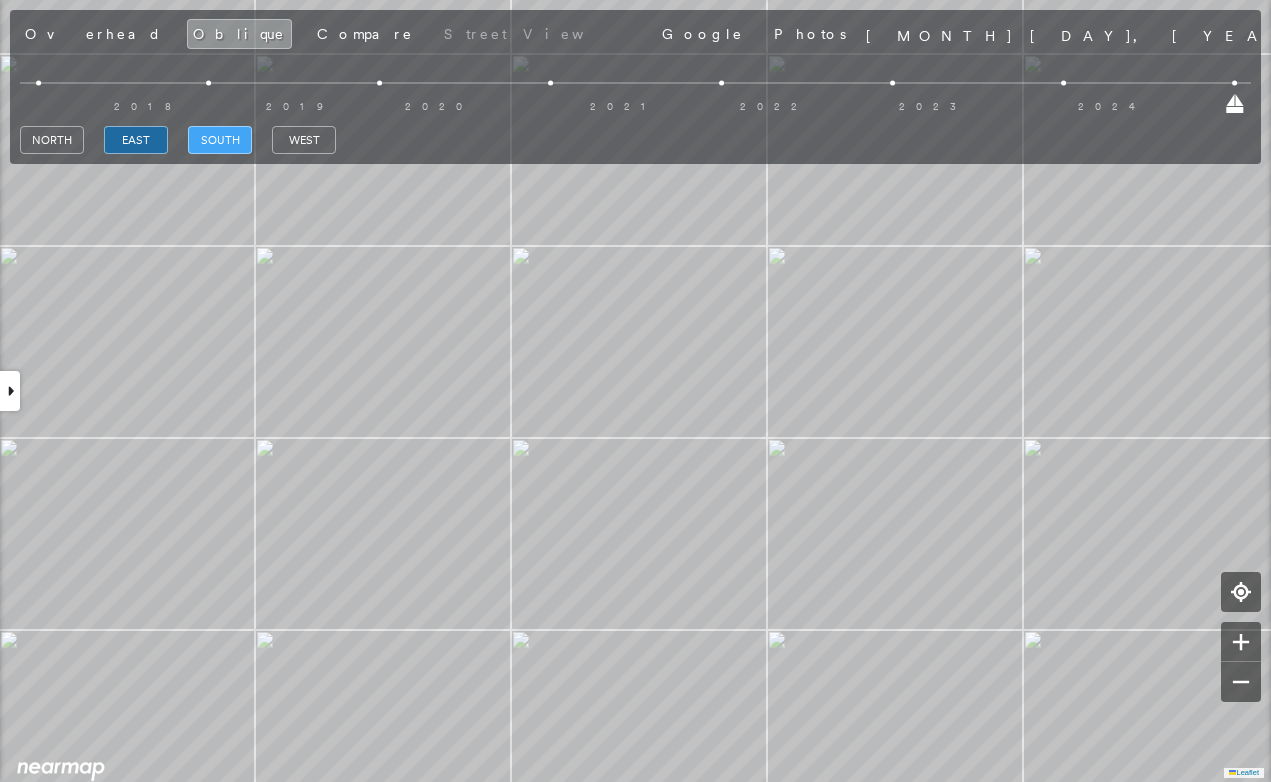 click on "south" at bounding box center (220, 140) 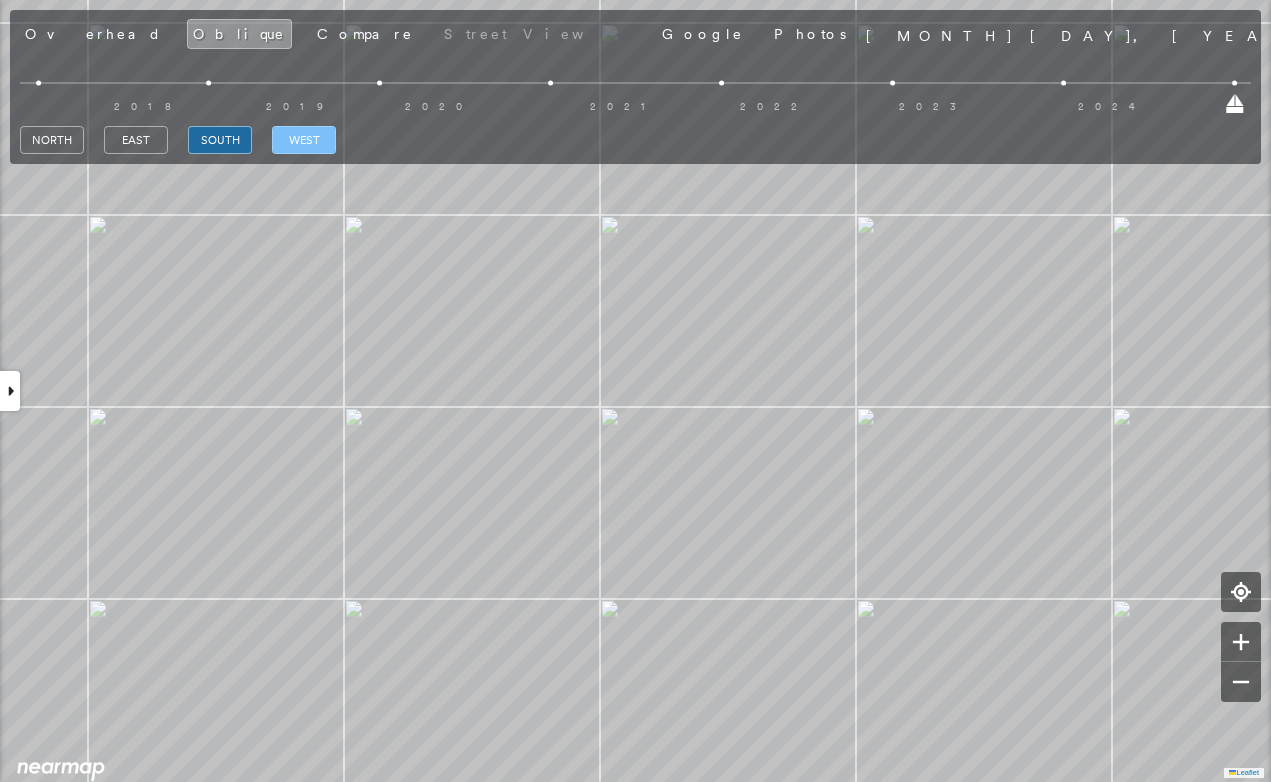 click on "west" at bounding box center (304, 140) 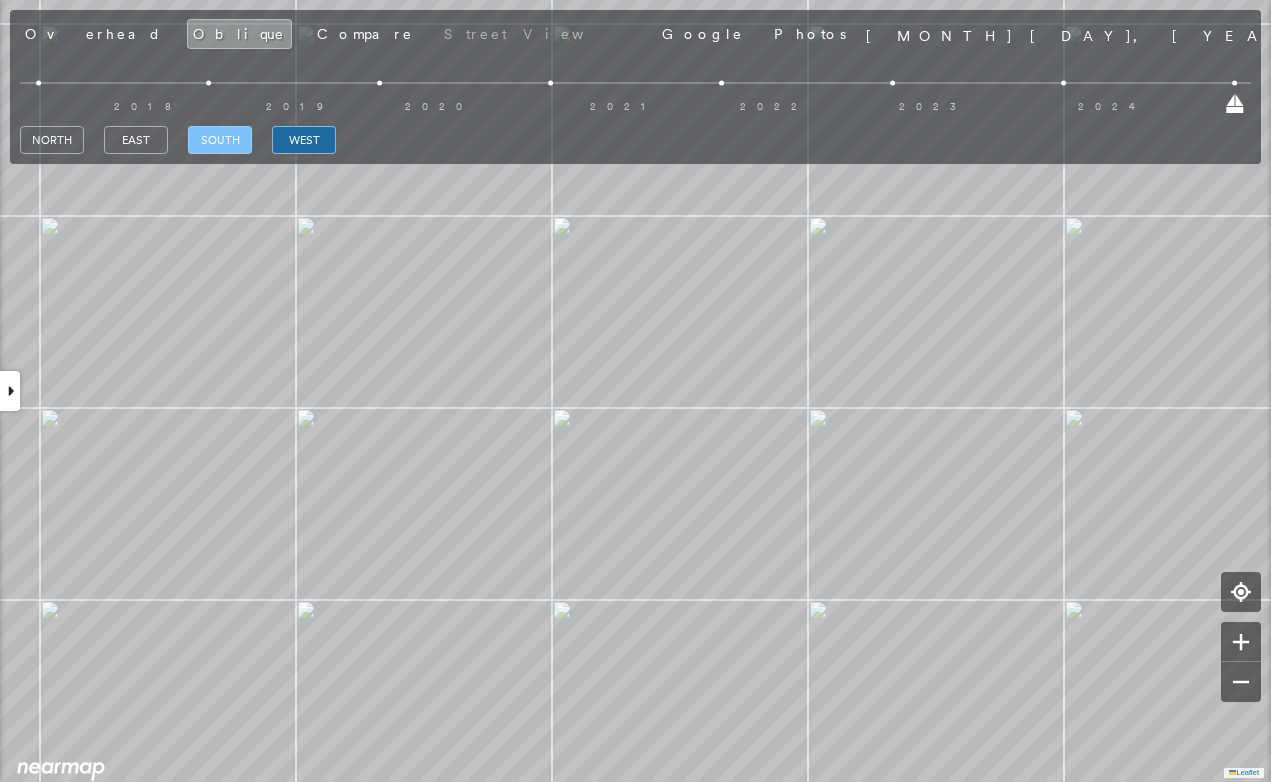 click on "south" at bounding box center [220, 140] 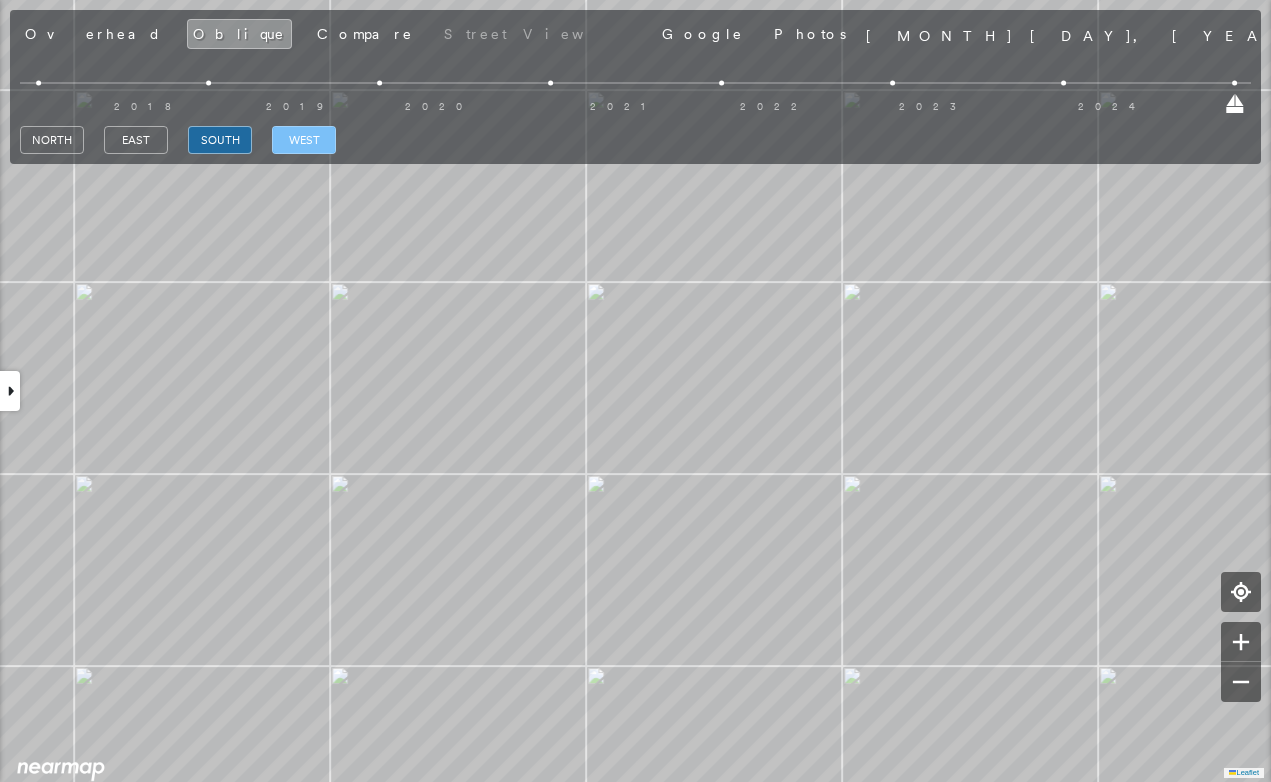 click on "west" at bounding box center (304, 140) 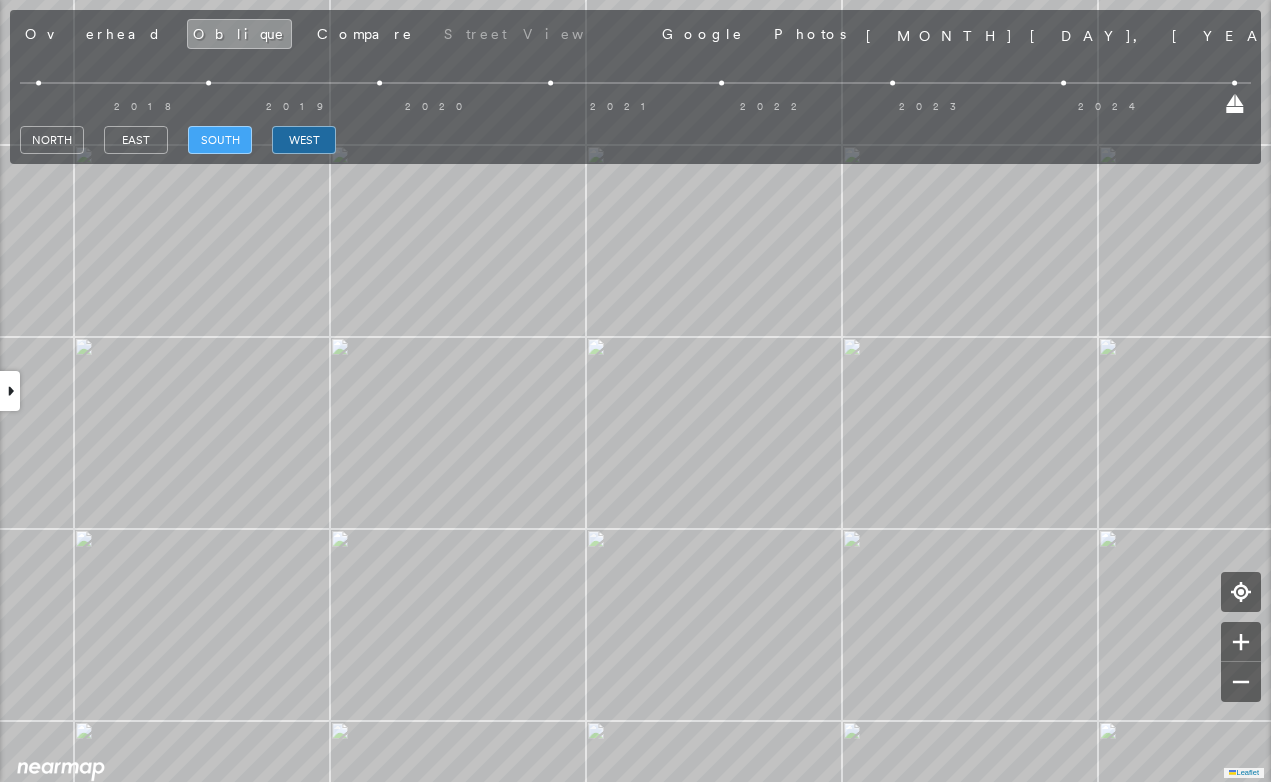 click on "south" at bounding box center [220, 140] 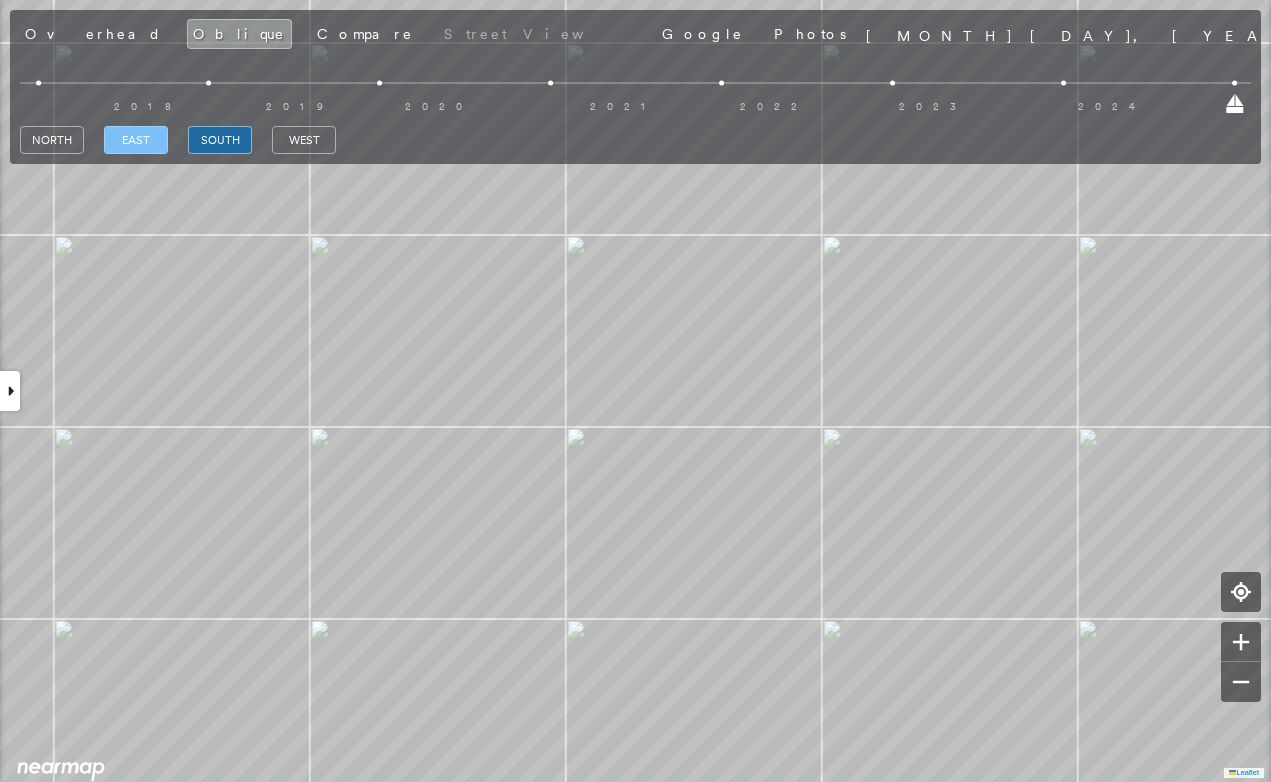 click on "east" at bounding box center (136, 140) 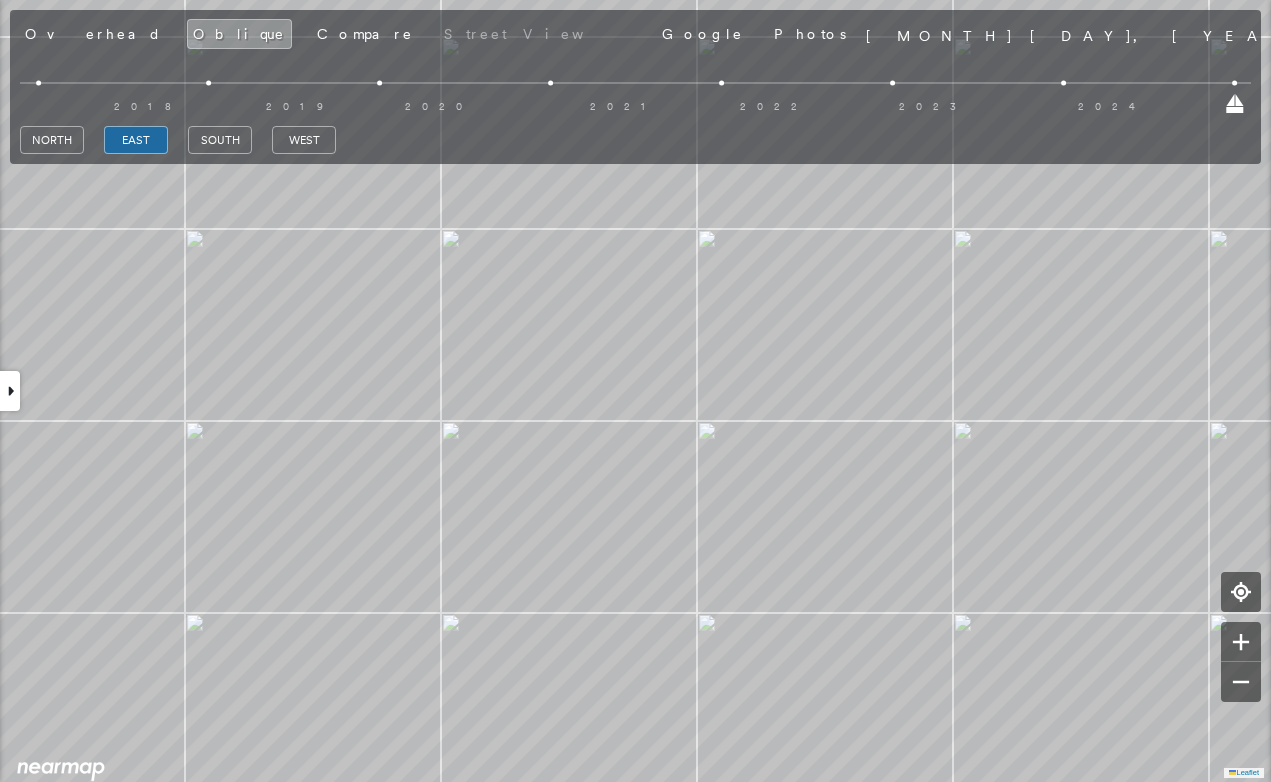 click on "north east south west" at bounding box center [635, 140] 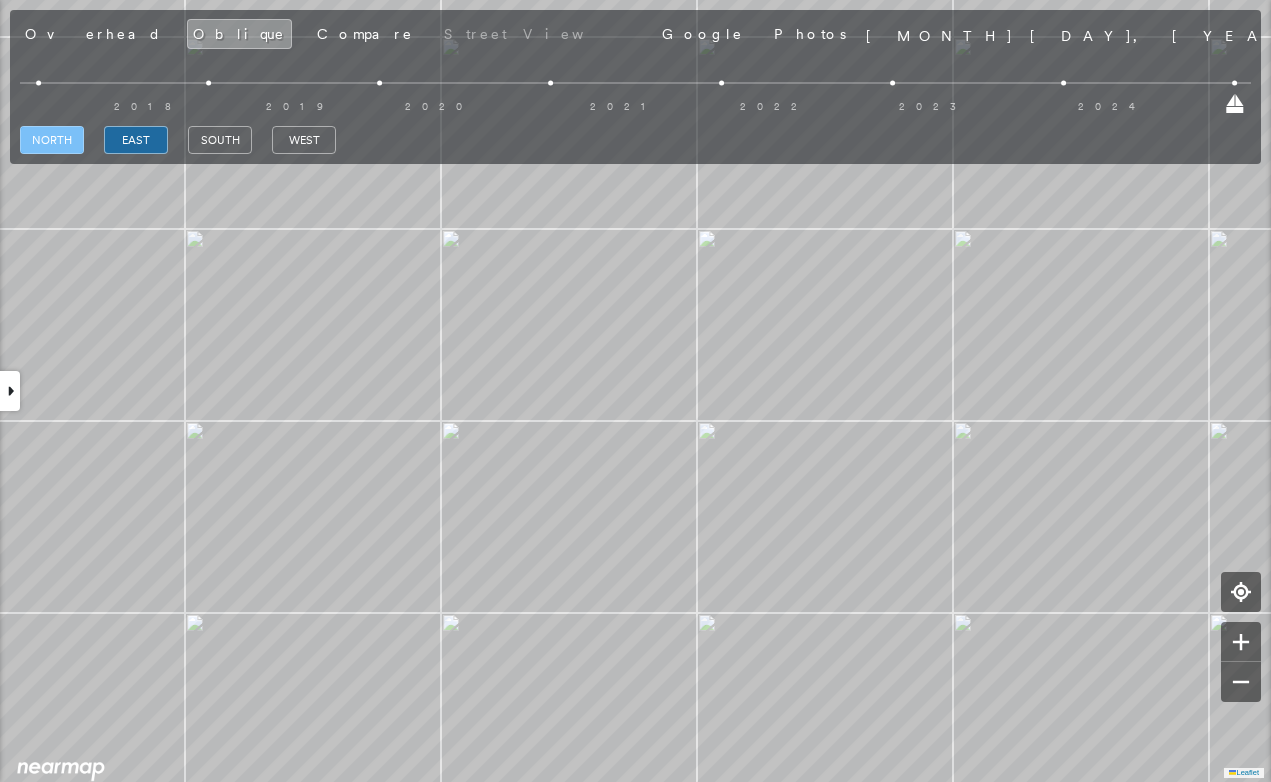click on "north" at bounding box center [52, 140] 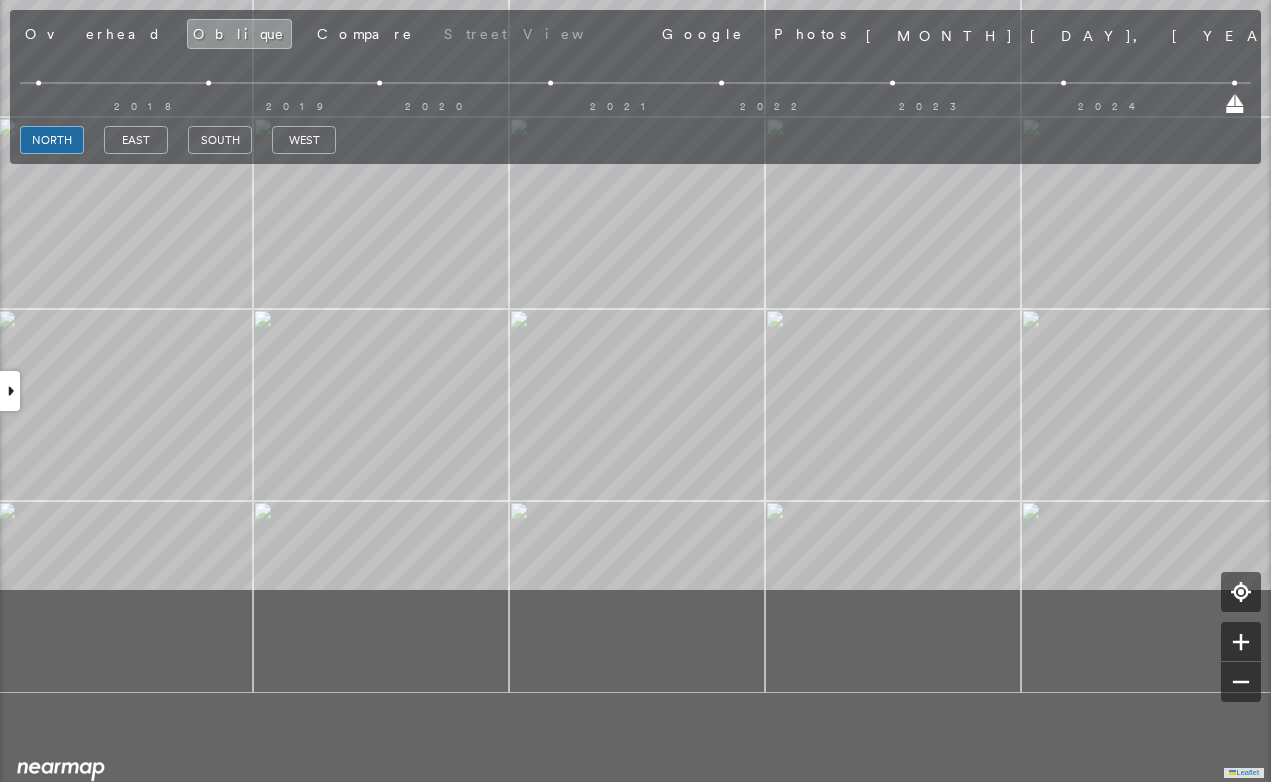 click on "Leaflet" at bounding box center (635, 391) 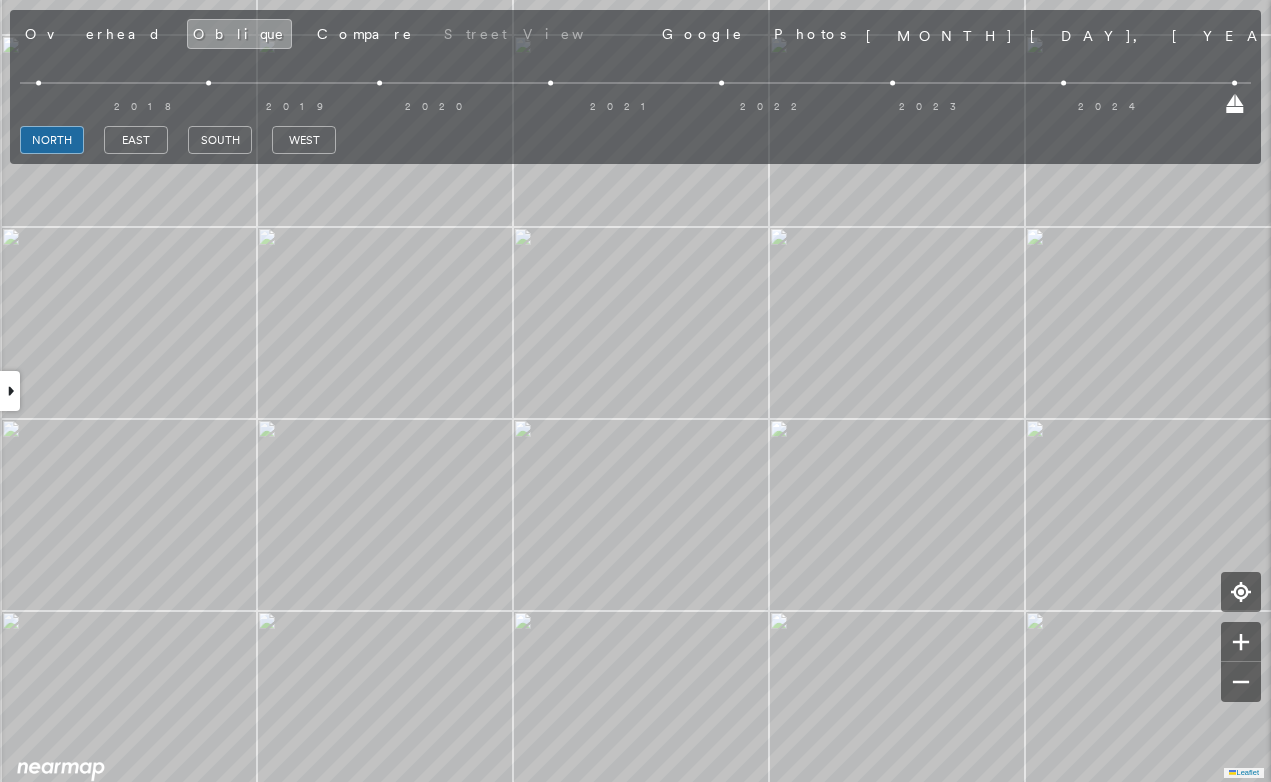 click on "Leaflet" at bounding box center (635, 391) 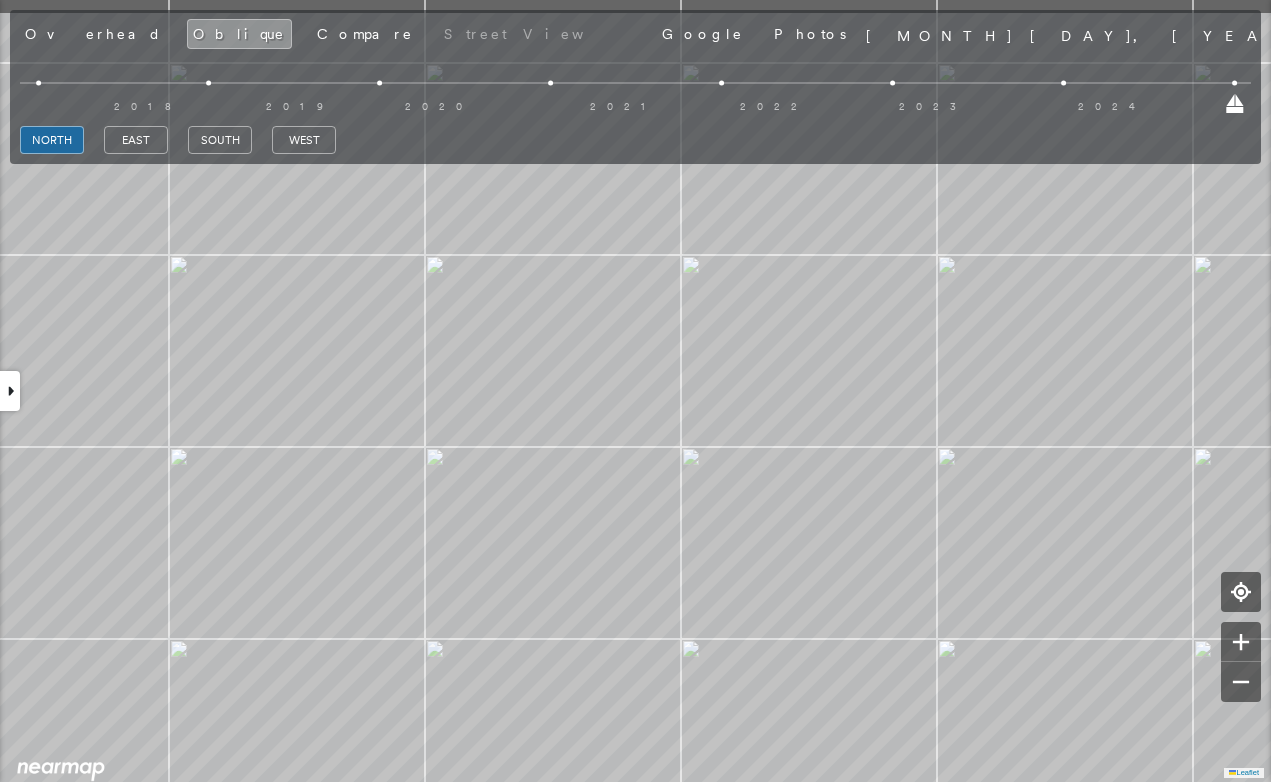 drag, startPoint x: 673, startPoint y: 587, endPoint x: 733, endPoint y: 810, distance: 230.93073 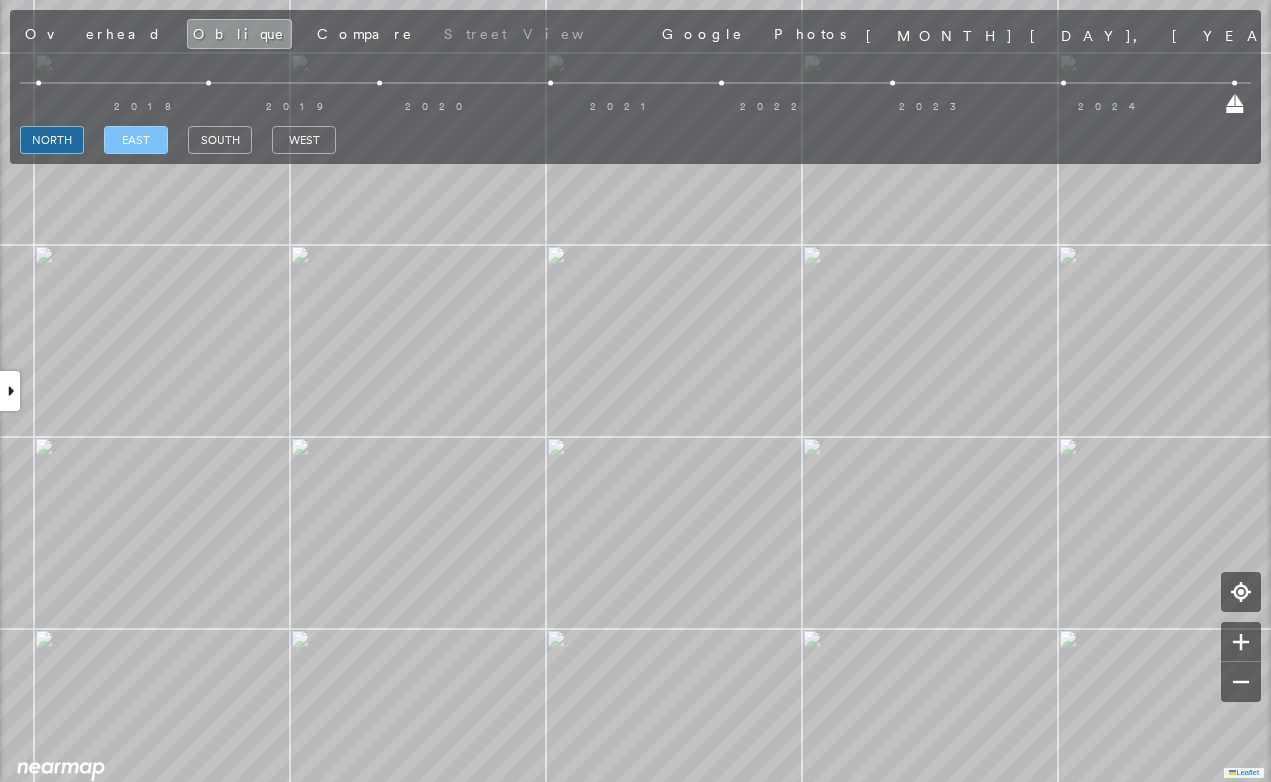 click on "east" at bounding box center (136, 140) 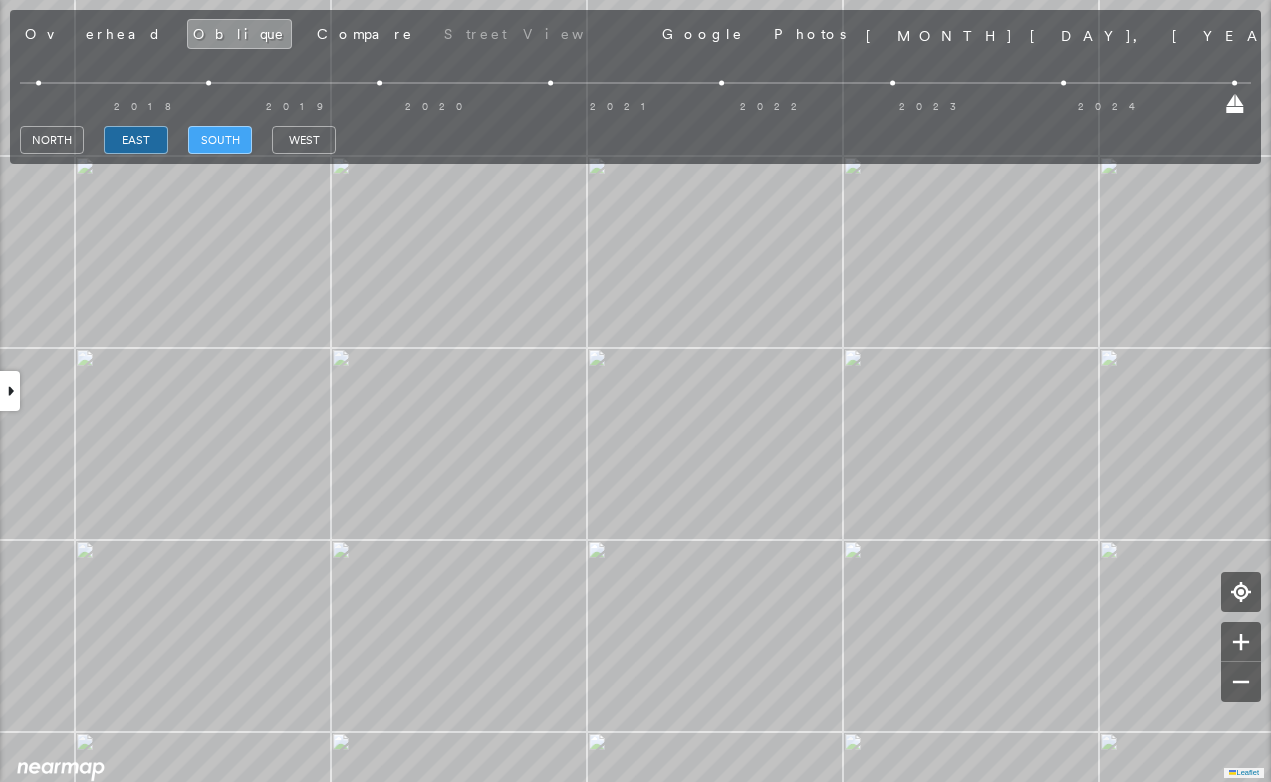 click on "south" at bounding box center [220, 140] 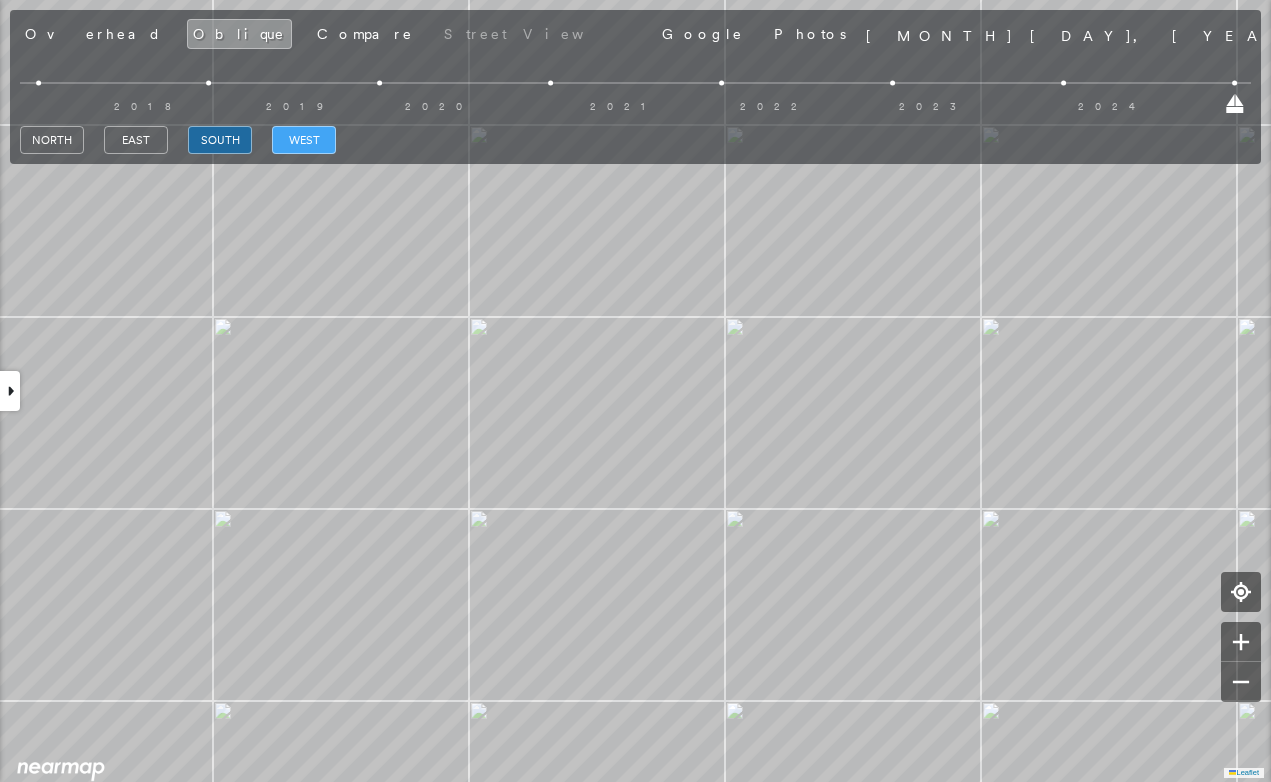 click on "west" at bounding box center (304, 140) 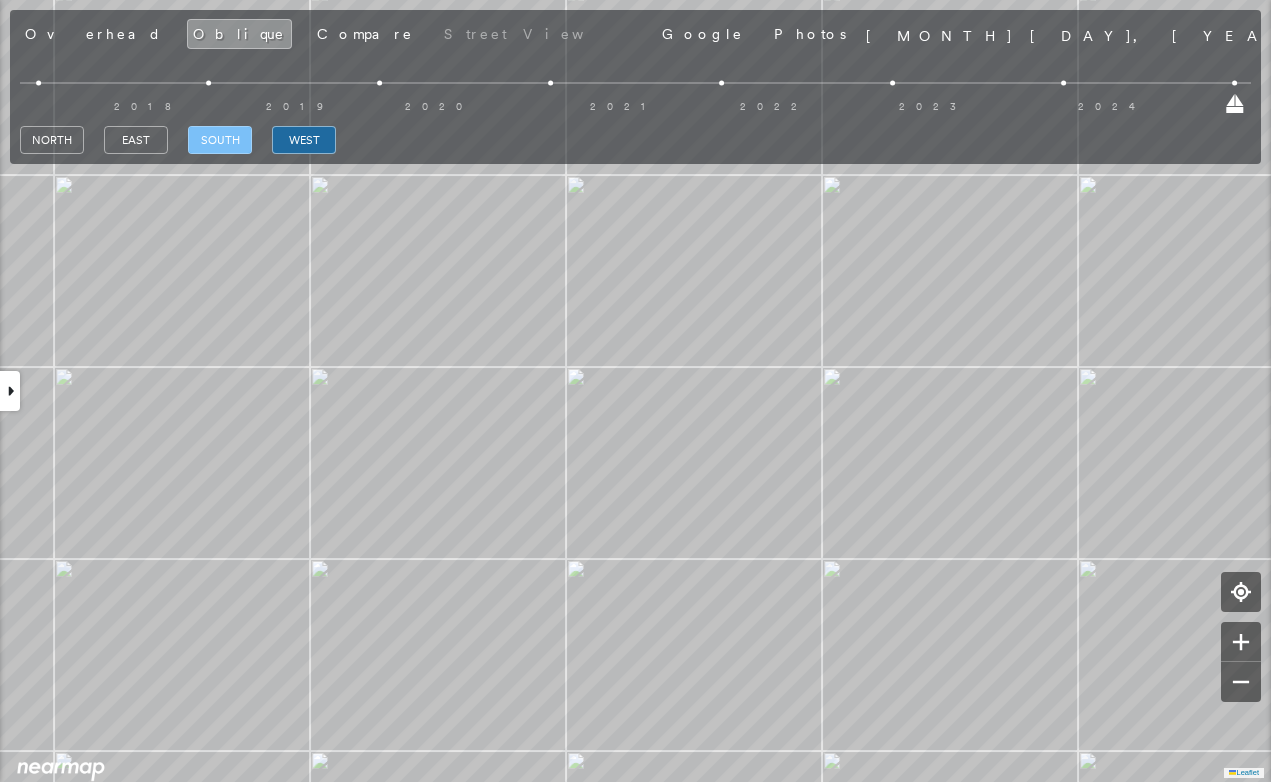 click on "south" at bounding box center [220, 140] 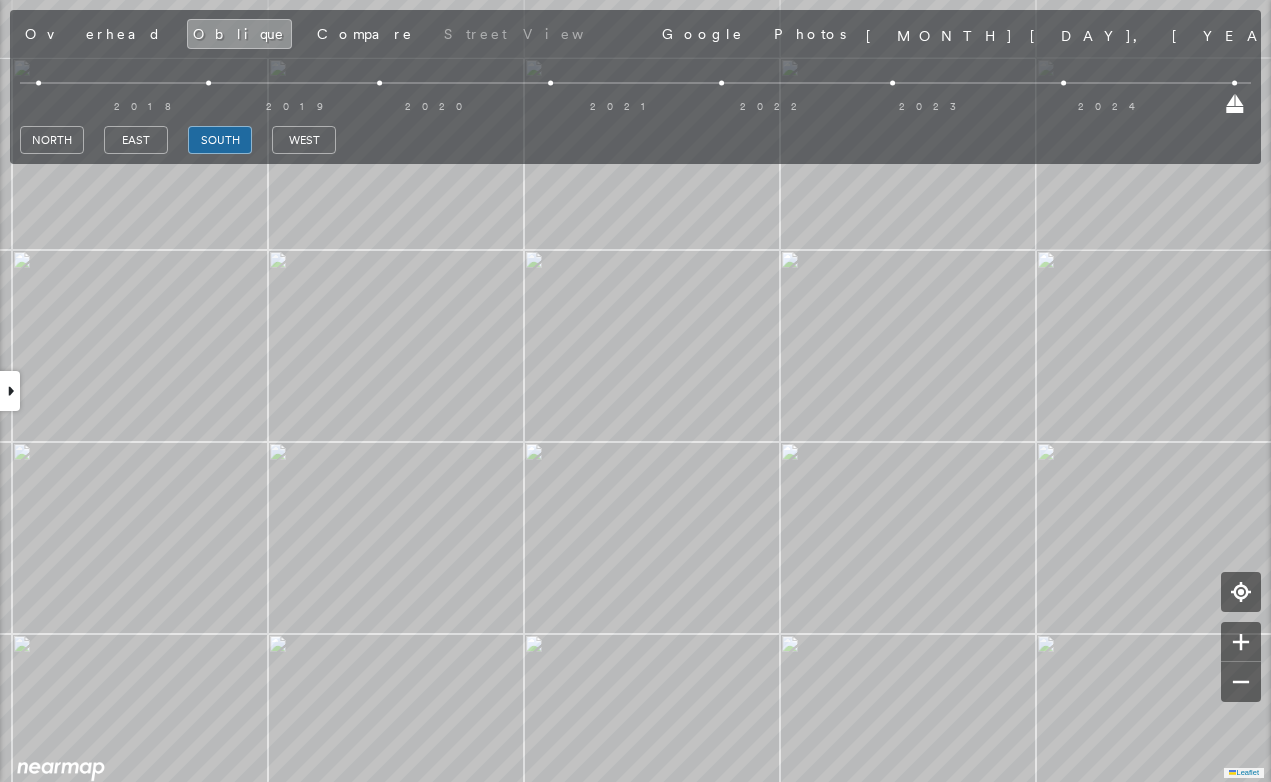 click on "Tower 14065 West 81st Street South ,  Sapulpa, OK 74066-8156 LHQ-25-0176395-00 Assigned to:  - Assigned to:  - LHQ-25-0176395-00 Assigned to:  - Open Comments Download PDF Report Summary Construction Occupancy Protection Exposure Determination Looking for roof spotlights? Analyze this date Overhead Obliques Street View MLS Photos Roof Spotlight™ Index 0 100 25 50 75 1 2 3 4 Building Roof Scores 0 Buildings Policy Information :  LHQ-25-0176395-00 Flags :  1 (0 cleared, 1 uncleared) Last Sale Price :  55000 Construction Roof Age :  All Buildings greater than 11 years old. 1 Building 1 :  11+ years 2 Building 2 :  11+ years 3 Building 3 :  11+ years 4 Building 4 :  11+ years Assessor and MLS Details Property Lookup BuildZoom - Building Permit Data and Analysis Occupancy Ownership Place Detail Smarty Streets - Surrounding Properties Protection Protection Exposure FEMA Risk Index Flood Regional Hazard: 2   out of  5 Crime Regional Hazard: 3   out of  5 Additional Perils Guidewire HazardHub HazardHub Risks Flags" at bounding box center (635, 391) 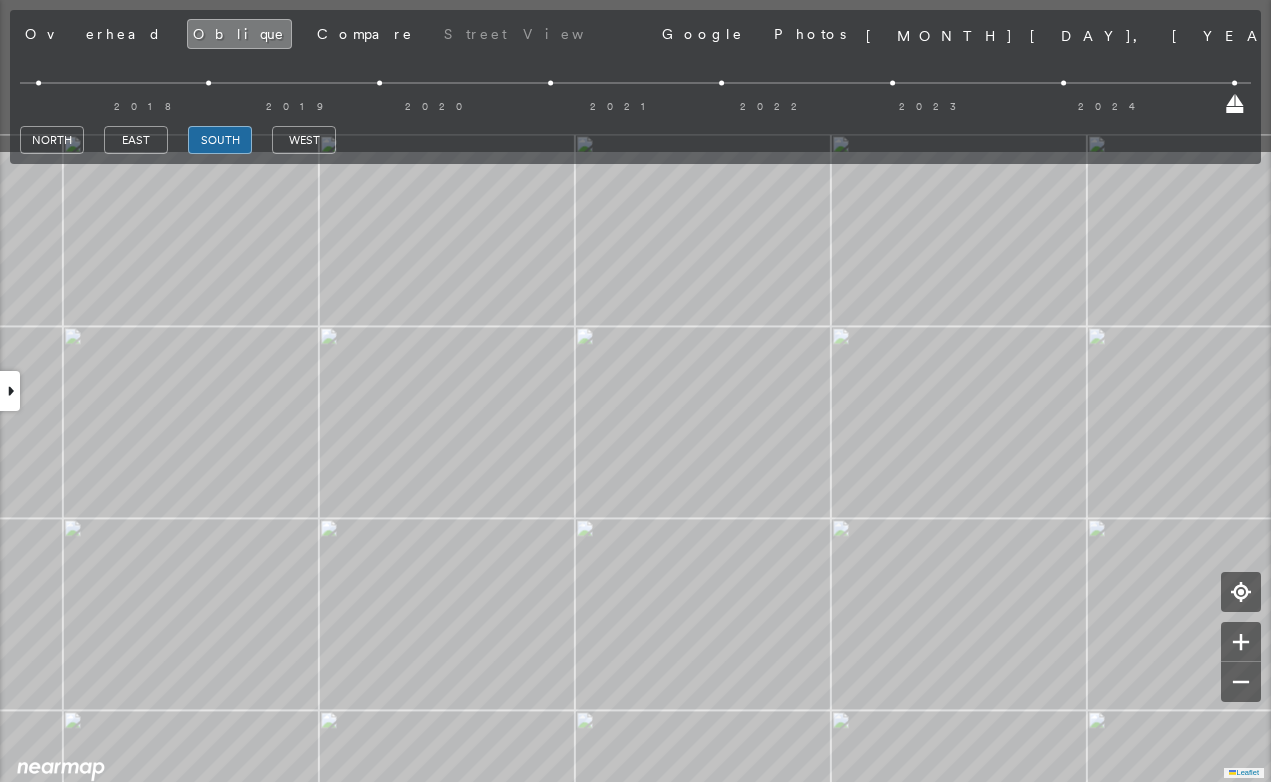 click on "Leaflet" at bounding box center [635, 391] 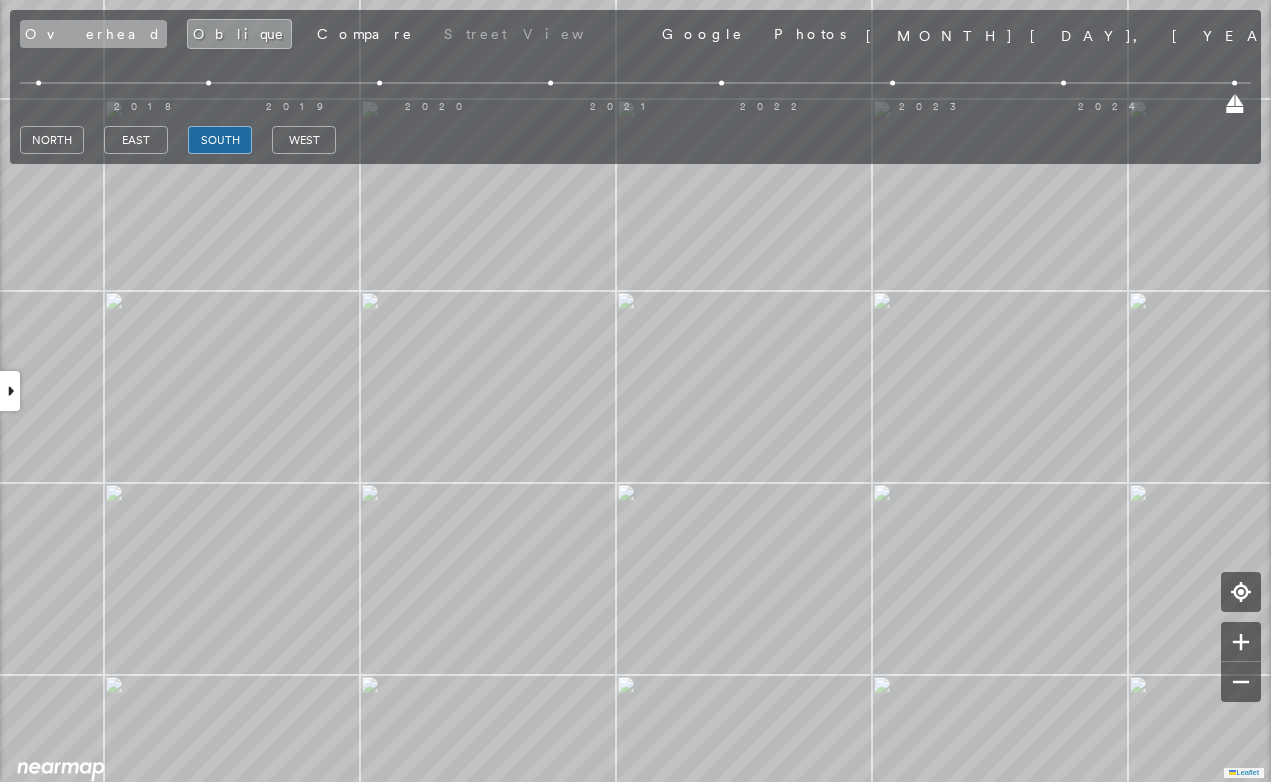 click on "Overhead" at bounding box center [93, 34] 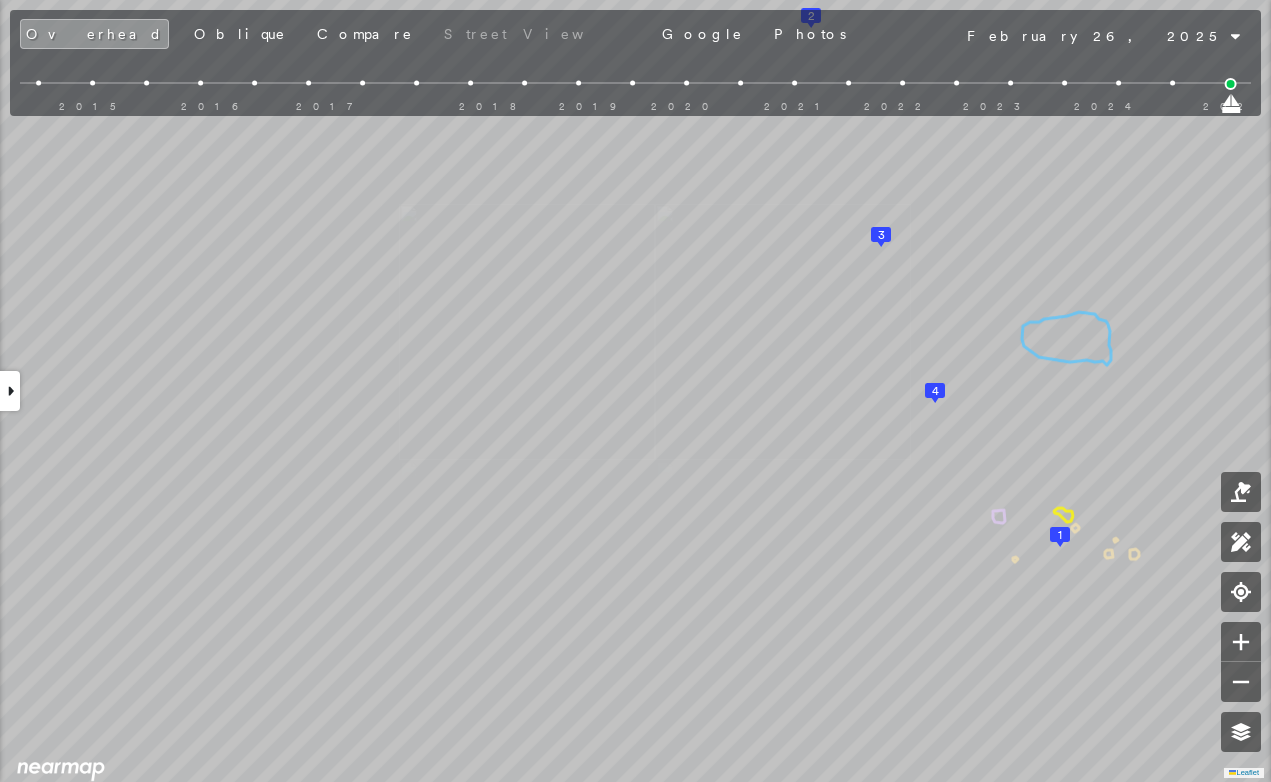 scroll, scrollTop: 800, scrollLeft: 0, axis: vertical 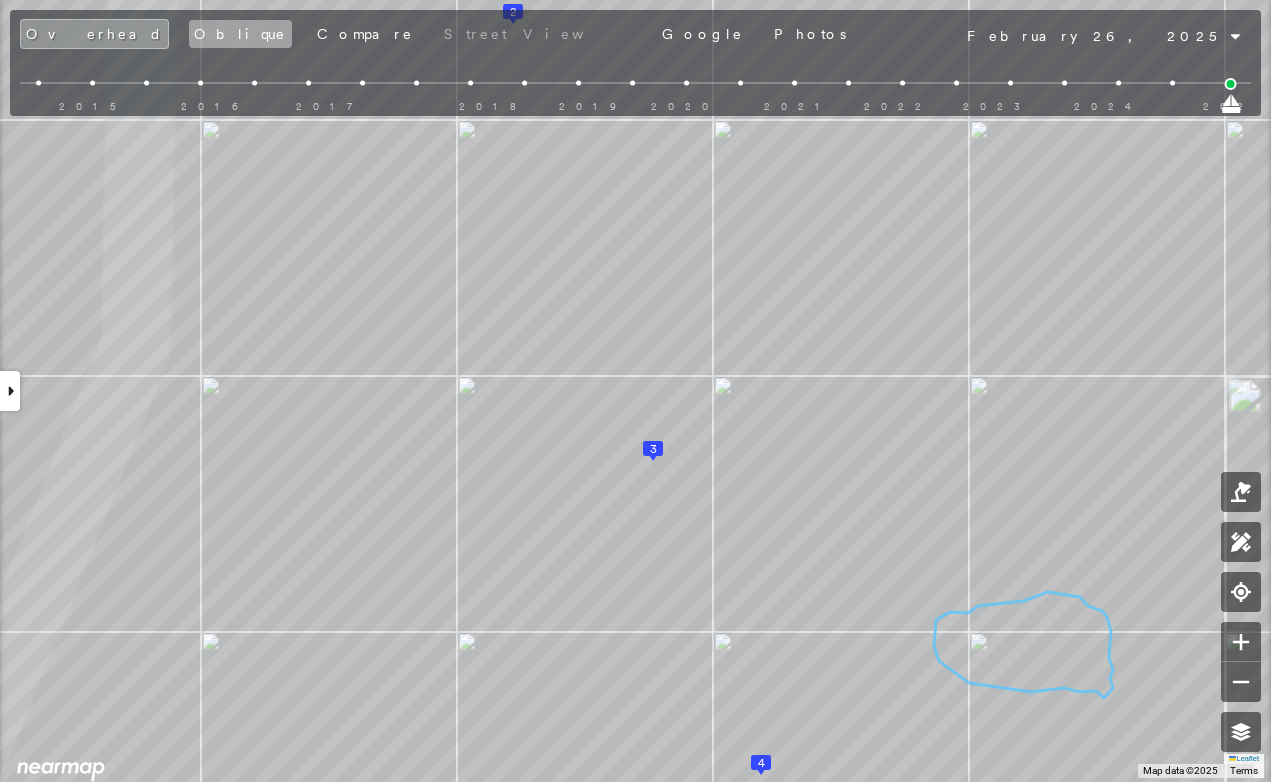 click on "Oblique" at bounding box center (240, 34) 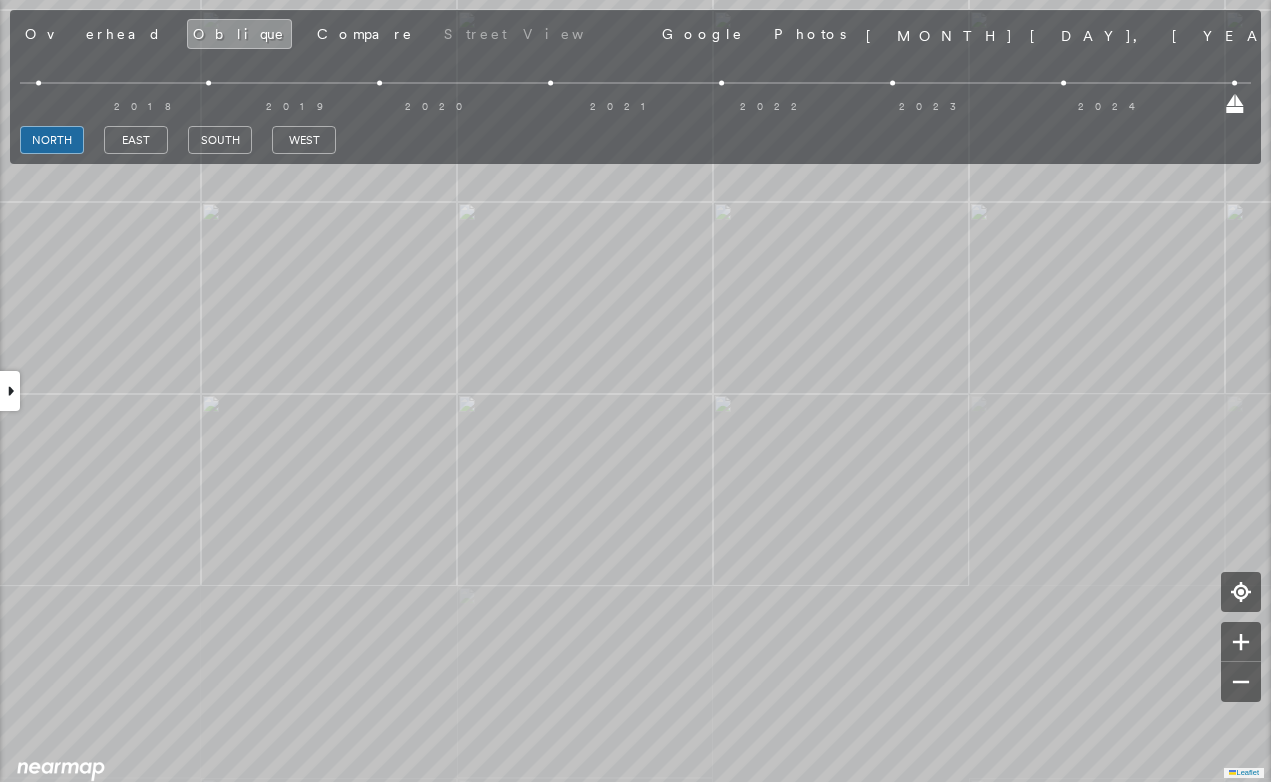 scroll, scrollTop: 850, scrollLeft: 0, axis: vertical 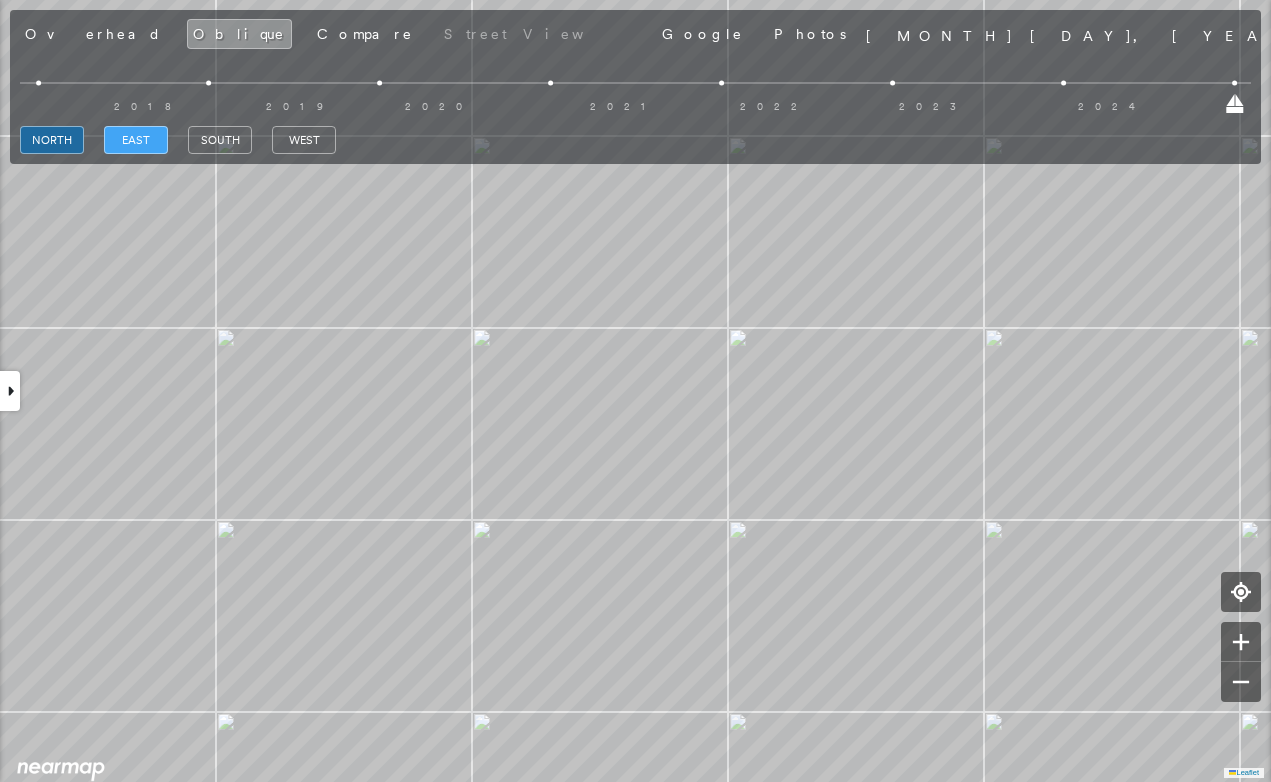 click on "east" at bounding box center (136, 140) 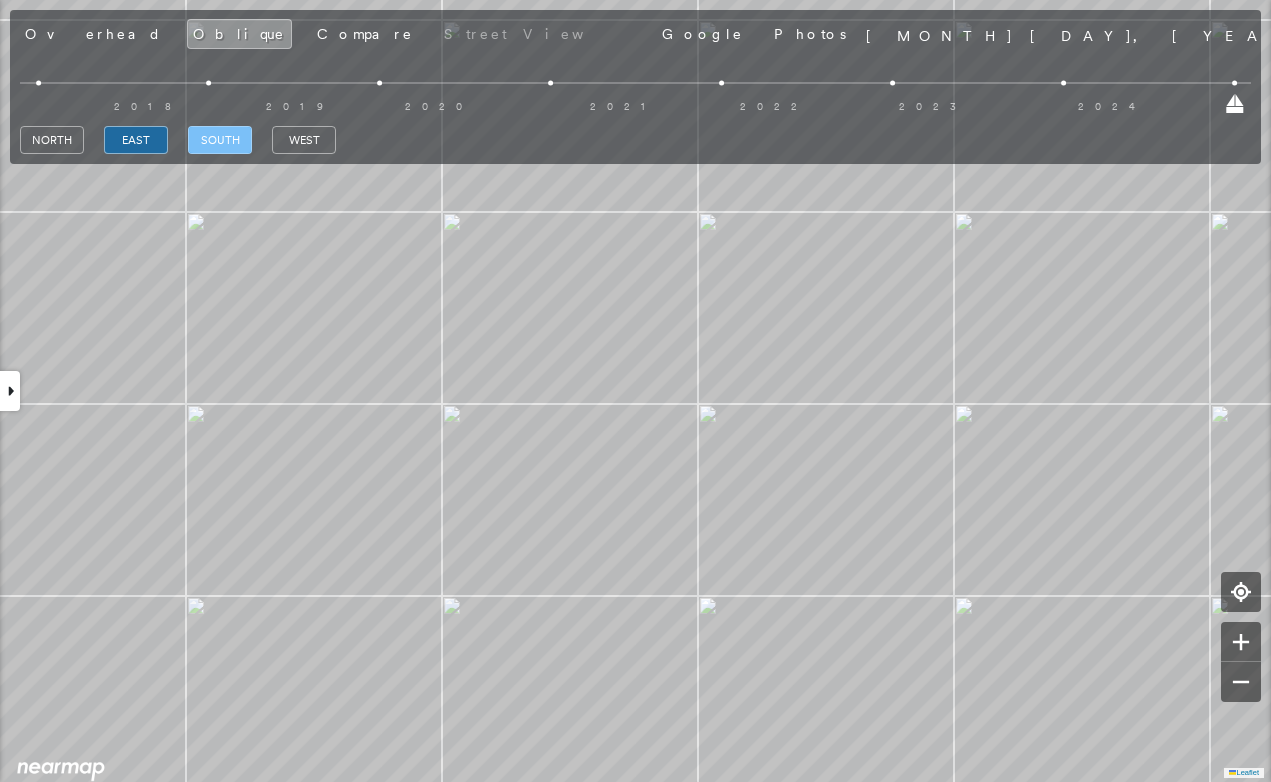 click on "south" at bounding box center [220, 140] 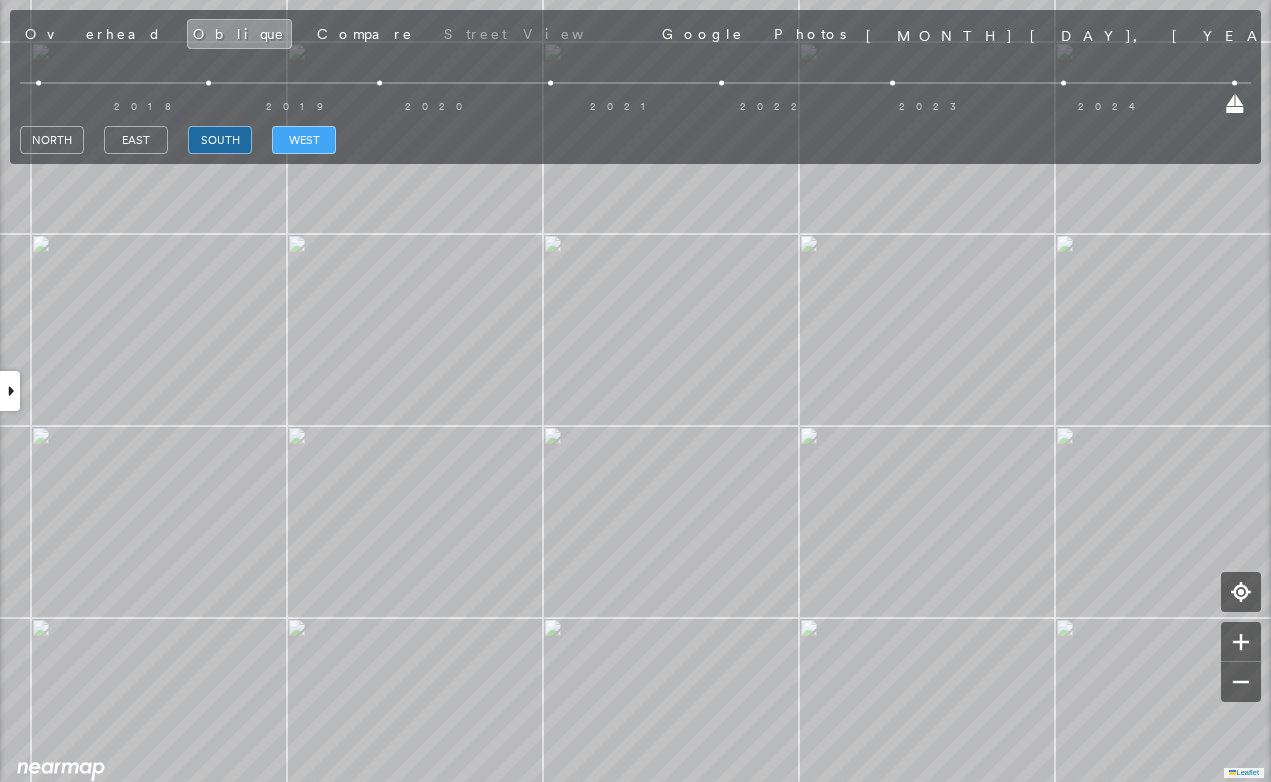 click on "west" at bounding box center (304, 140) 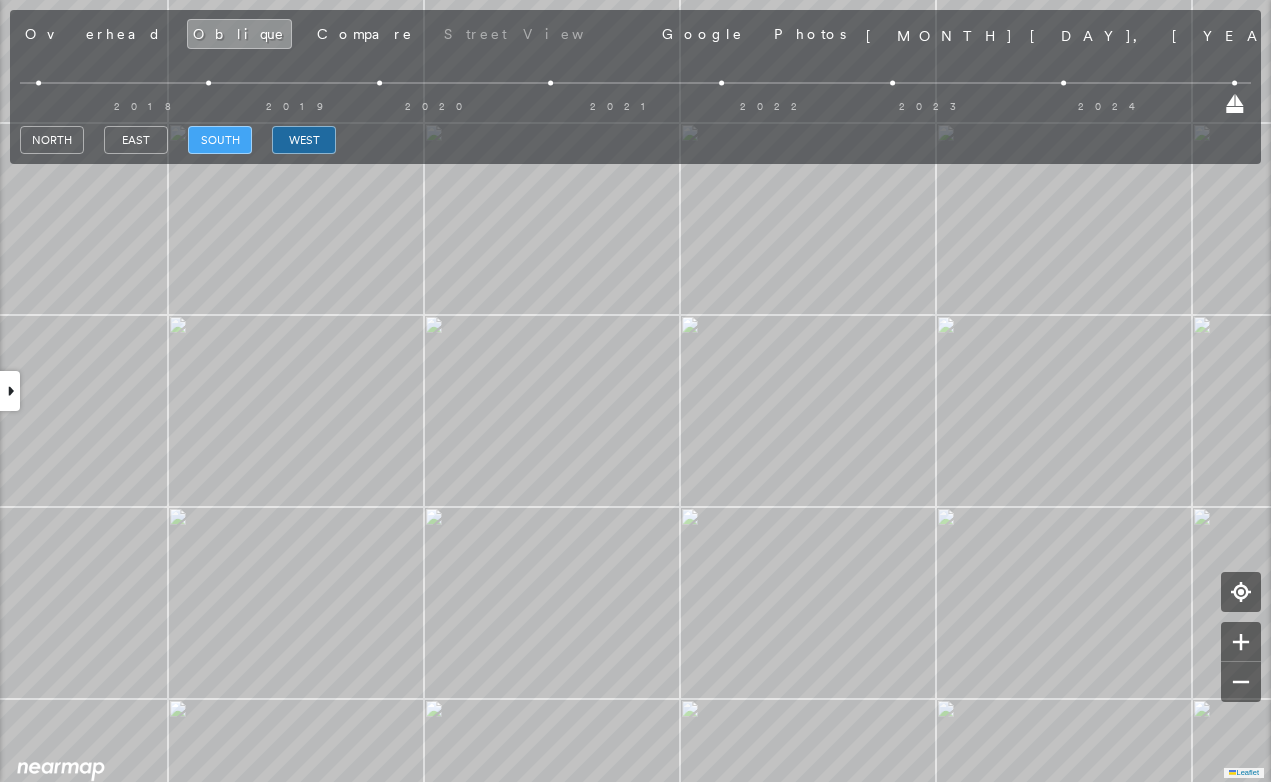 click on "south" at bounding box center [220, 140] 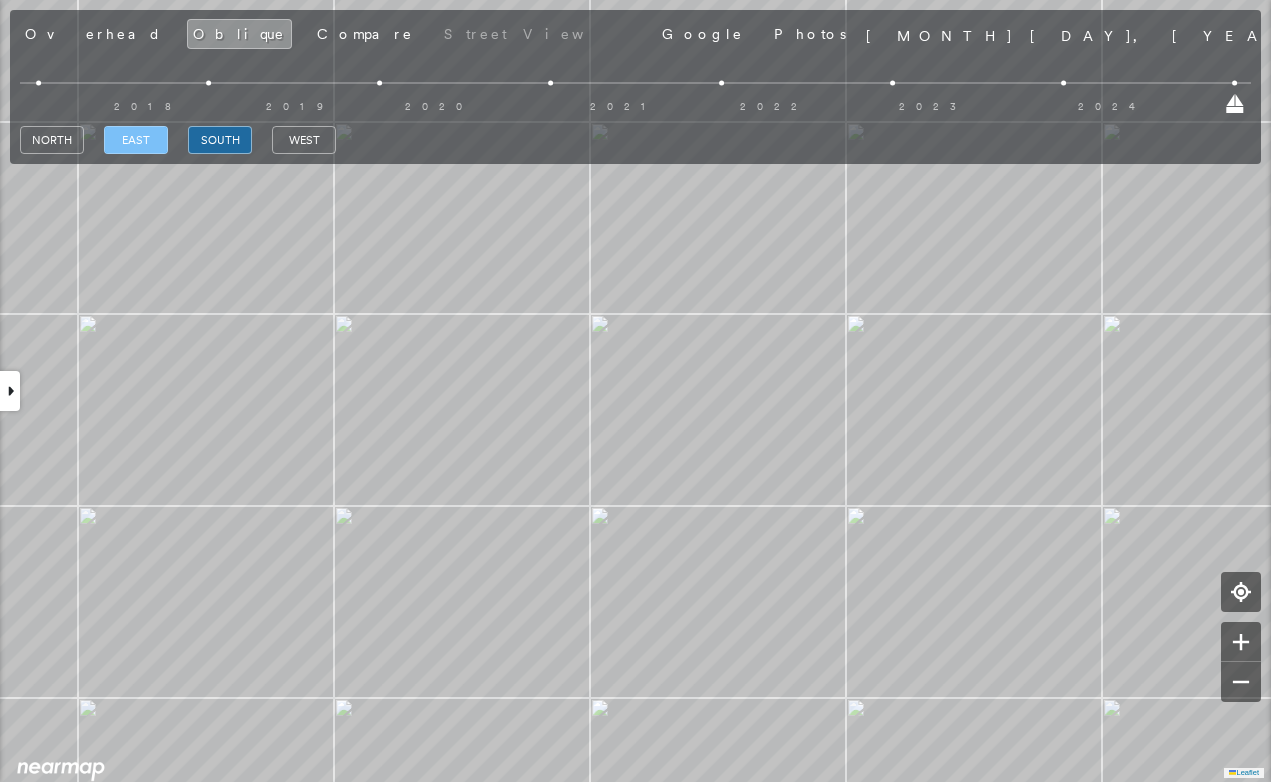 click on "east" at bounding box center (136, 140) 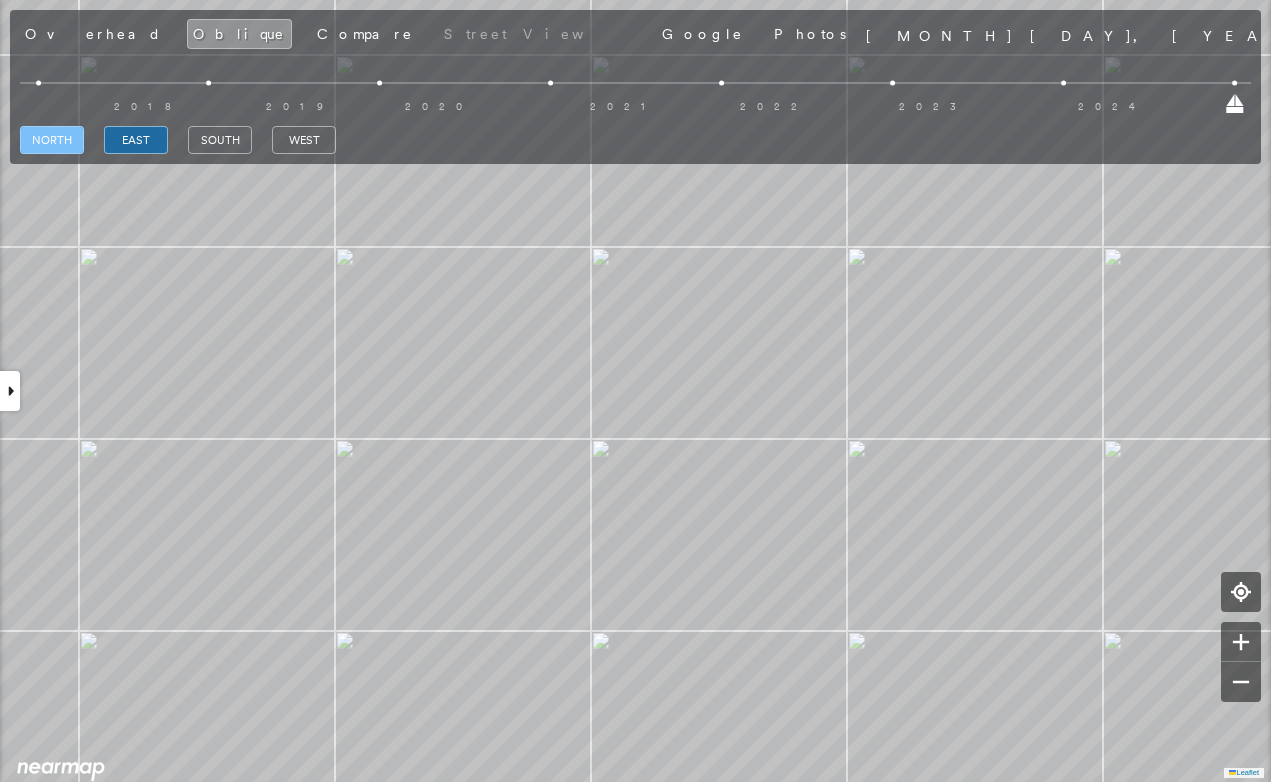 click on "north" at bounding box center (52, 140) 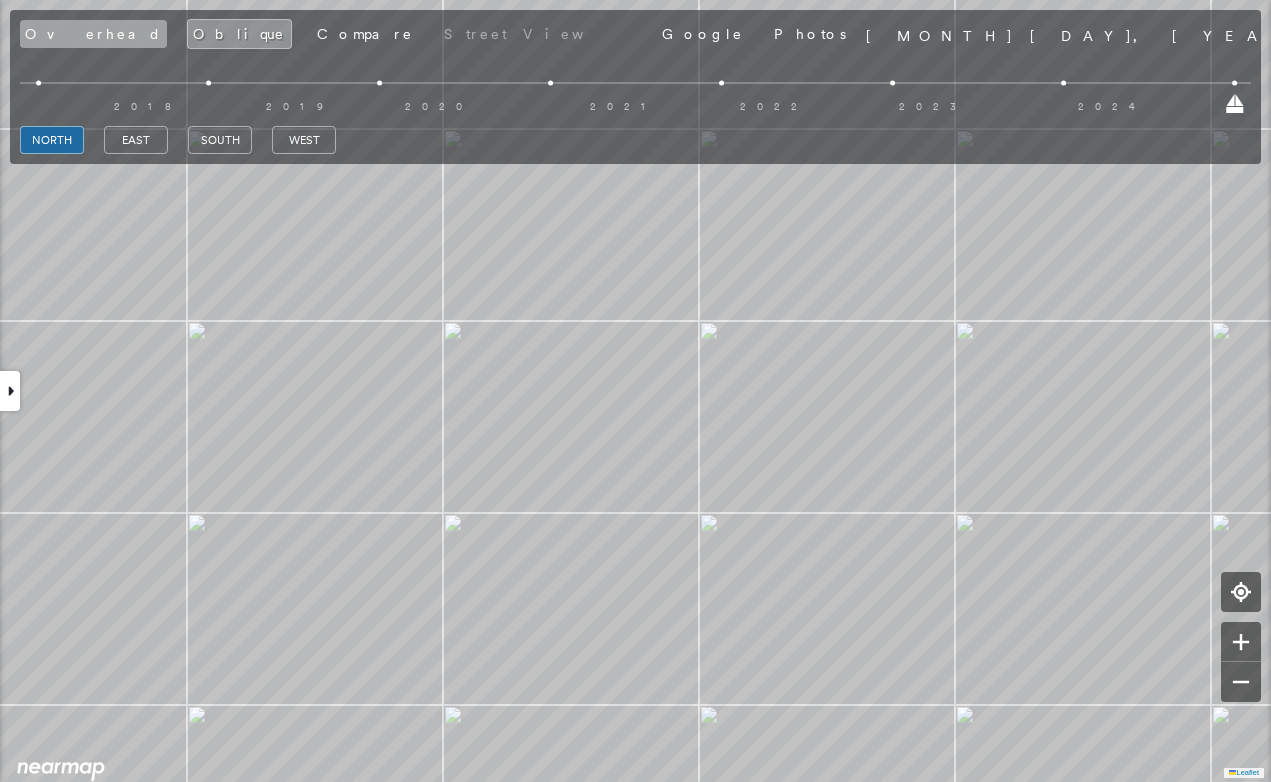 click on "Overhead" at bounding box center [93, 34] 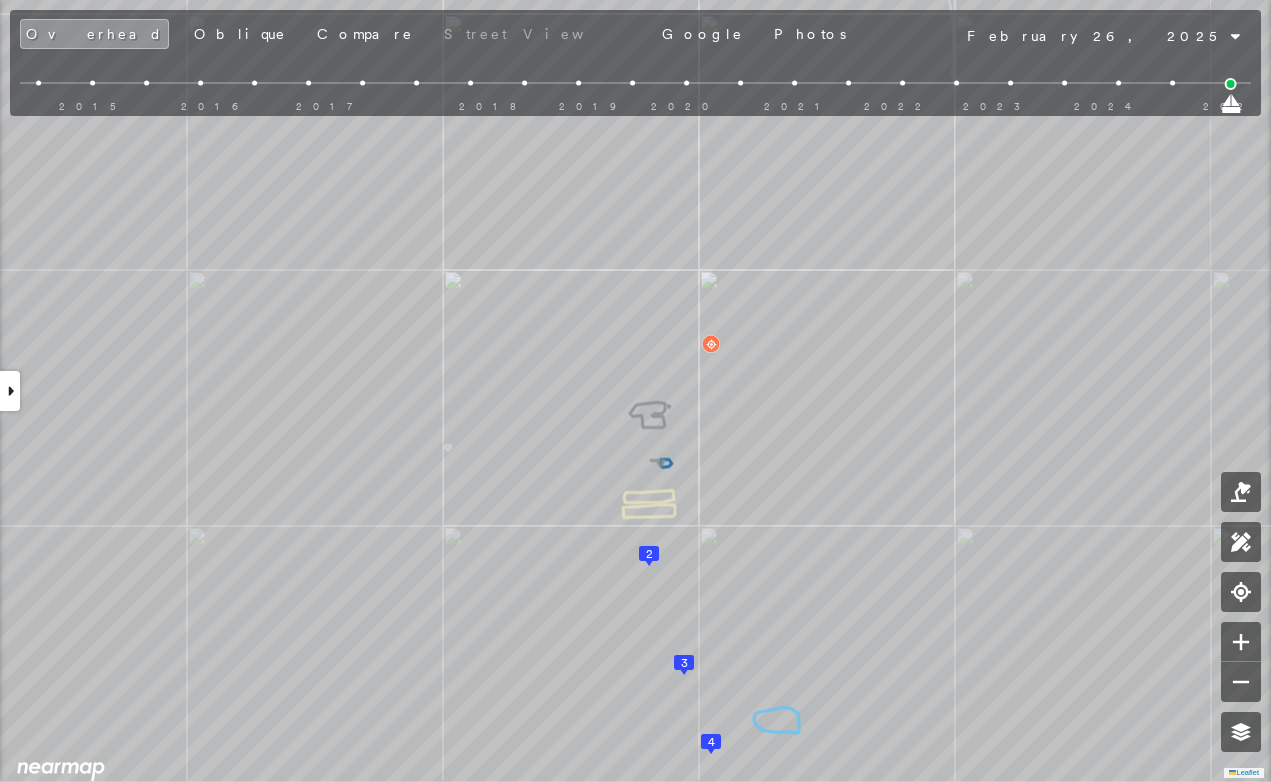 scroll, scrollTop: 800, scrollLeft: 0, axis: vertical 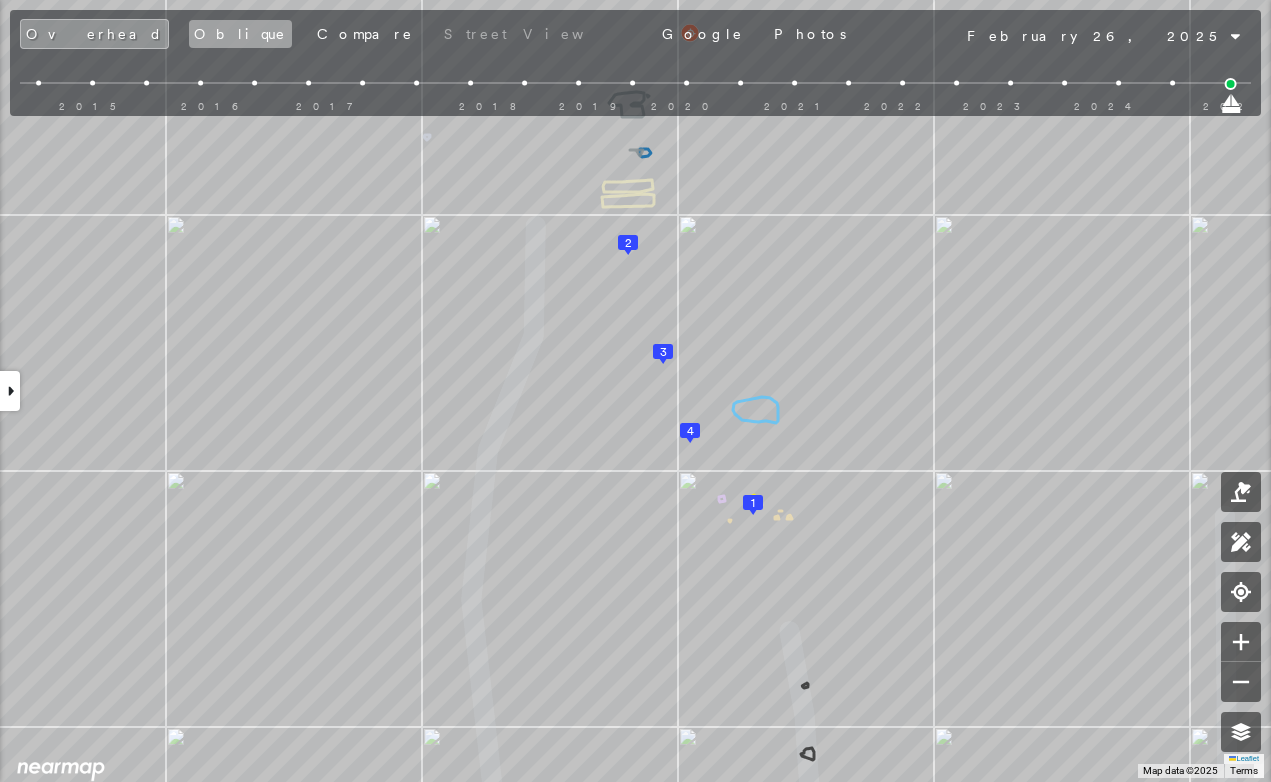 click on "Oblique" at bounding box center (240, 34) 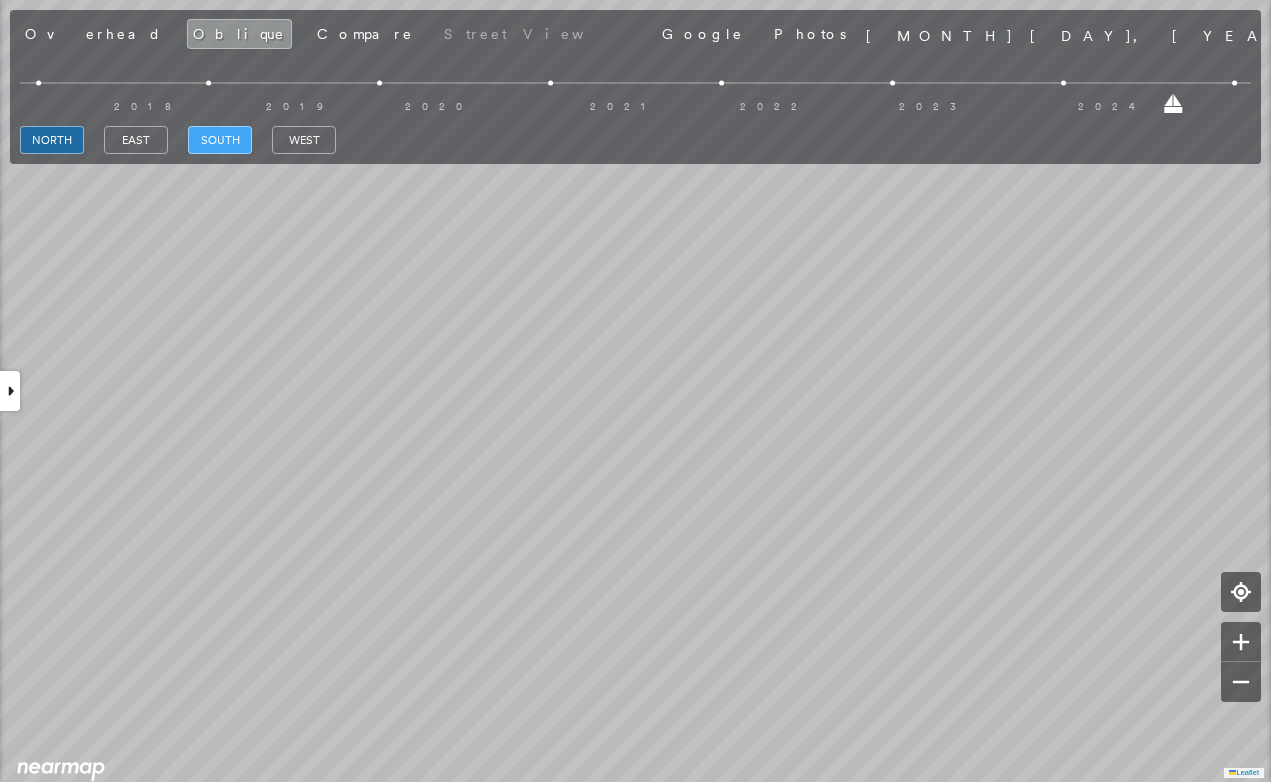 scroll, scrollTop: 850, scrollLeft: 0, axis: vertical 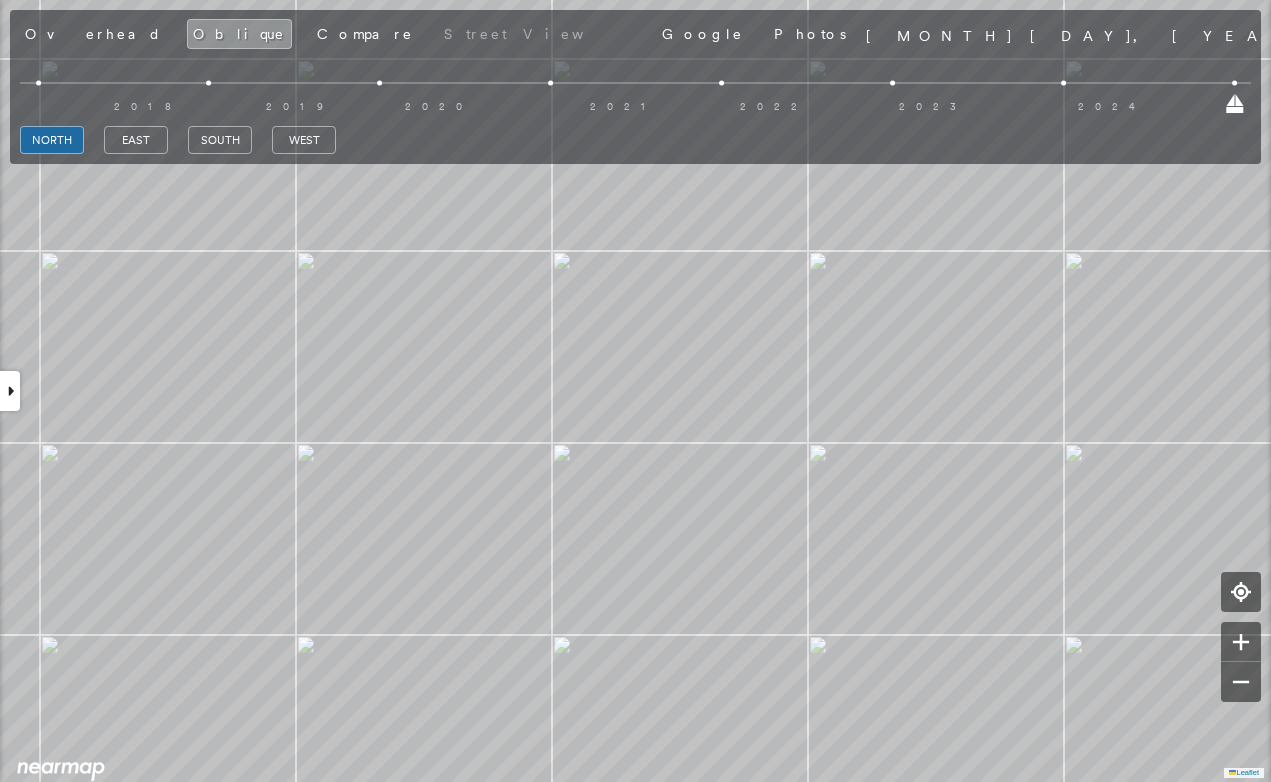 click at bounding box center [10, 391] 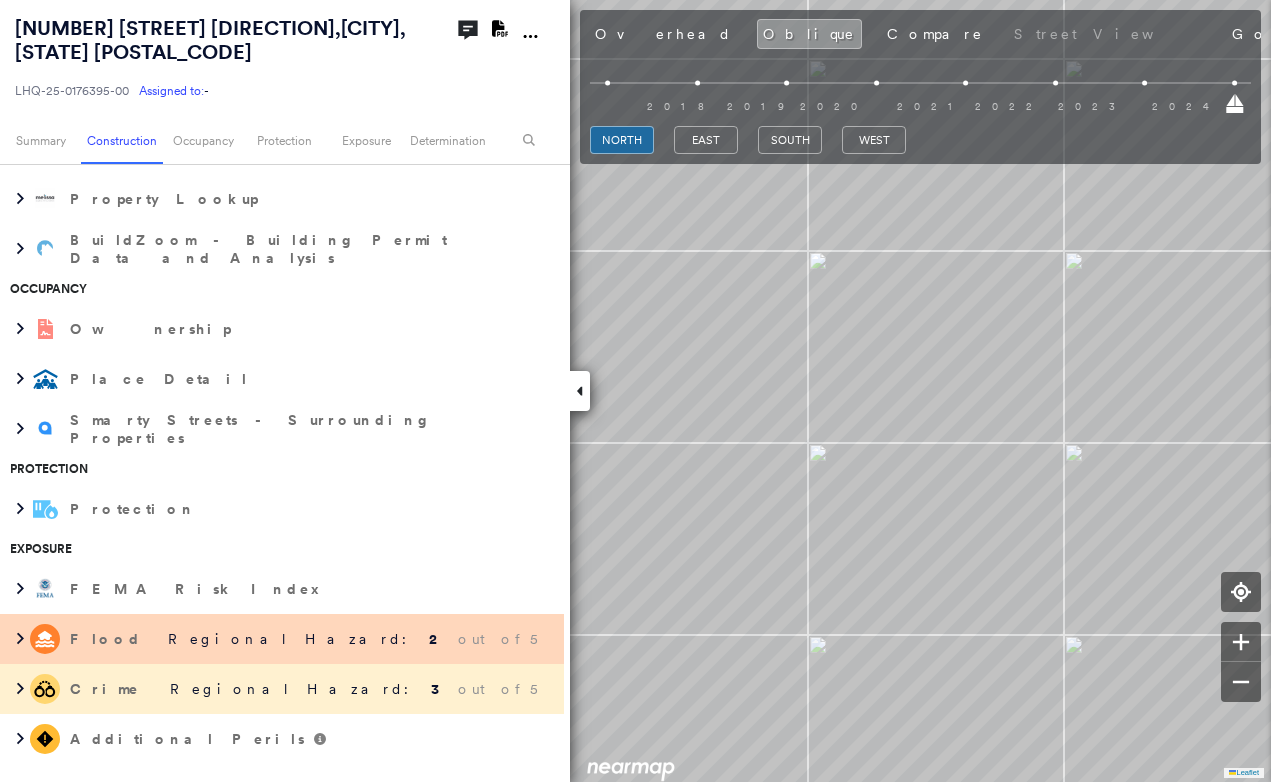 scroll, scrollTop: 1050, scrollLeft: 0, axis: vertical 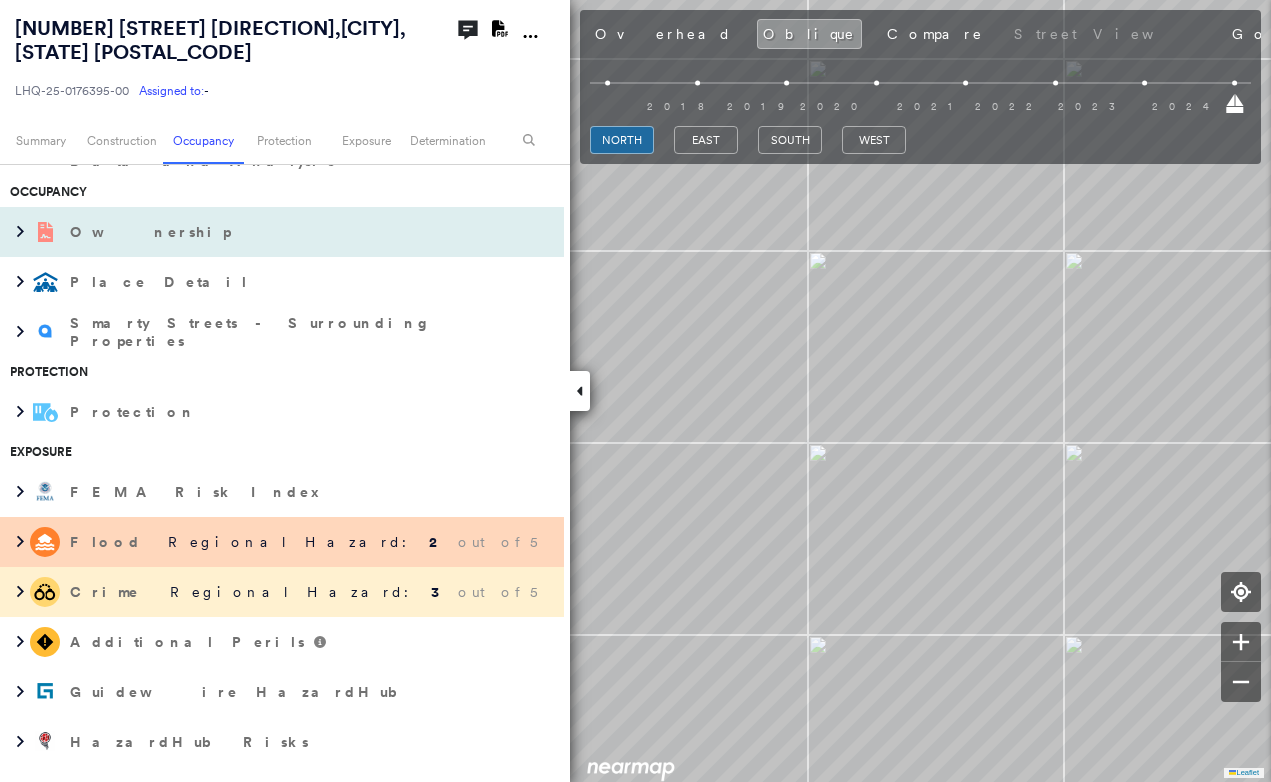 click on "Ownership" at bounding box center [282, 232] 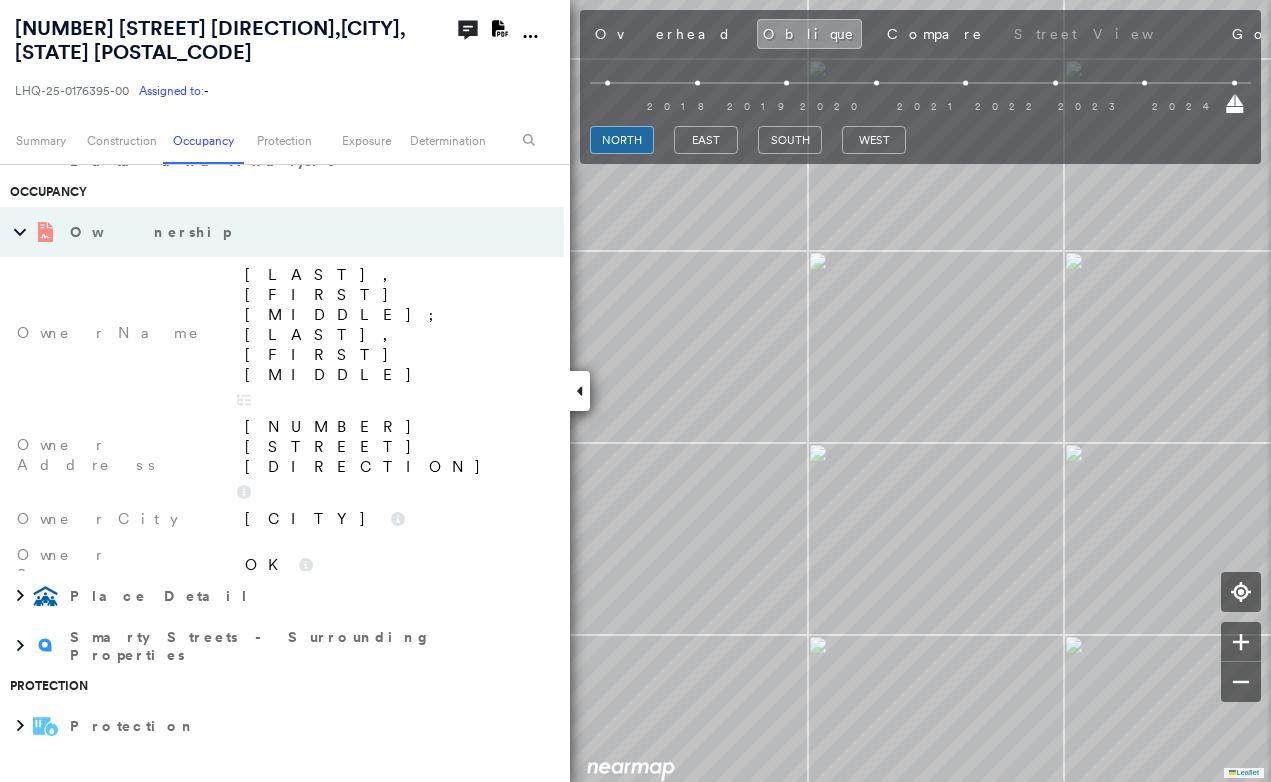 click at bounding box center (15, 232) 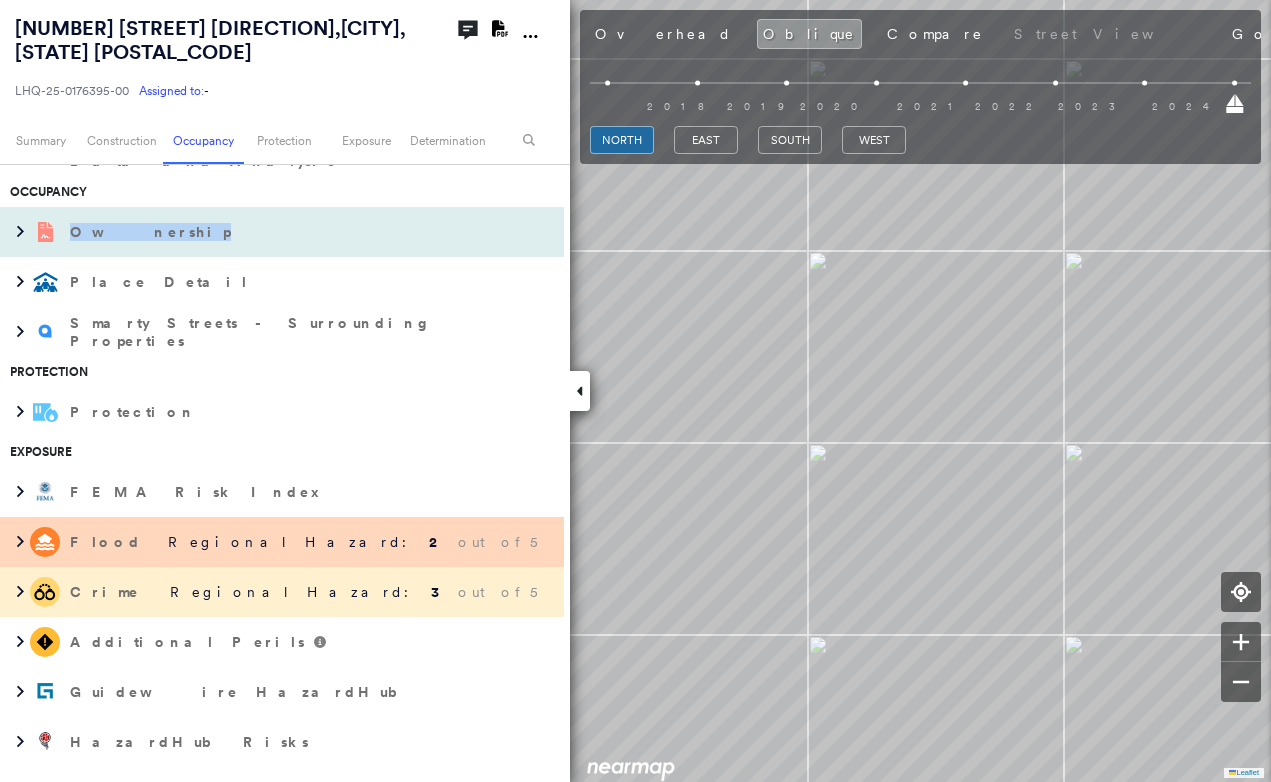 click at bounding box center [15, 232] 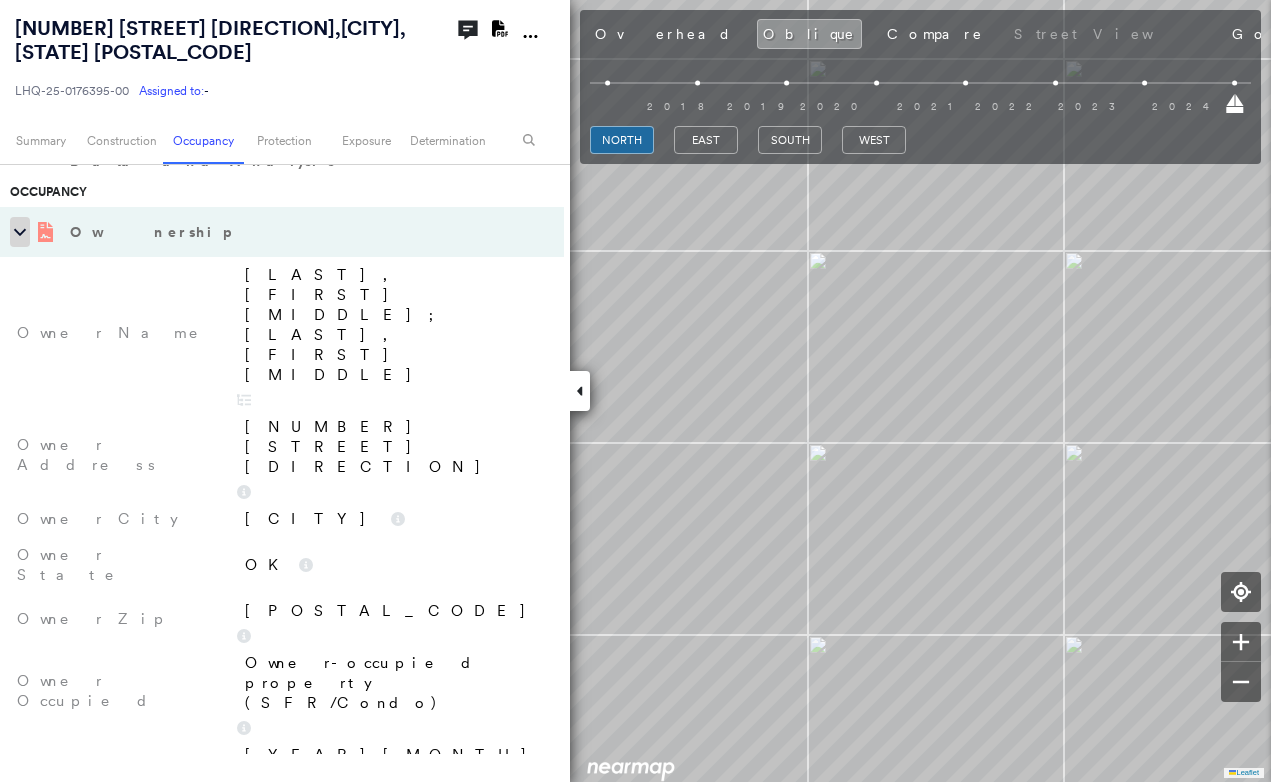 click 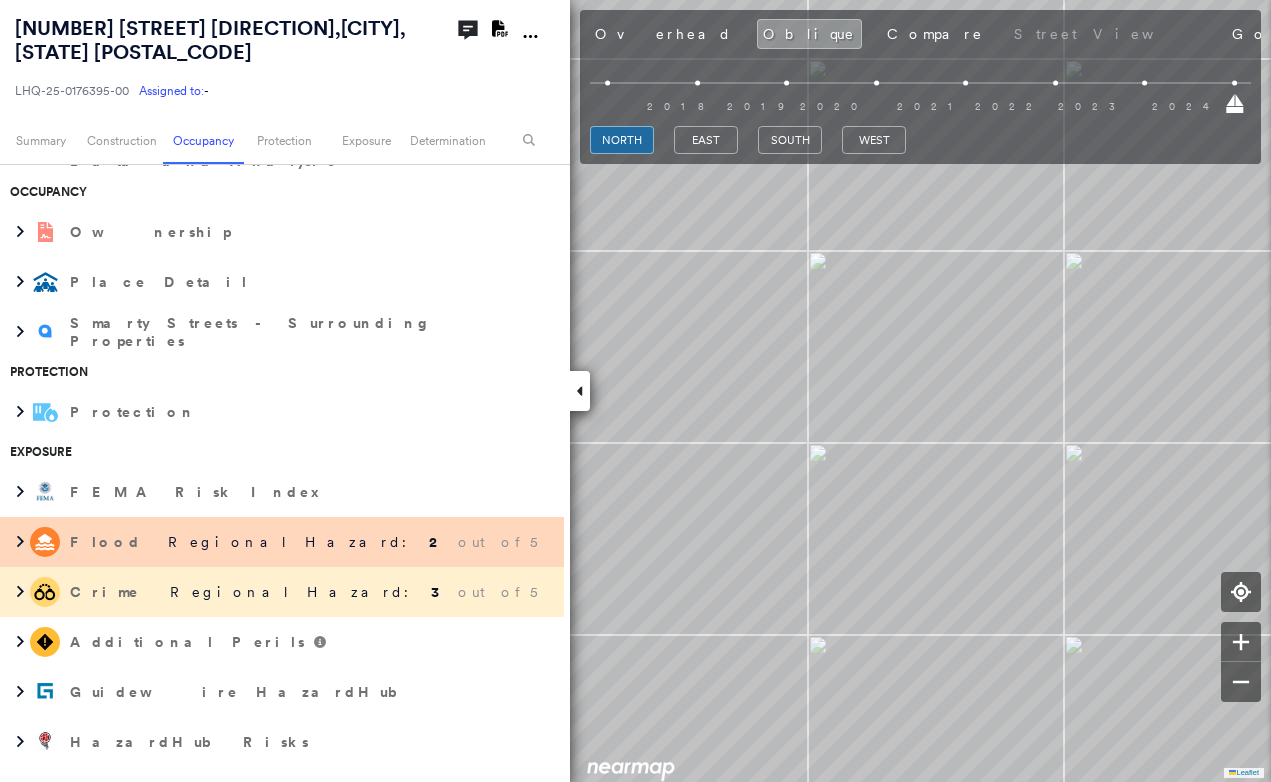 click 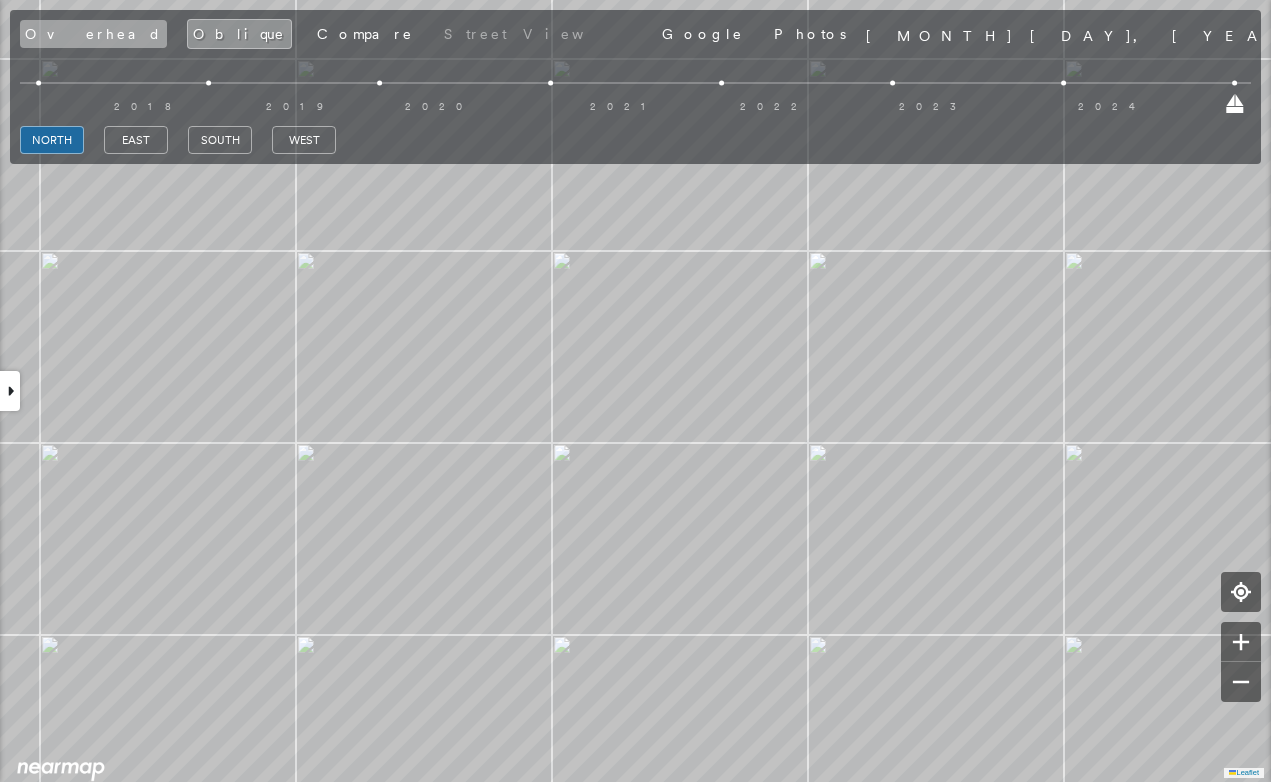 click on "Overhead" at bounding box center [93, 34] 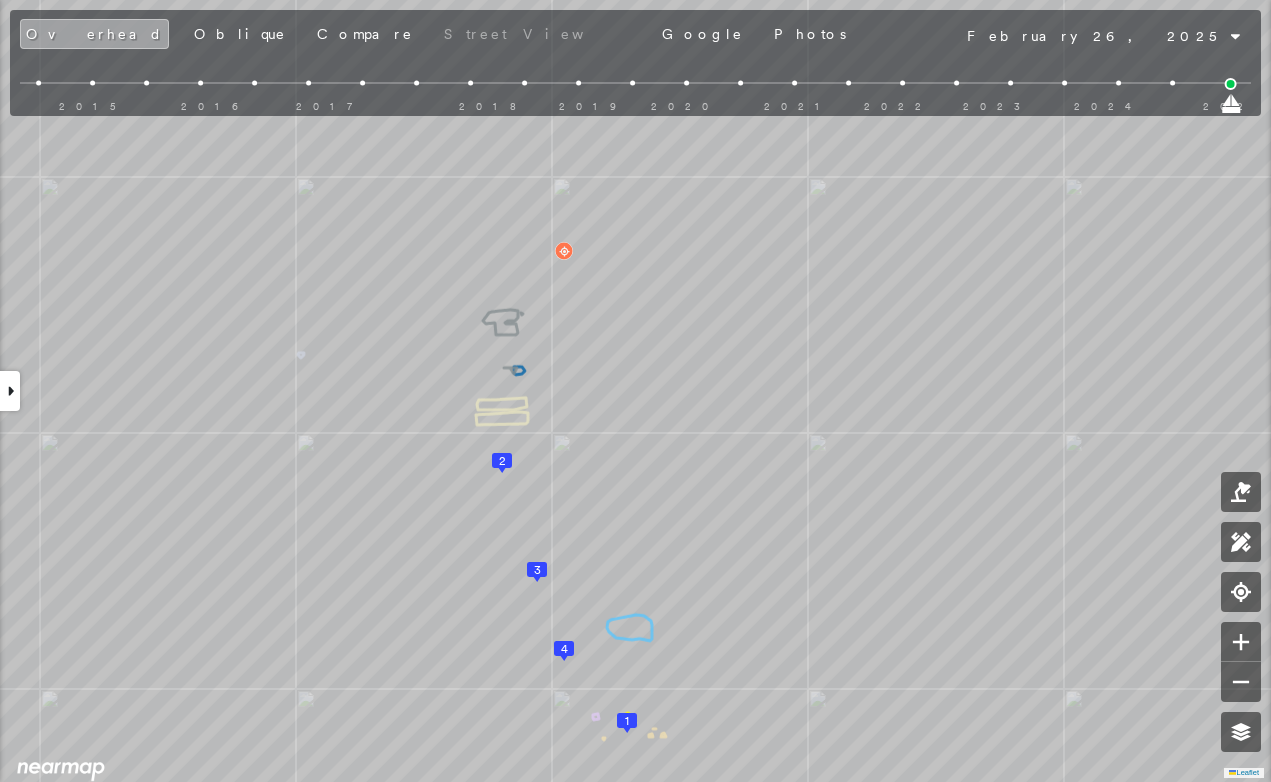 scroll, scrollTop: 1000, scrollLeft: 0, axis: vertical 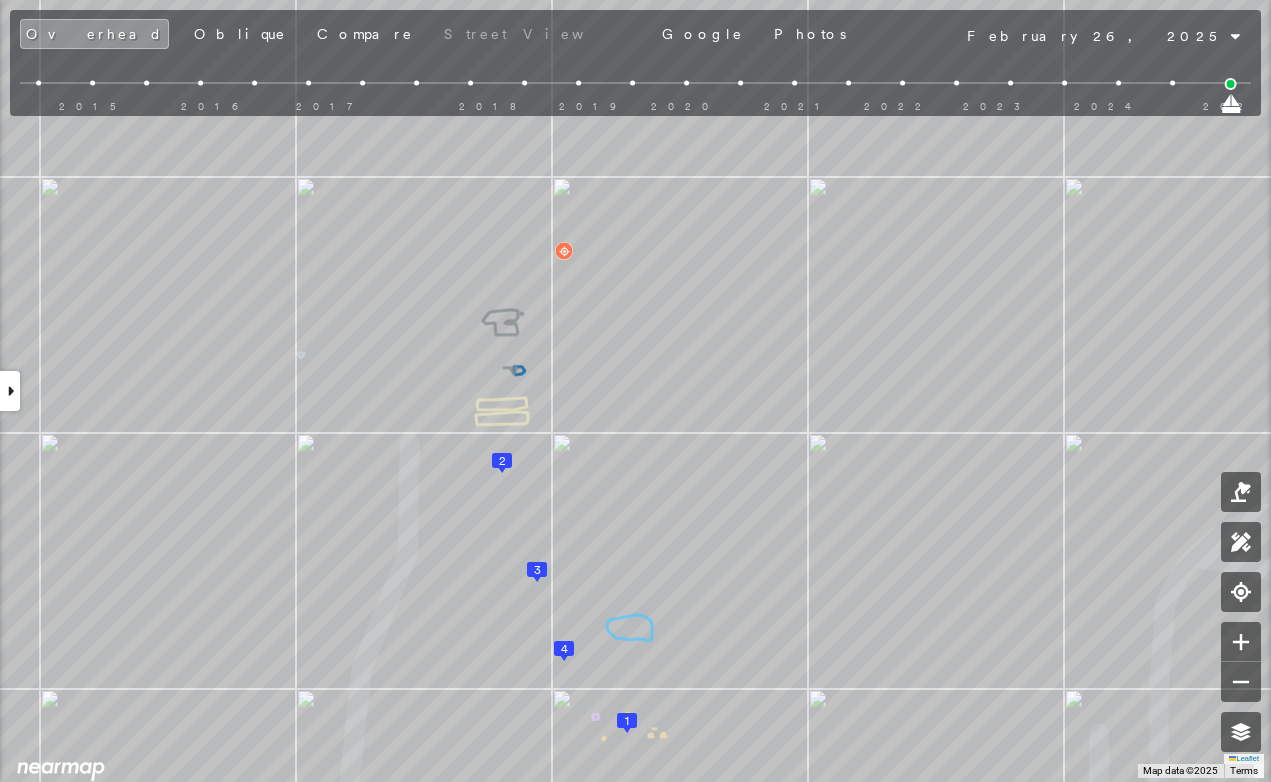 click at bounding box center [1173, 83] 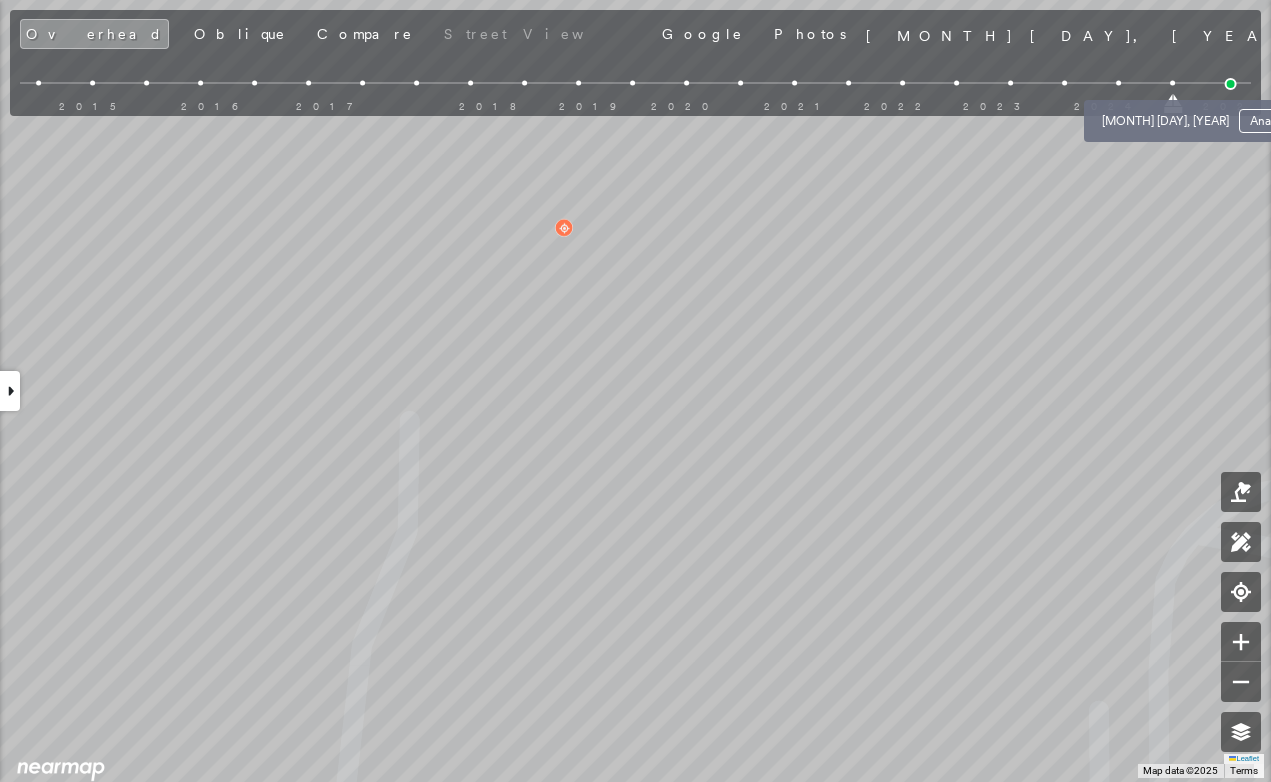 scroll, scrollTop: 1050, scrollLeft: 0, axis: vertical 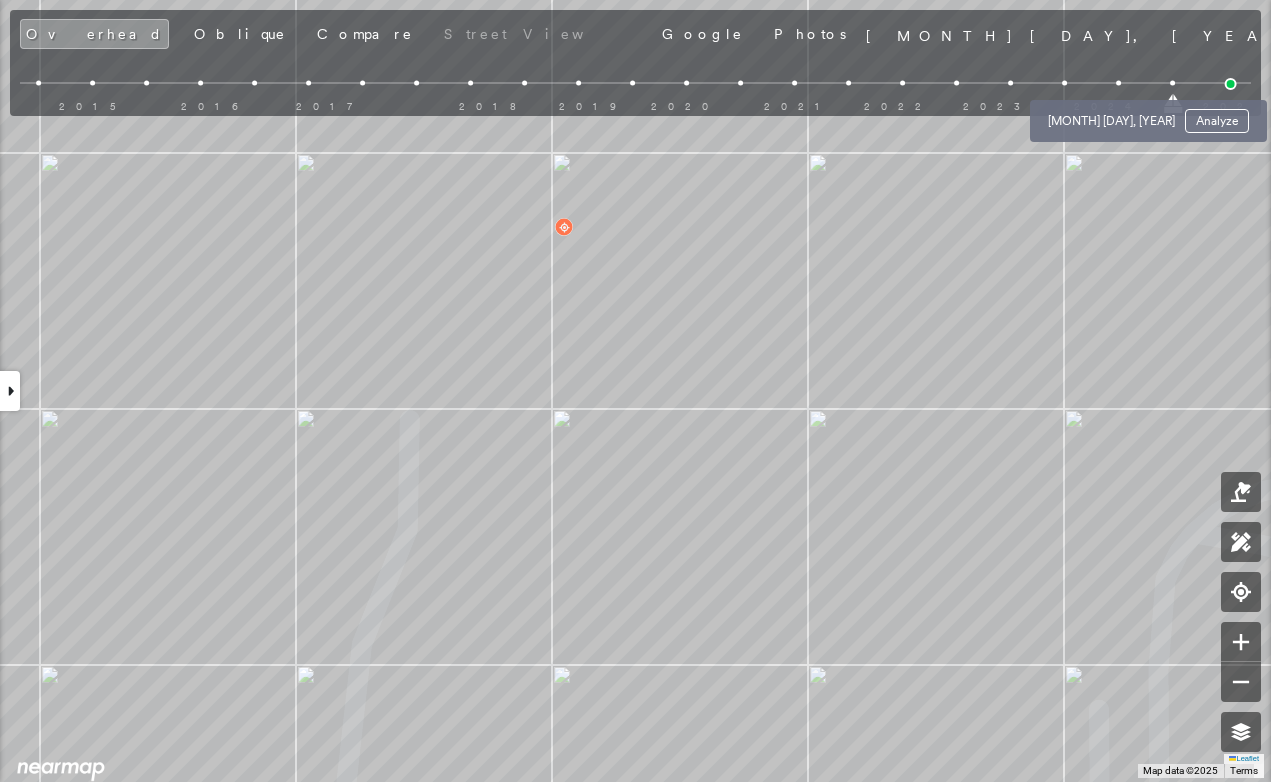 click at bounding box center (1119, 83) 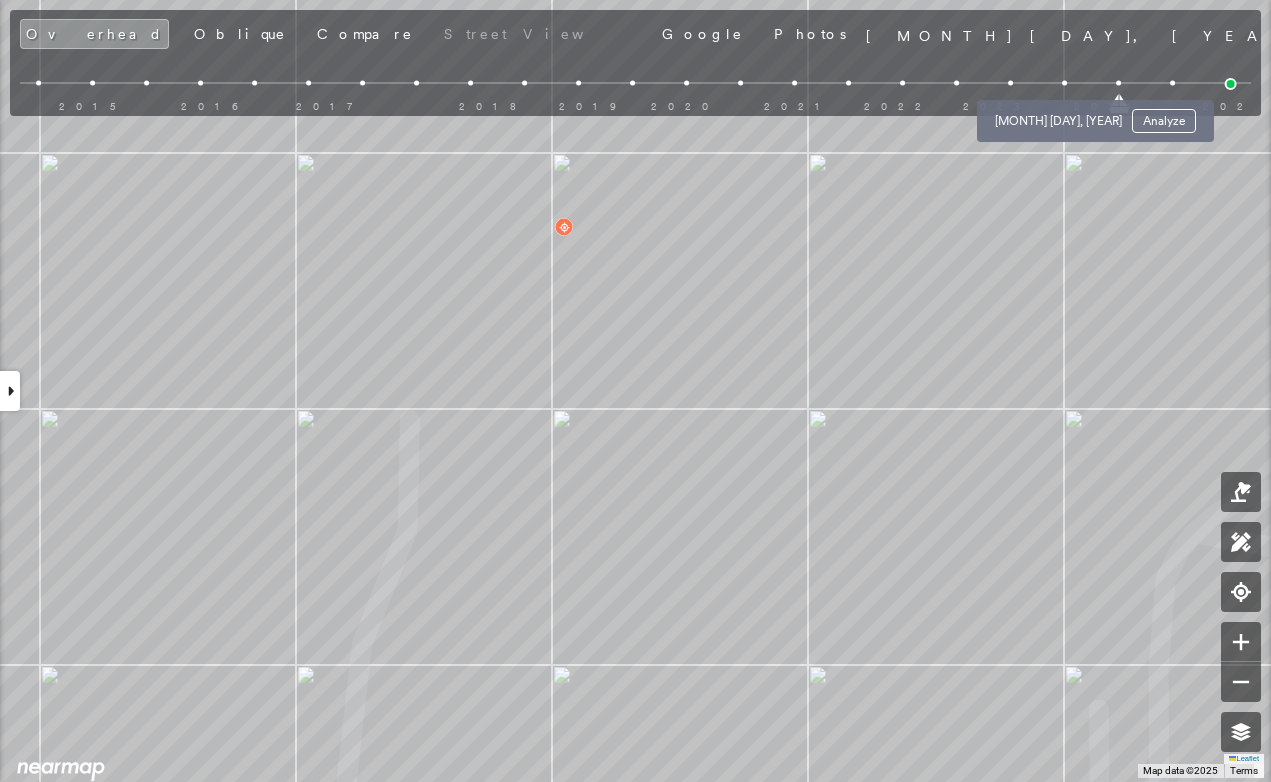 click at bounding box center (1064, 83) 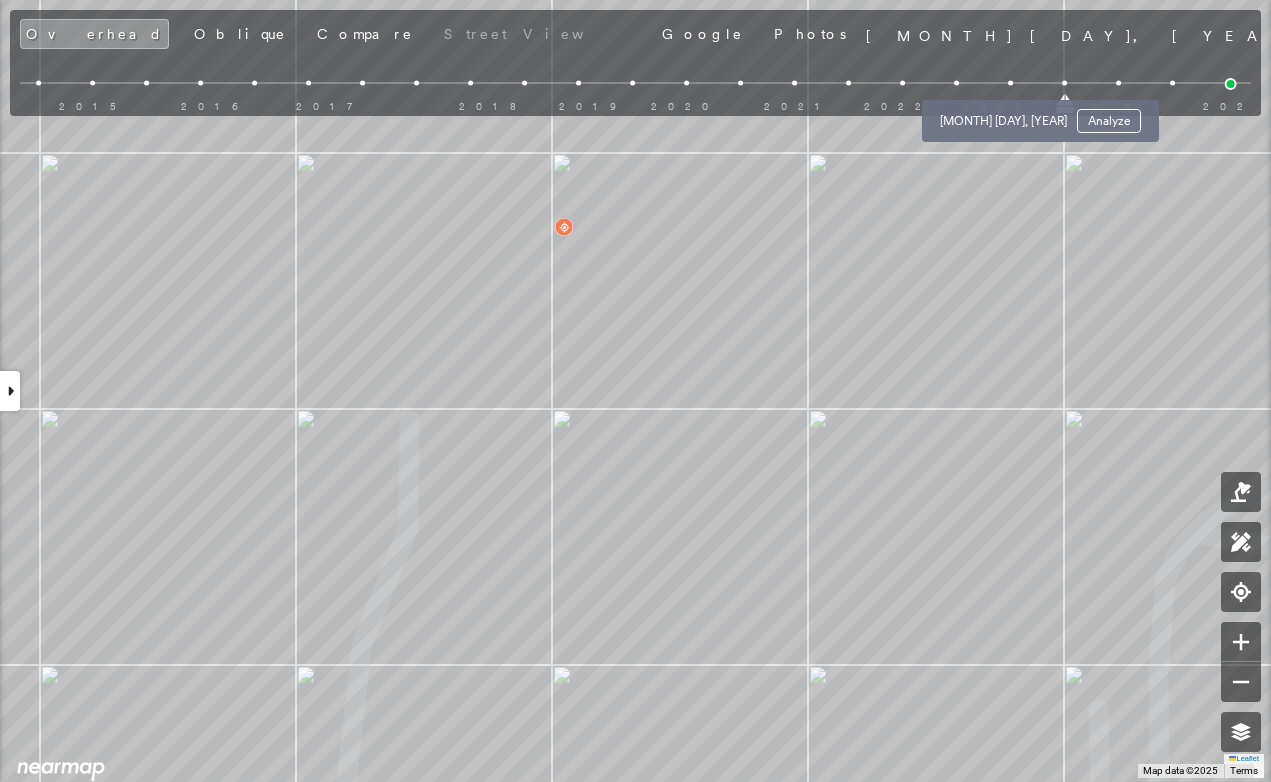 click at bounding box center (1010, 83) 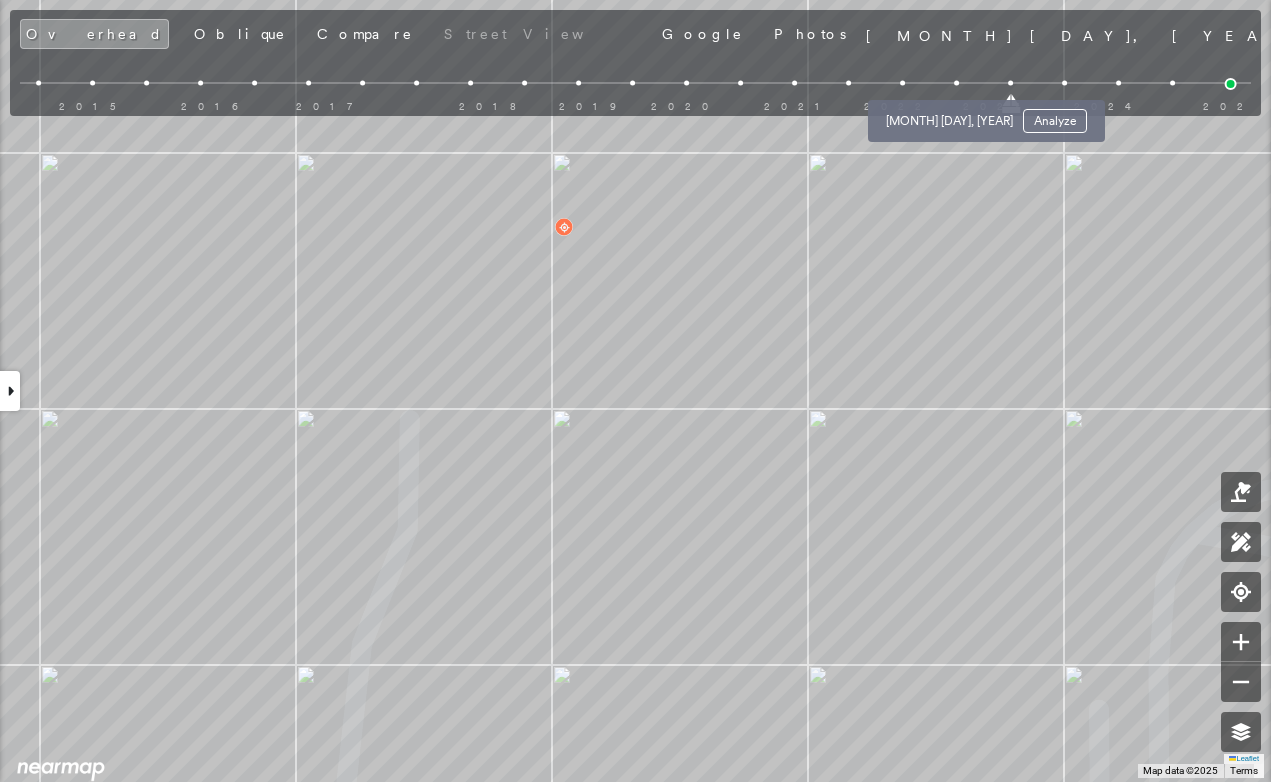 click at bounding box center [956, 83] 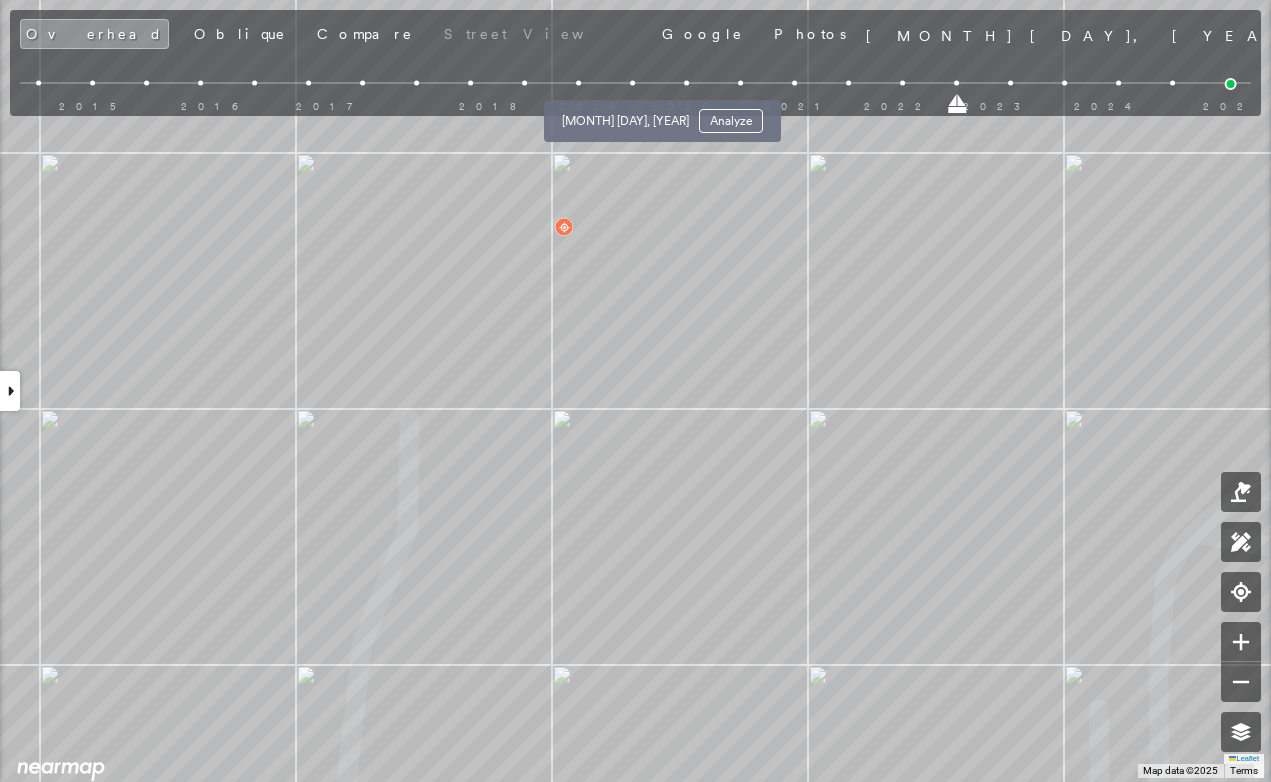 click at bounding box center (632, 83) 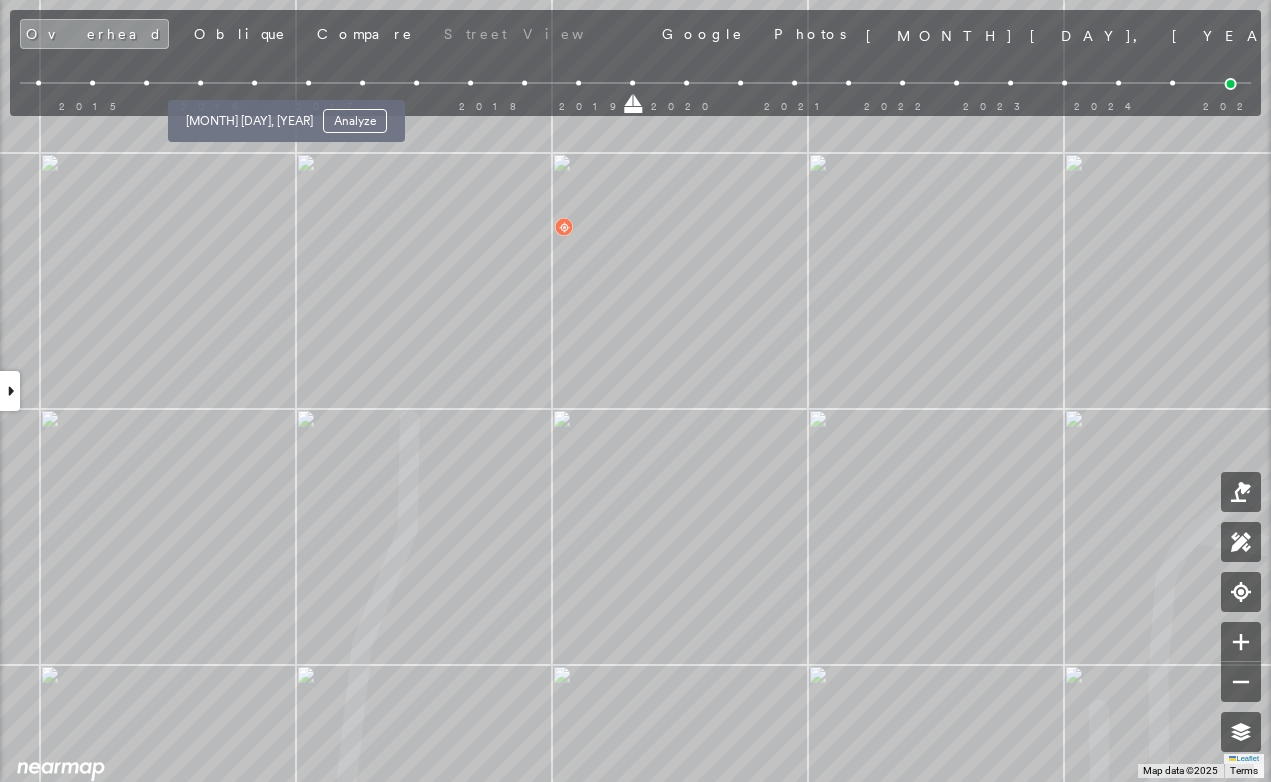 click at bounding box center [254, 83] 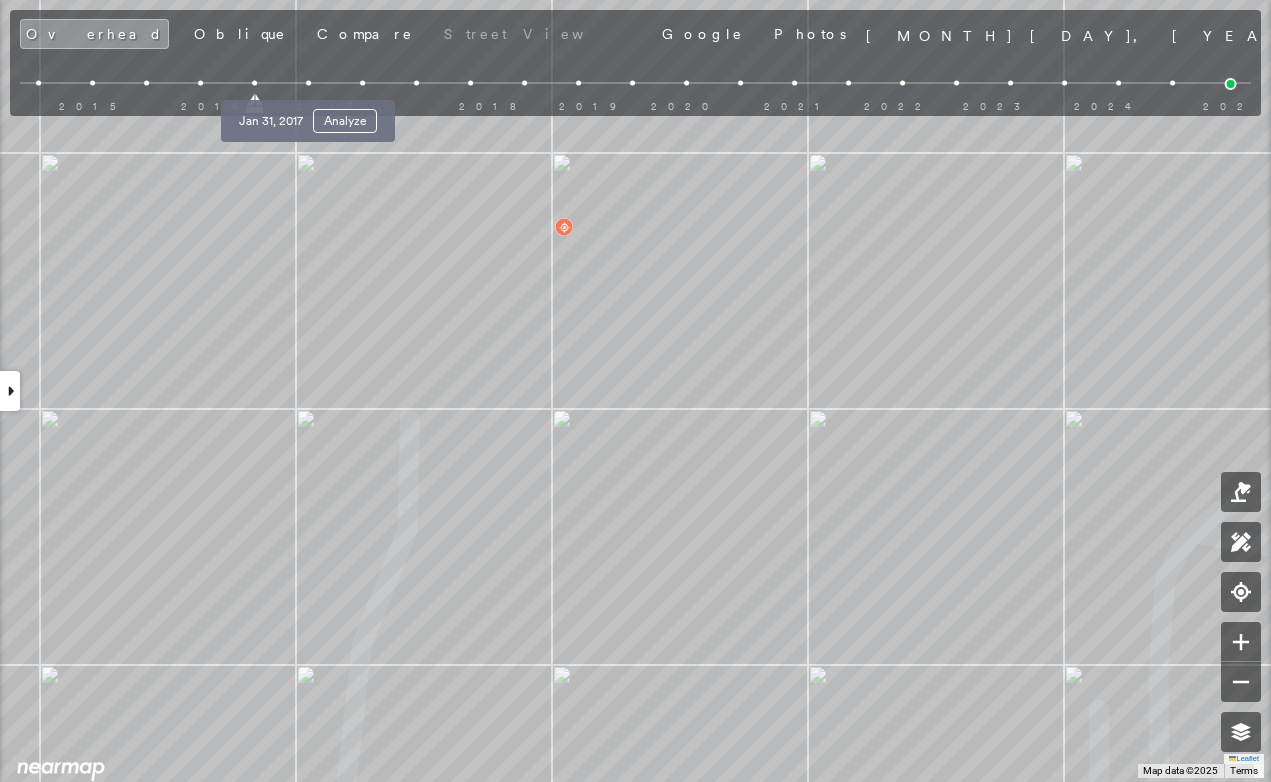 click at bounding box center [308, 83] 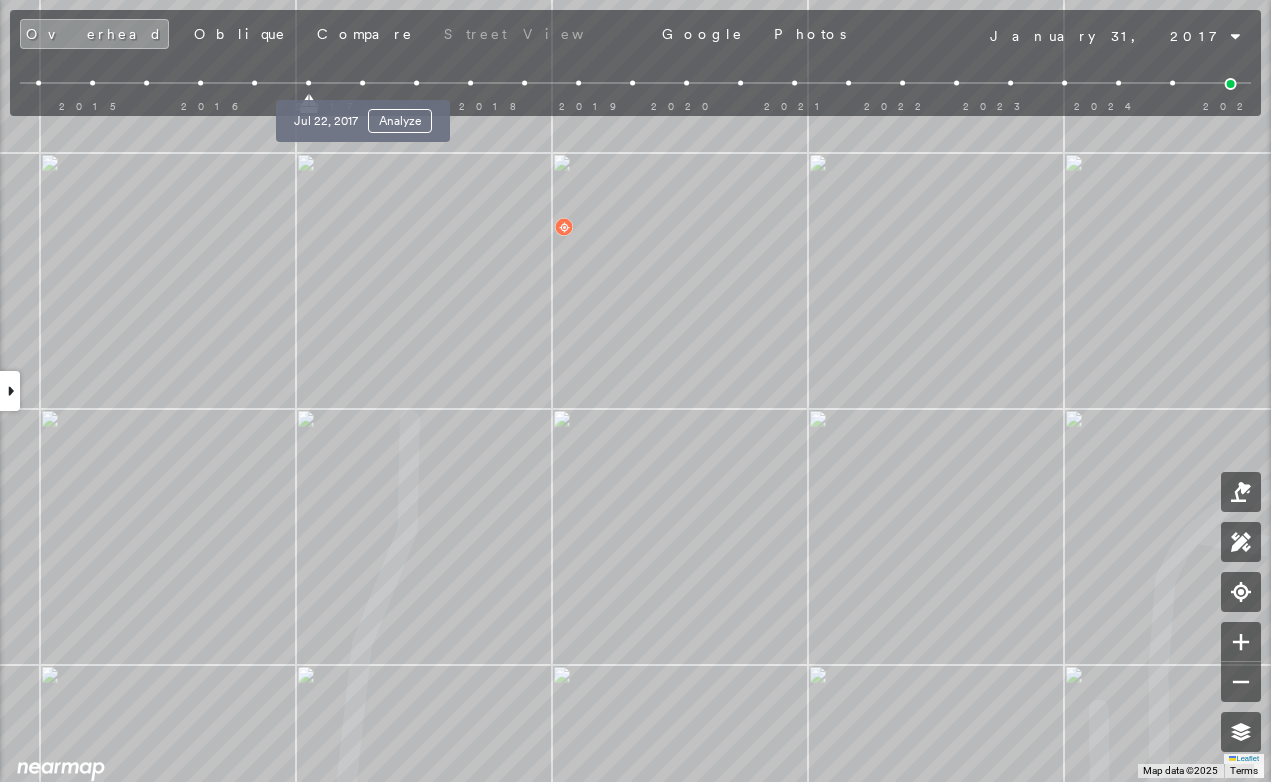 click at bounding box center (362, 83) 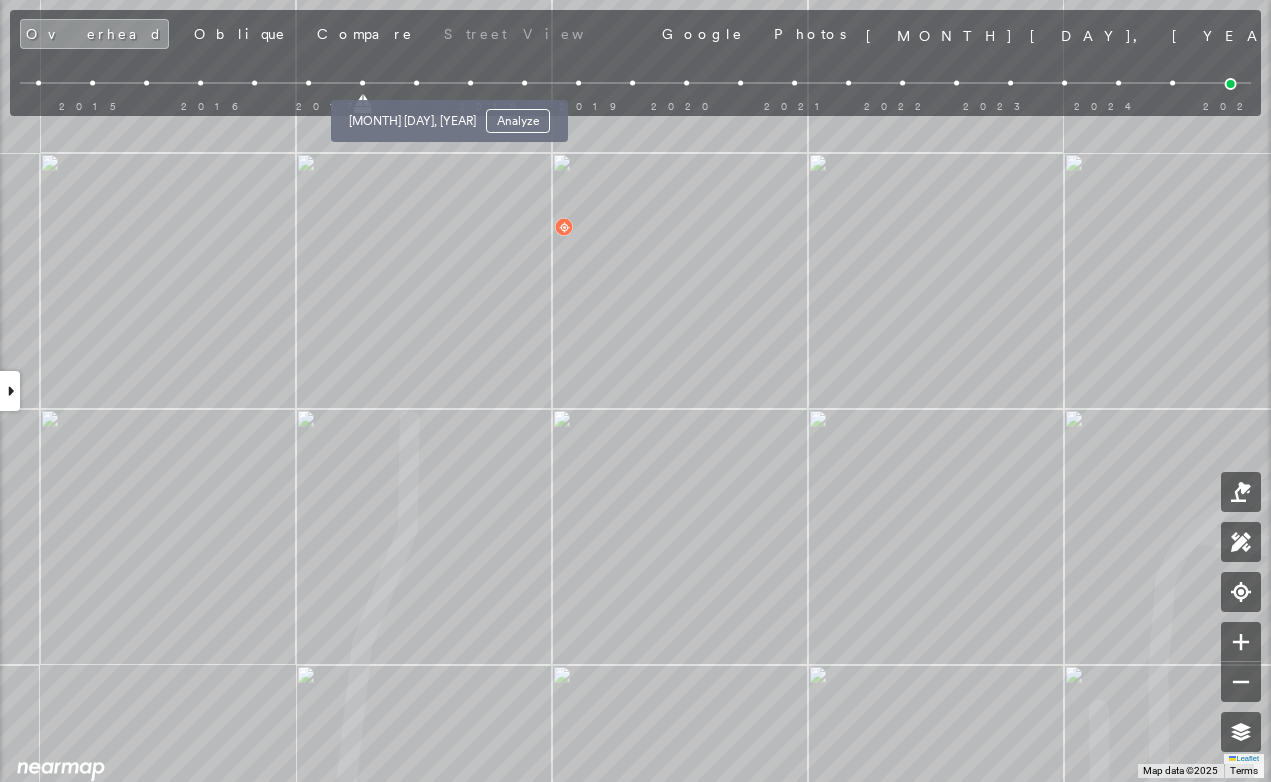 click at bounding box center [416, 83] 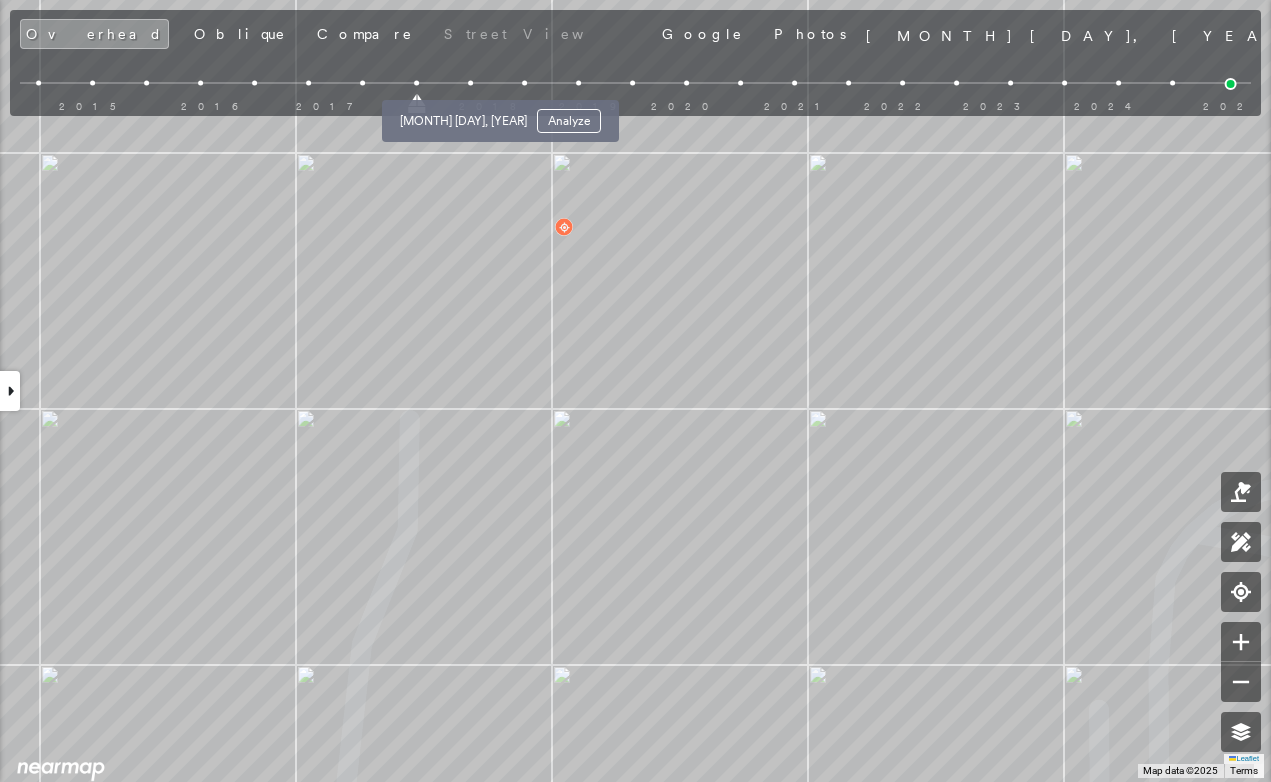 click at bounding box center [470, 83] 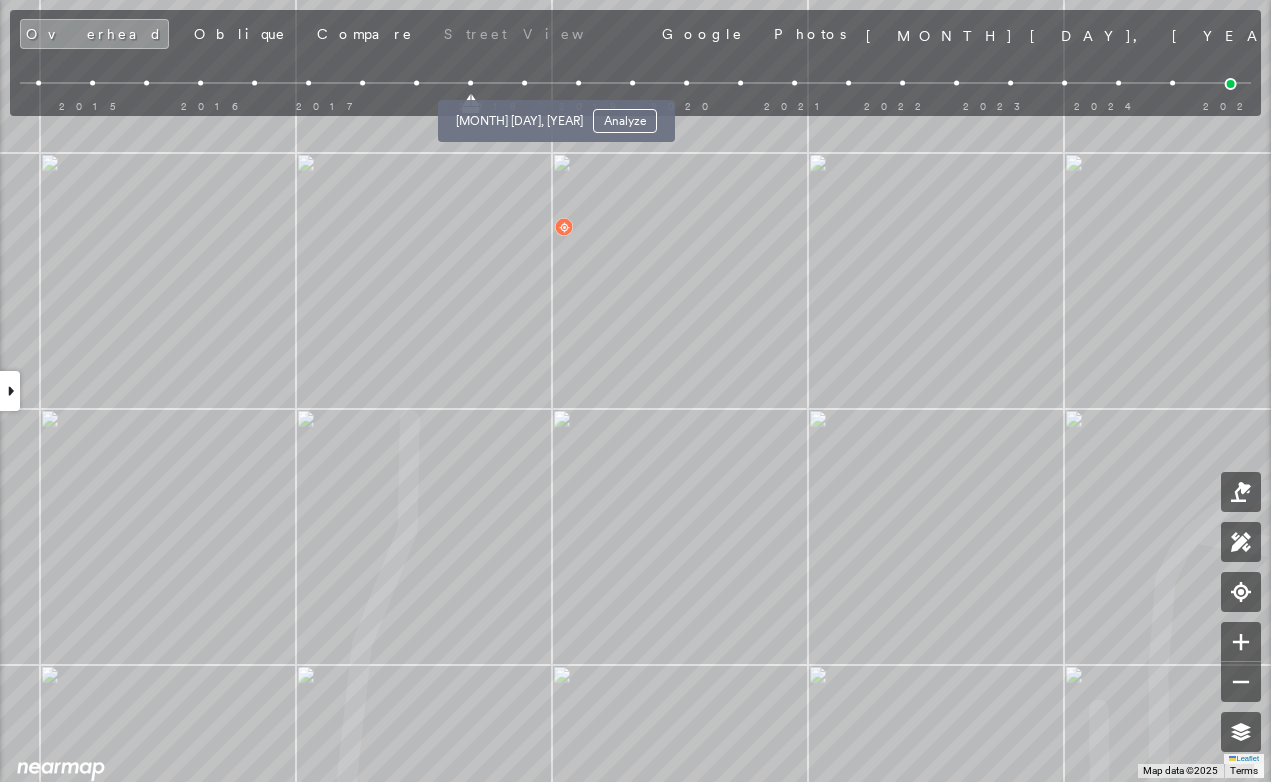 click at bounding box center [524, 83] 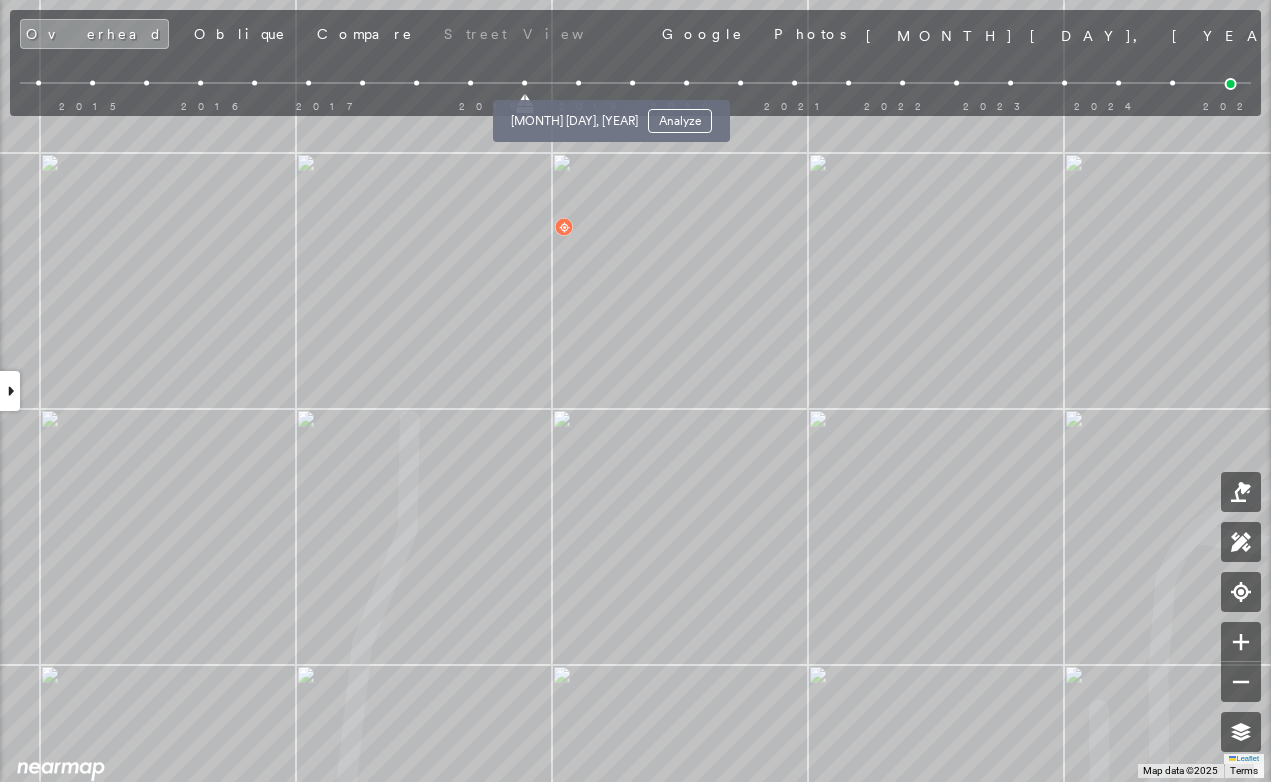 click at bounding box center [578, 83] 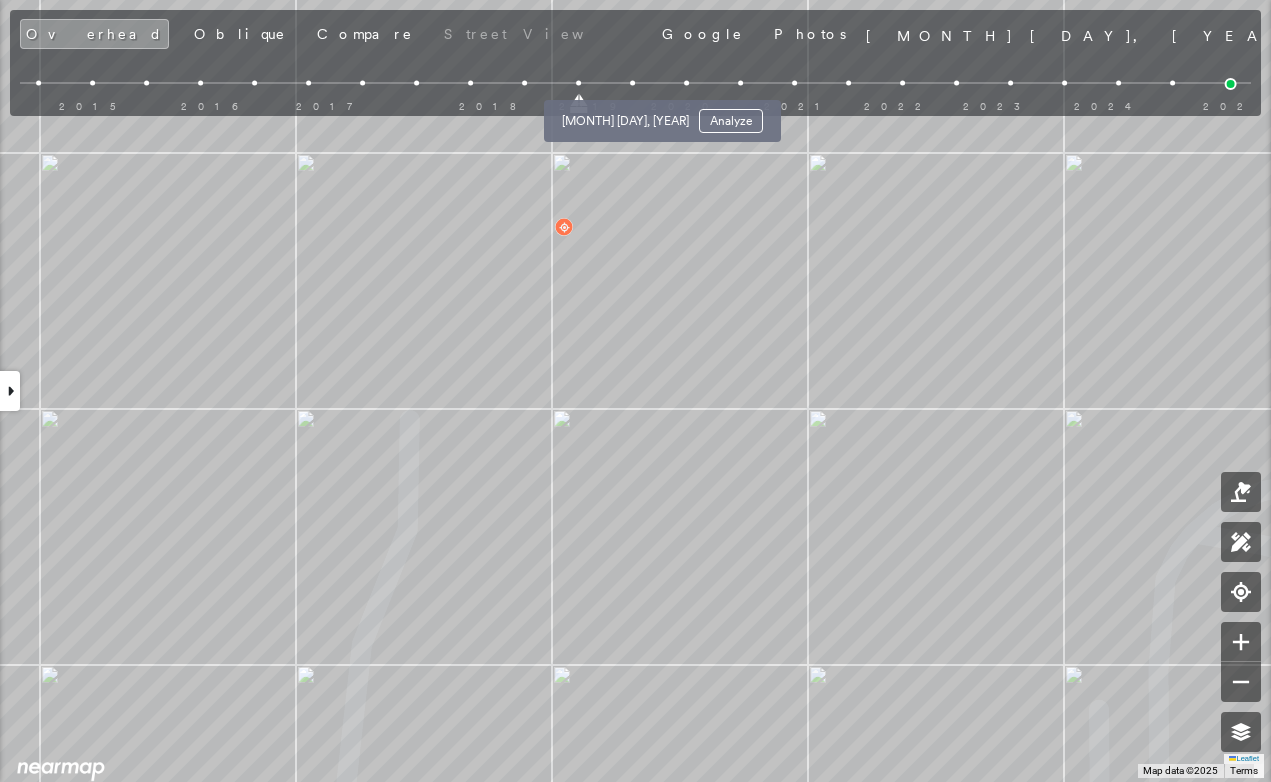 click at bounding box center [632, 83] 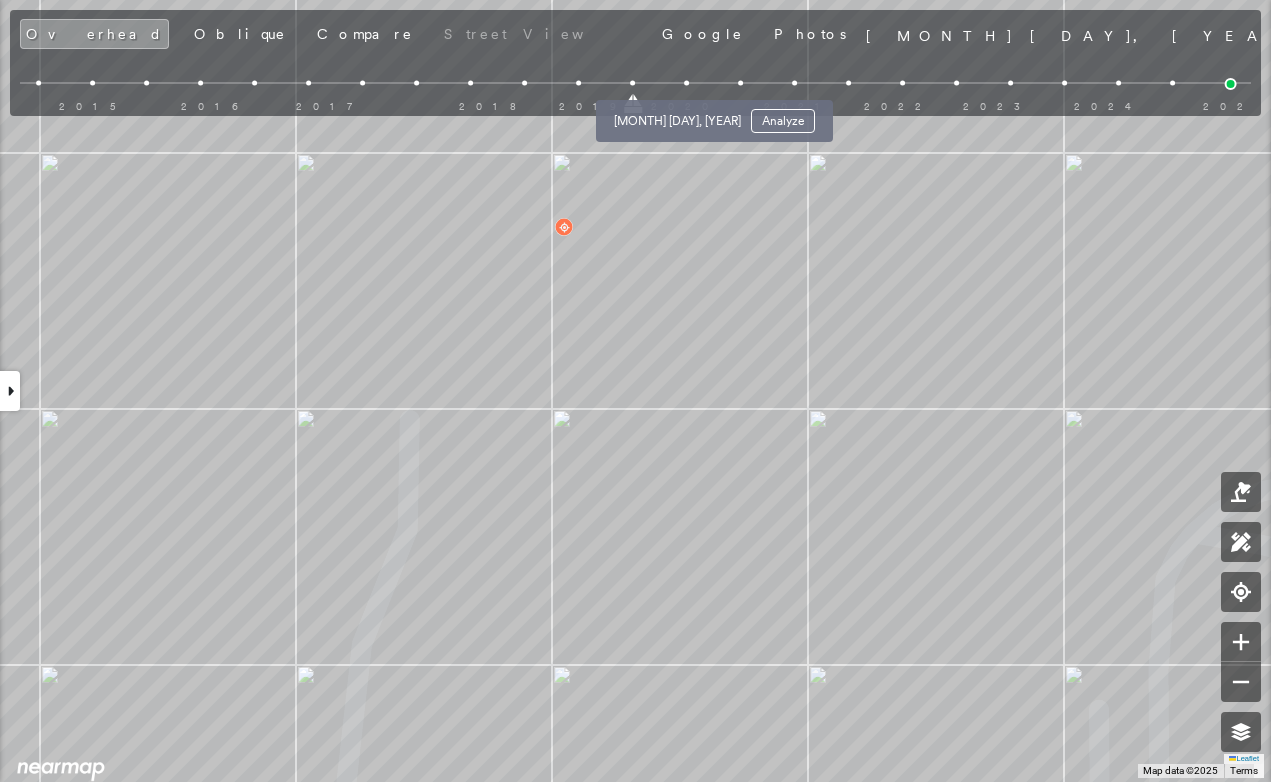 click on "Mar 25, 2020 Analyze" at bounding box center (714, 115) 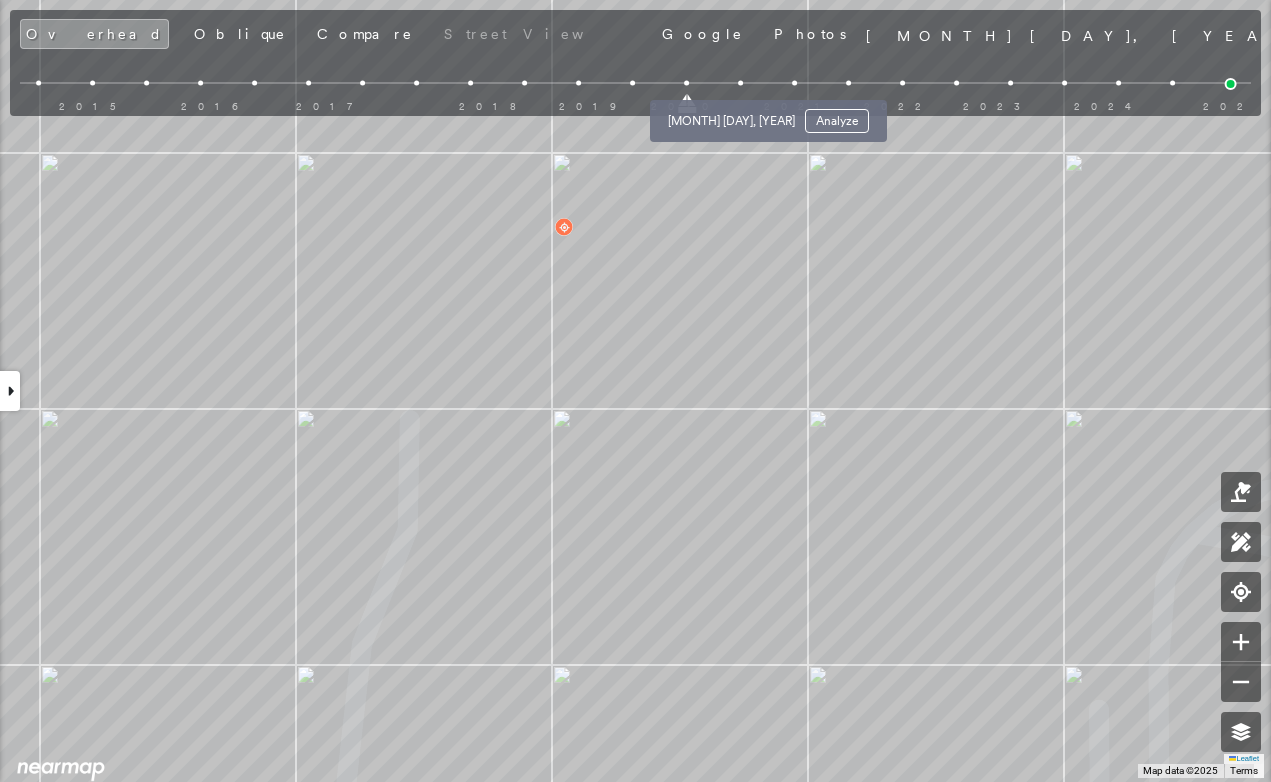 click at bounding box center (740, 83) 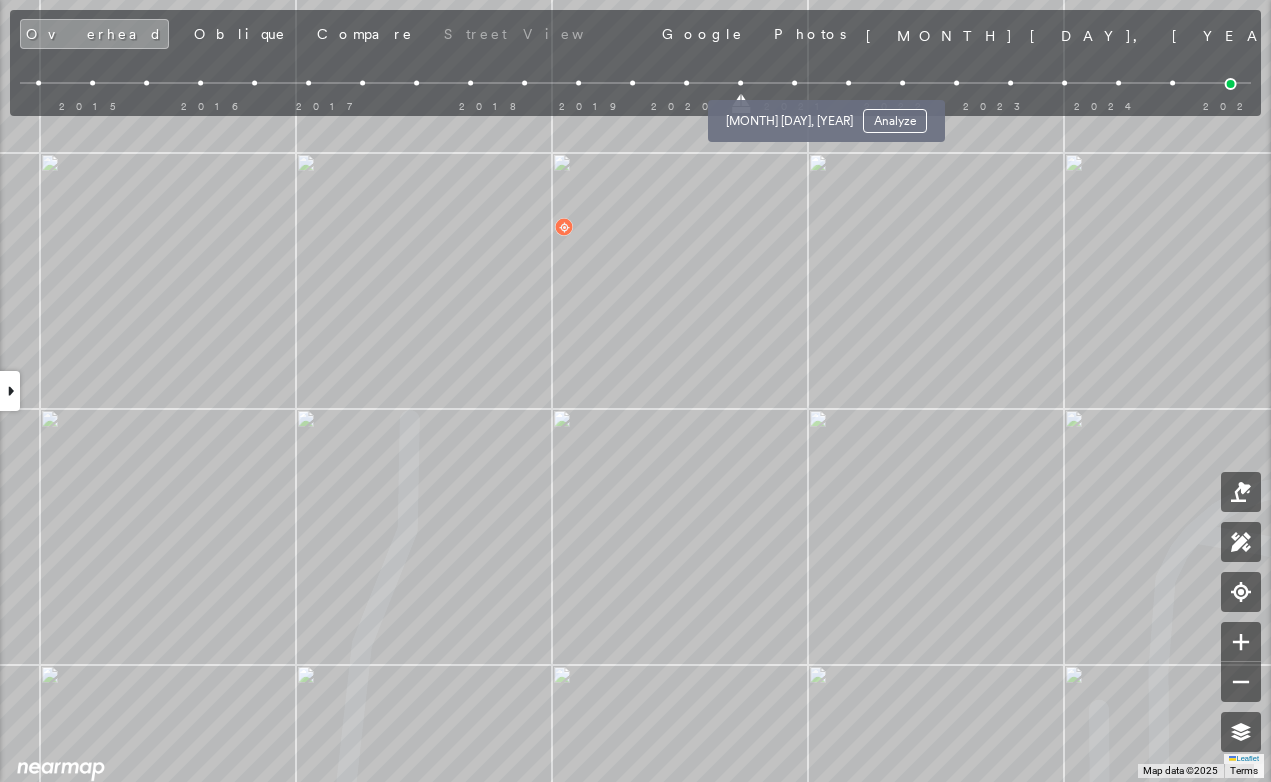 click at bounding box center (794, 83) 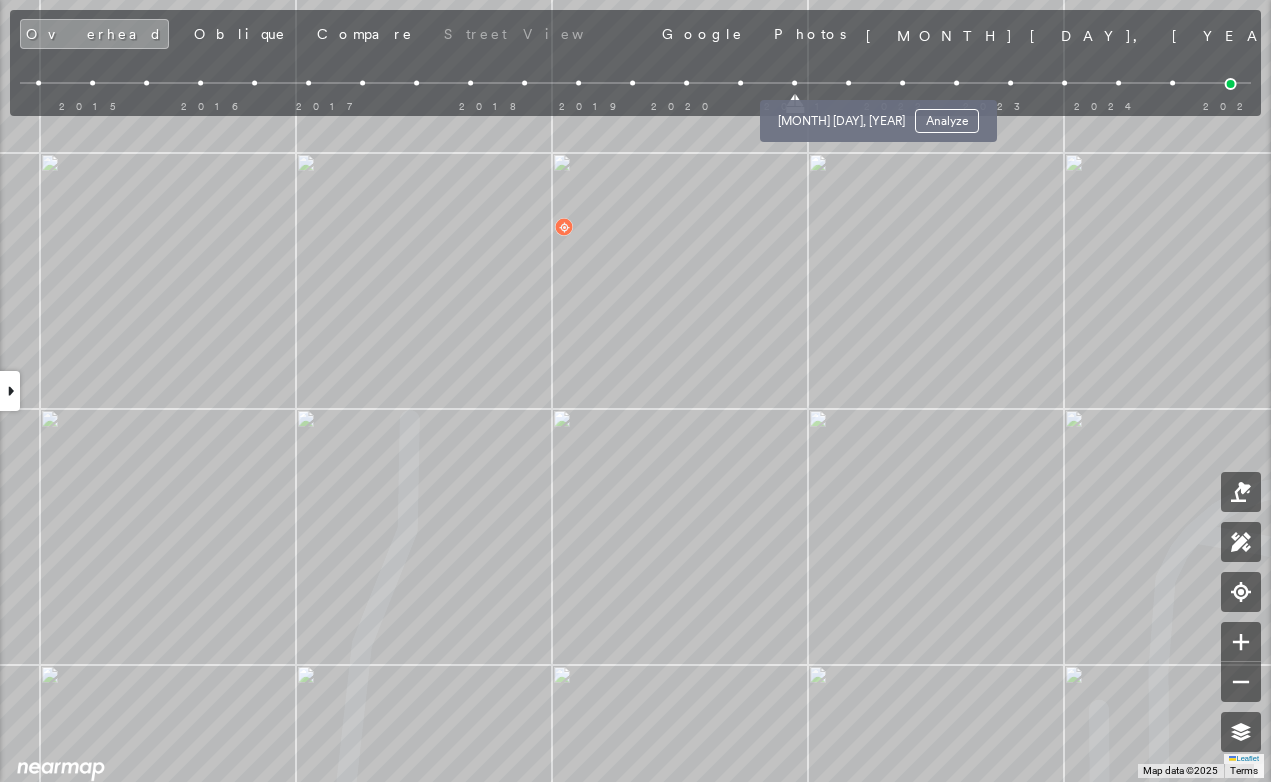 click at bounding box center [848, 83] 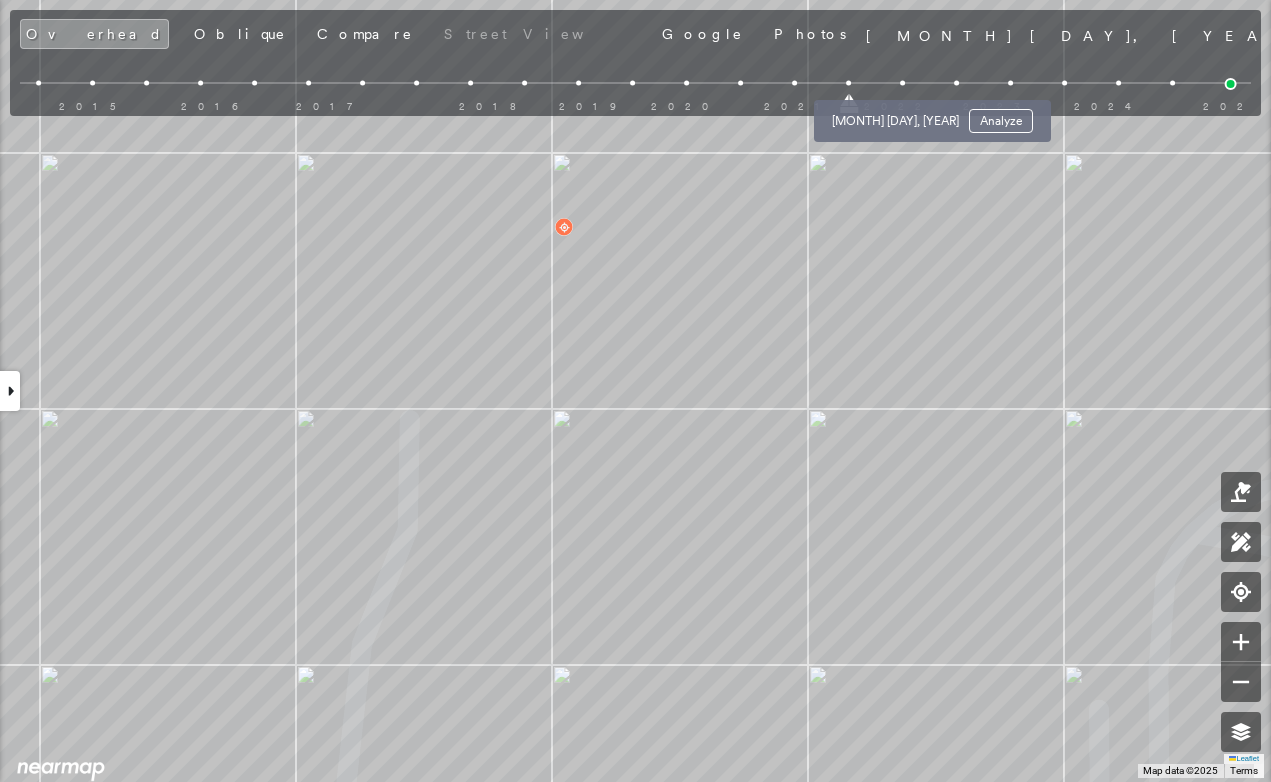 click at bounding box center (902, 83) 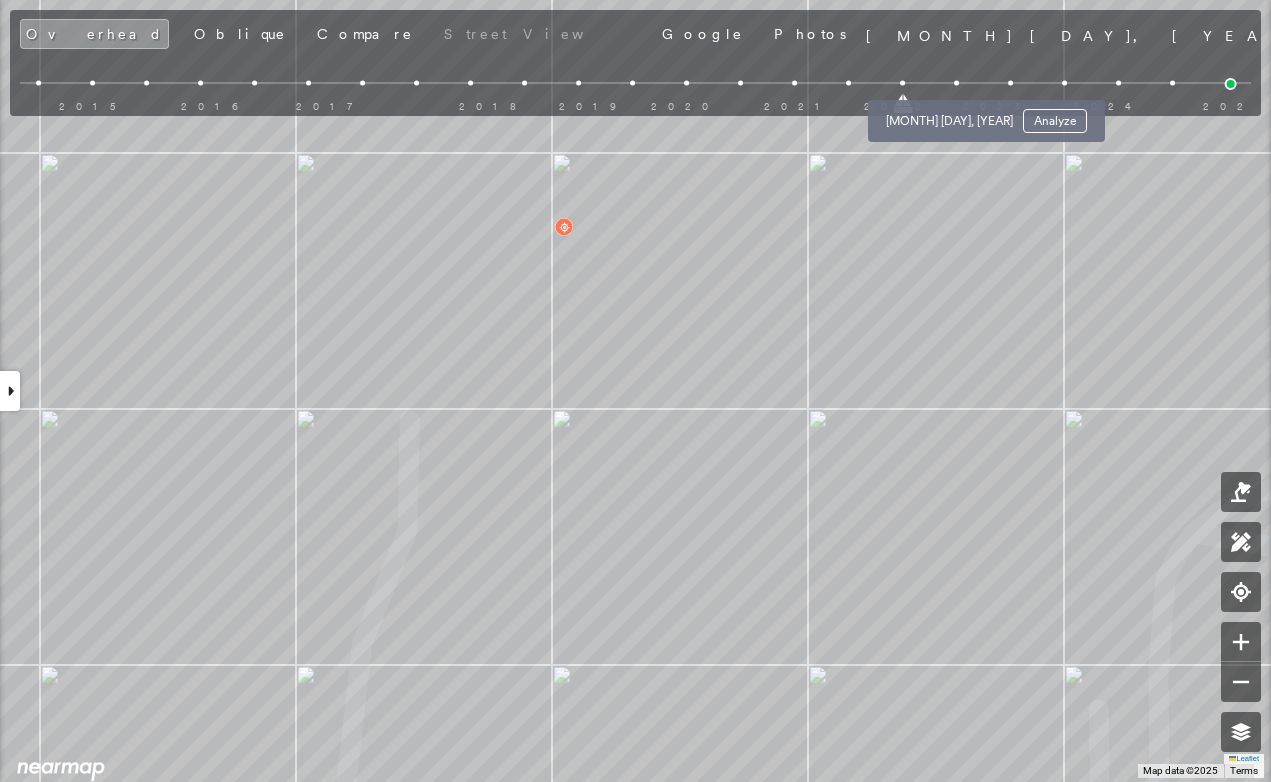 click at bounding box center (956, 83) 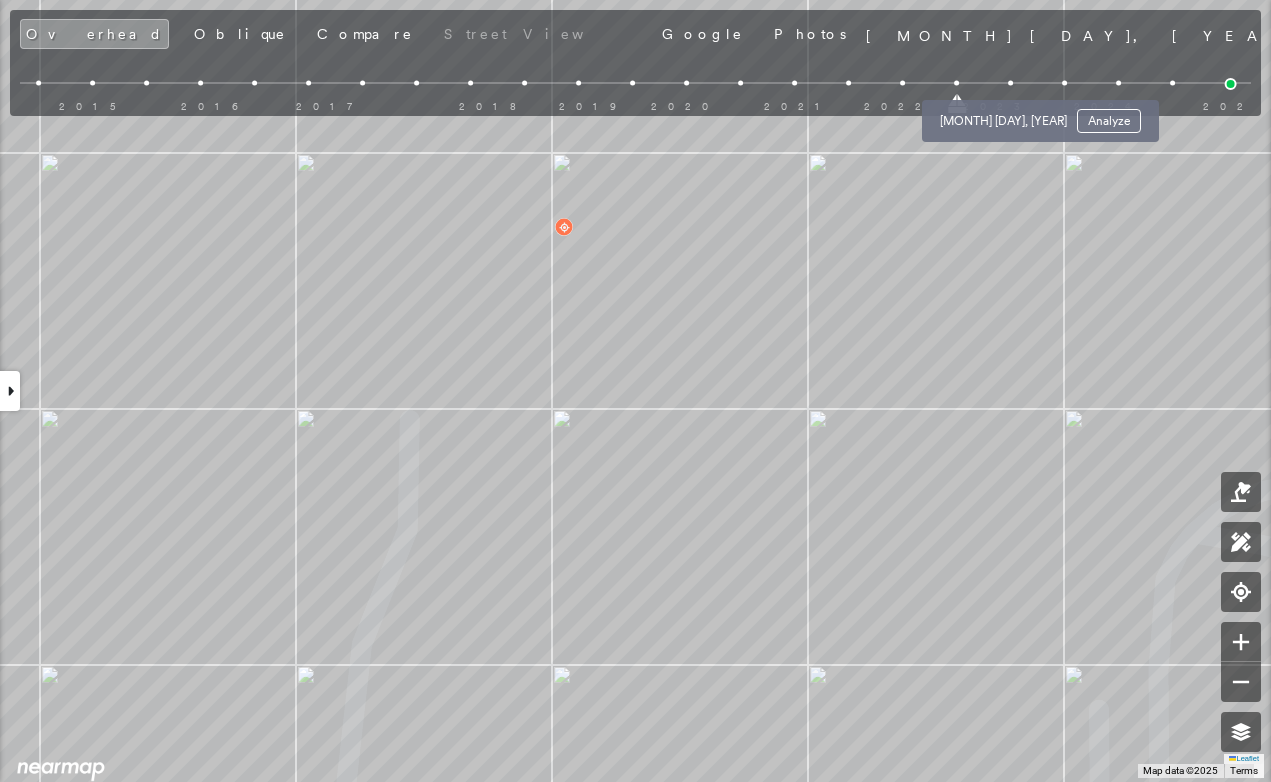 click at bounding box center [1010, 83] 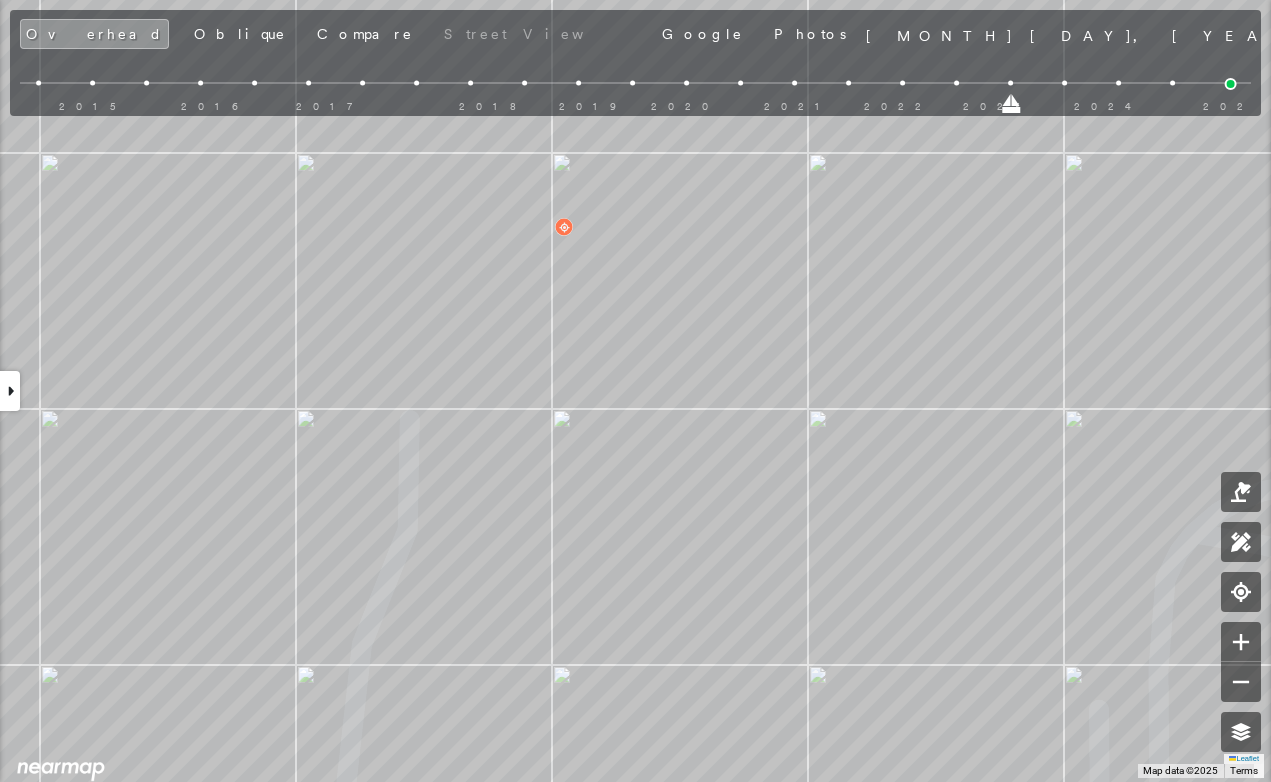 click on "2015 2016 2017 2018 2019 2020 2021 2022 2023 2024 2025" at bounding box center (630, 99) 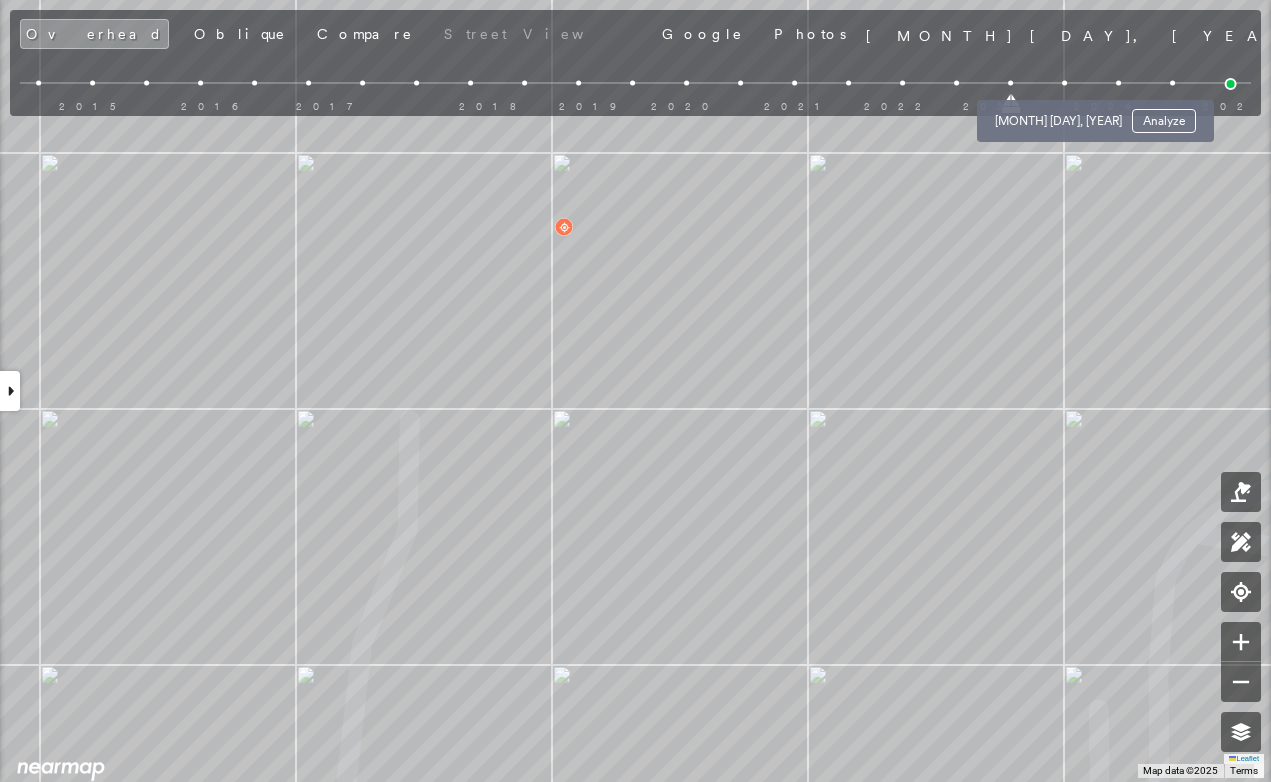 click at bounding box center [1064, 83] 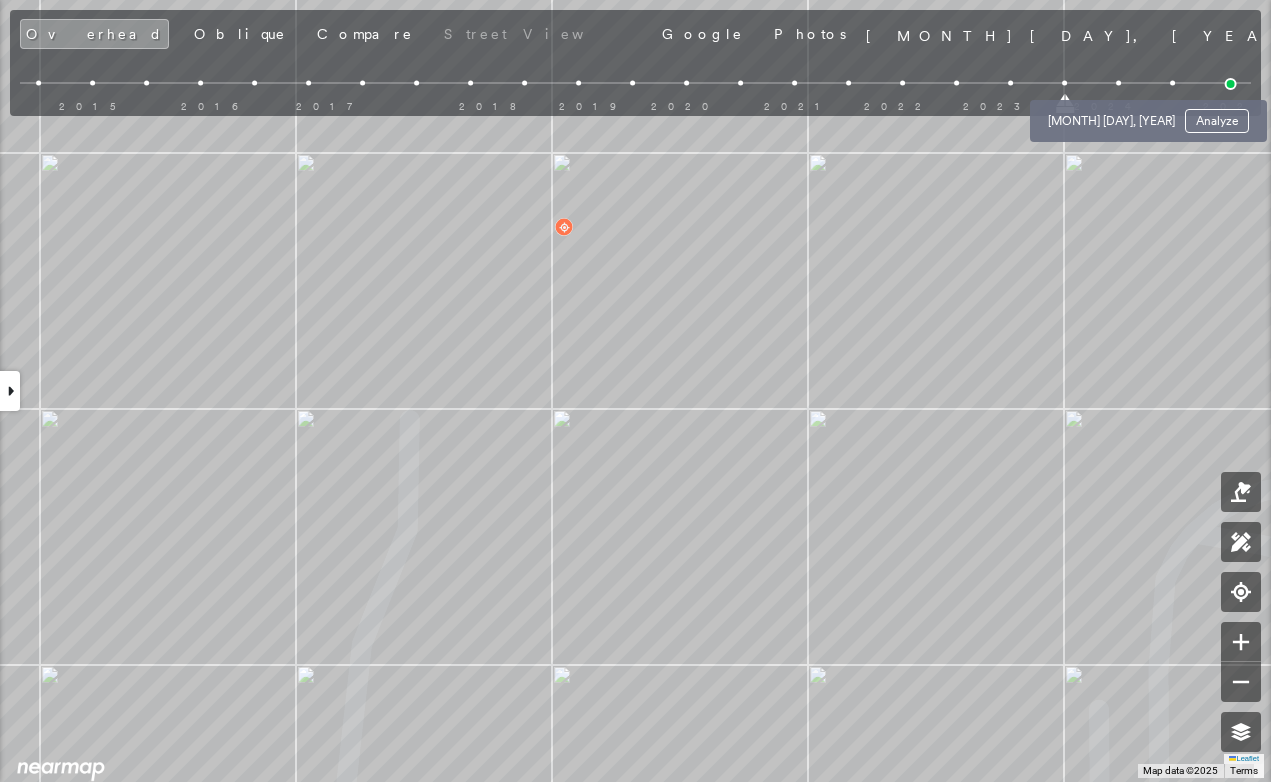 click at bounding box center (1119, 83) 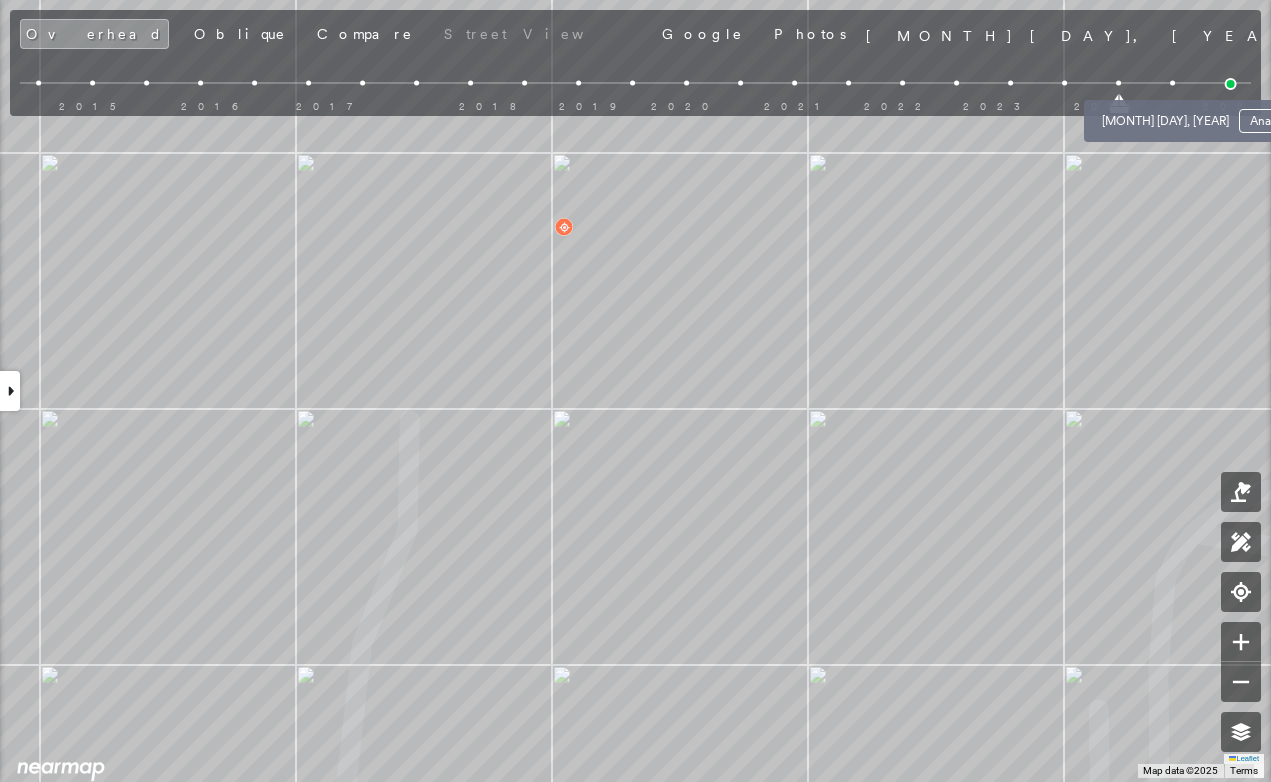 click at bounding box center (1173, 83) 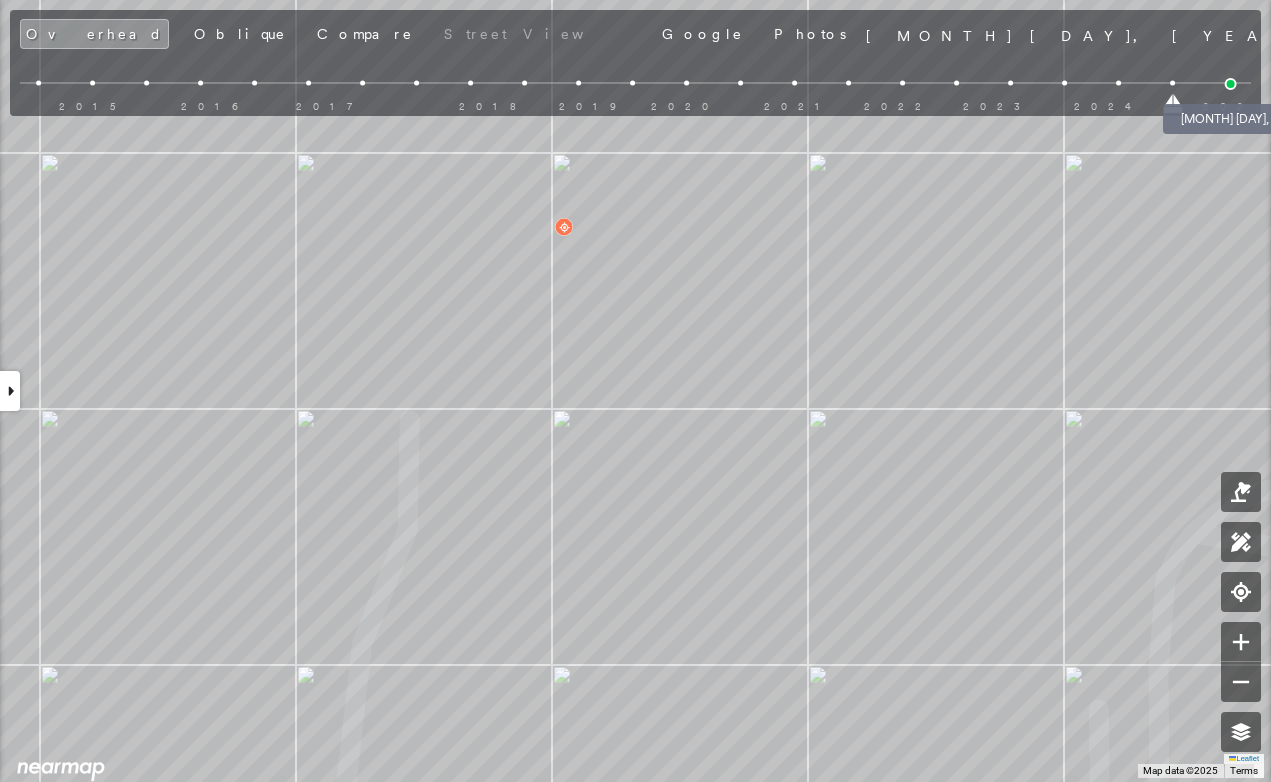 click at bounding box center (1231, 84) 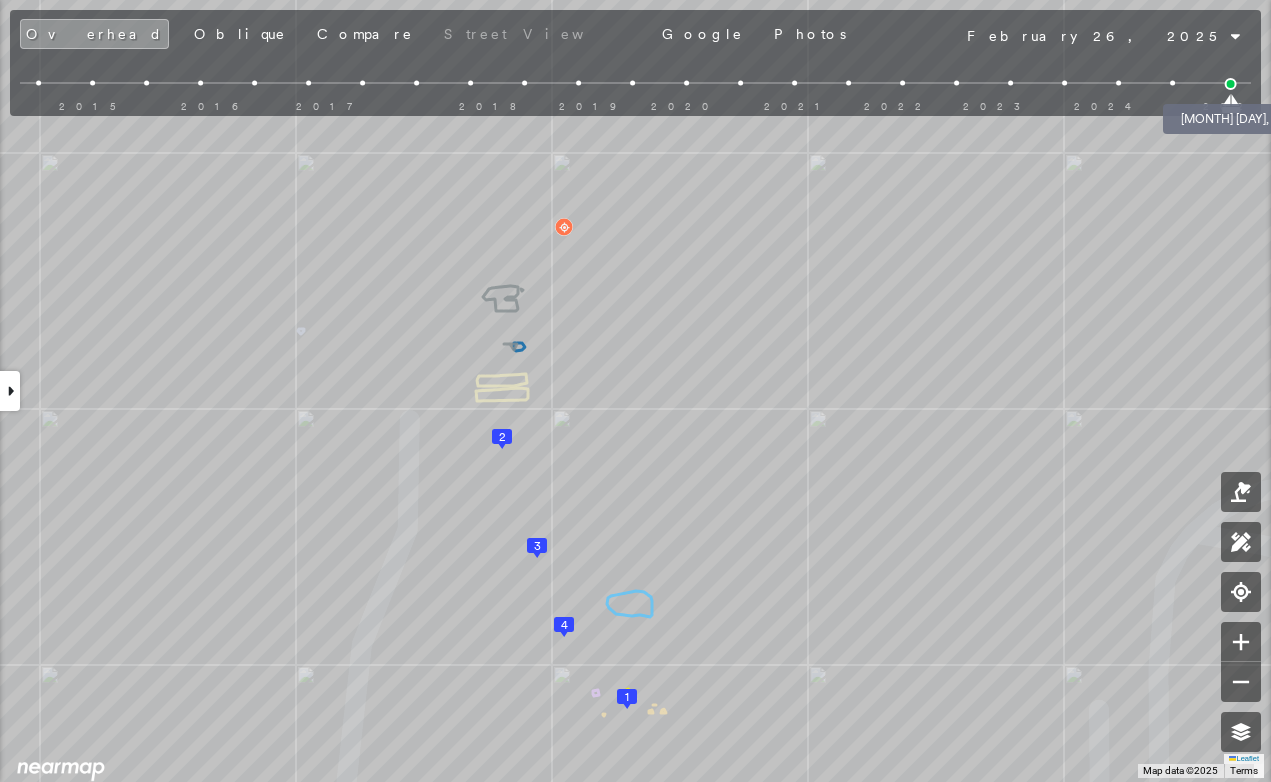 scroll, scrollTop: 1000, scrollLeft: 0, axis: vertical 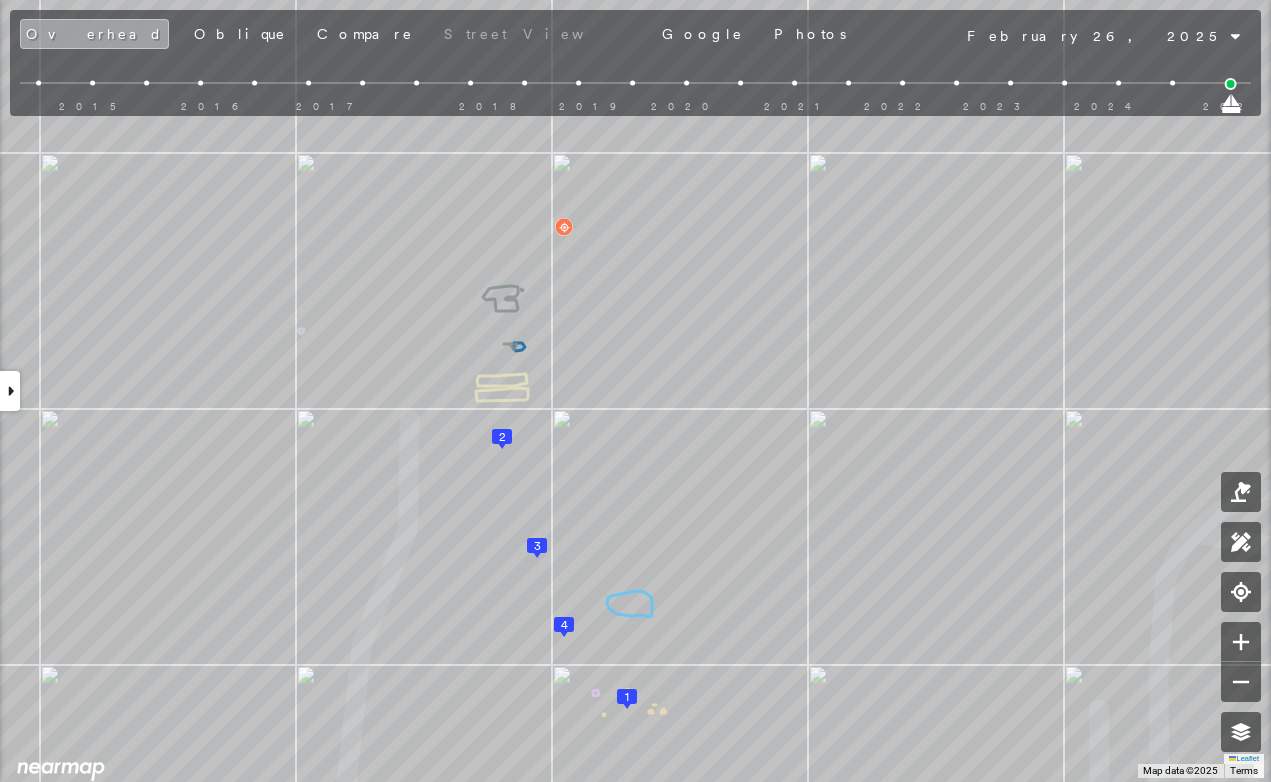 click on "Overhead" at bounding box center [94, 34] 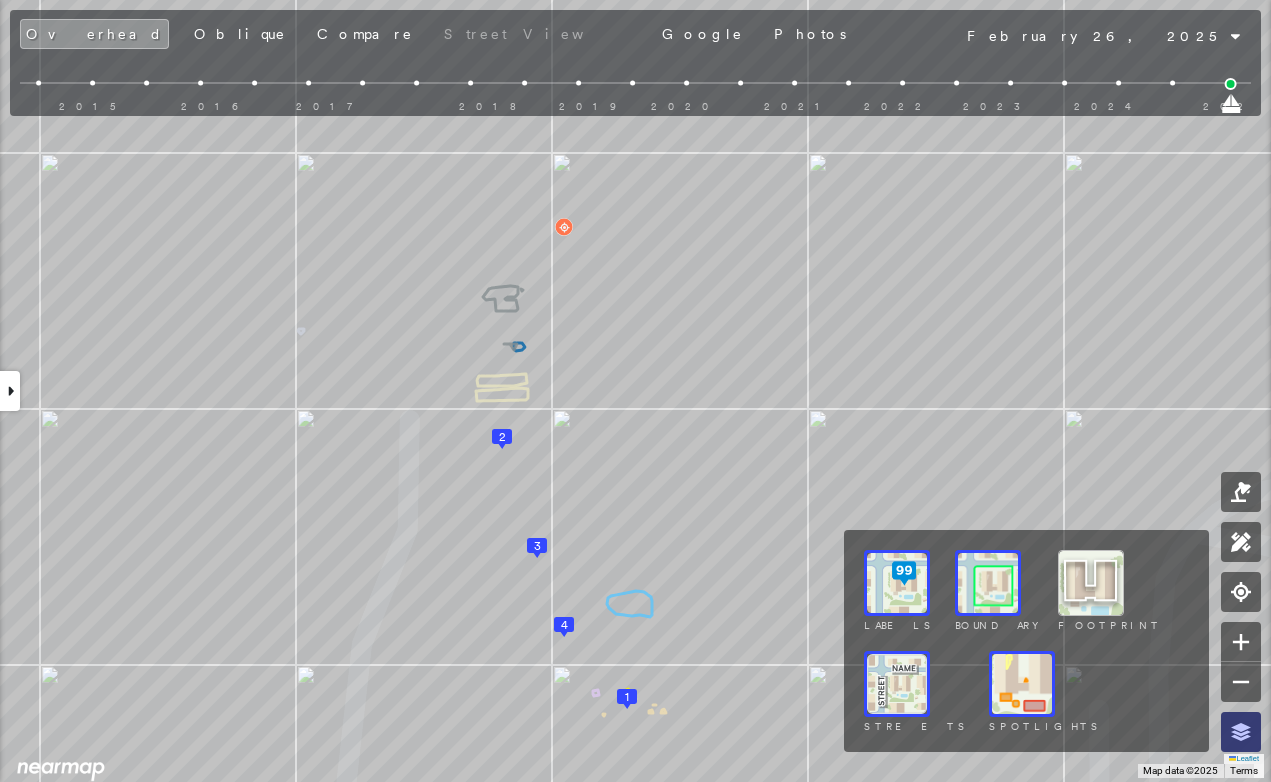 click at bounding box center [1241, 732] 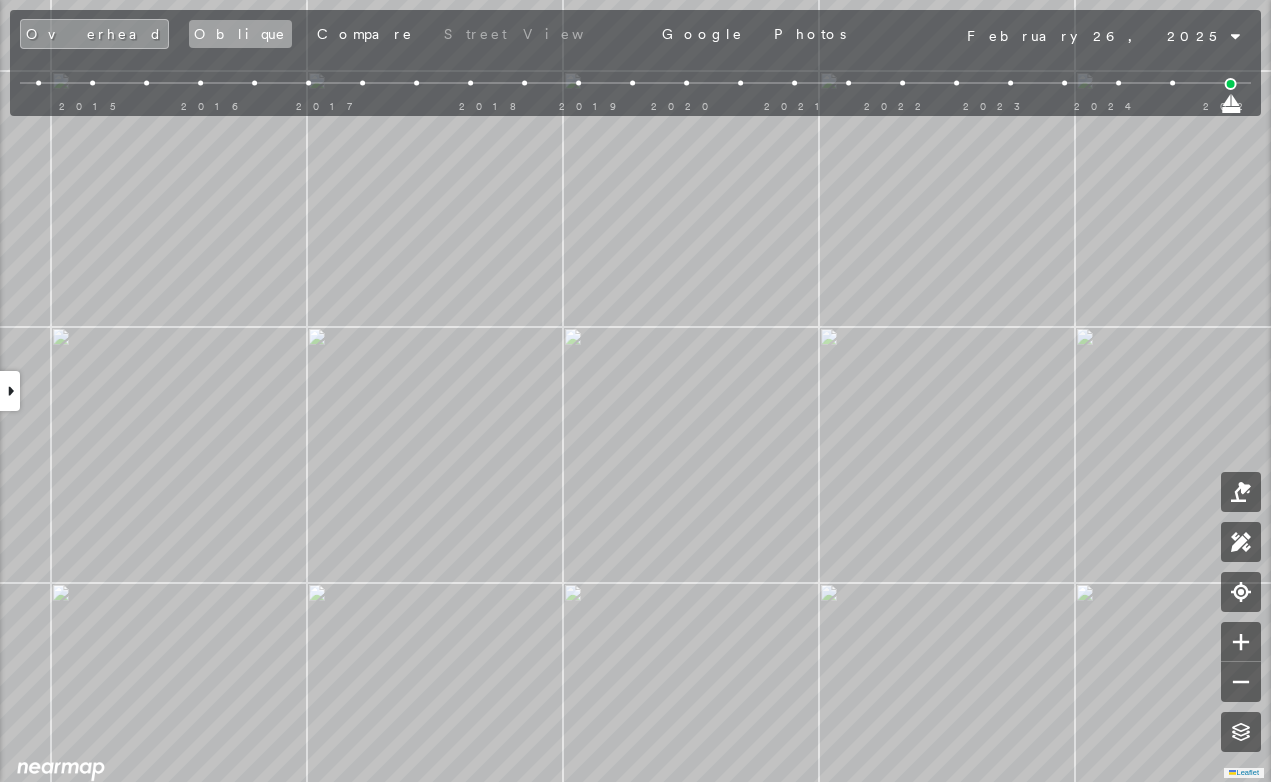 click on "Oblique" at bounding box center [240, 34] 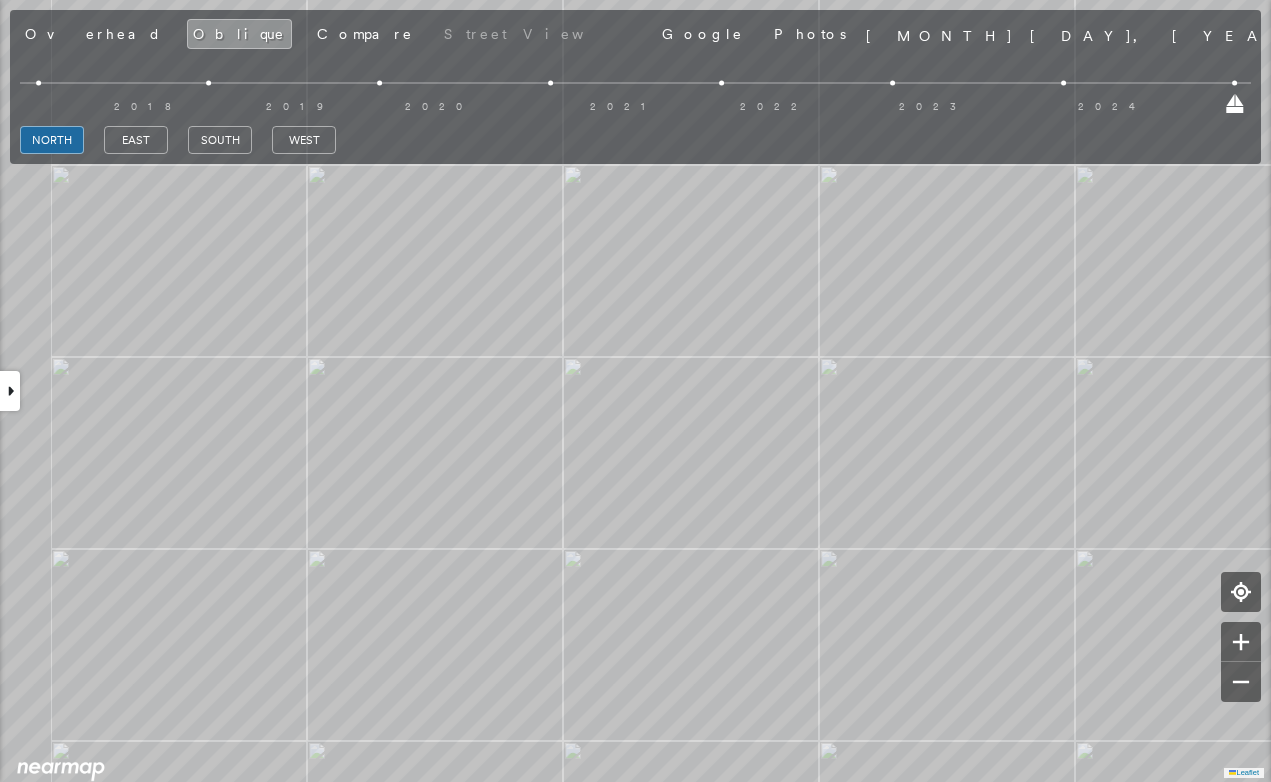 scroll, scrollTop: 1050, scrollLeft: 0, axis: vertical 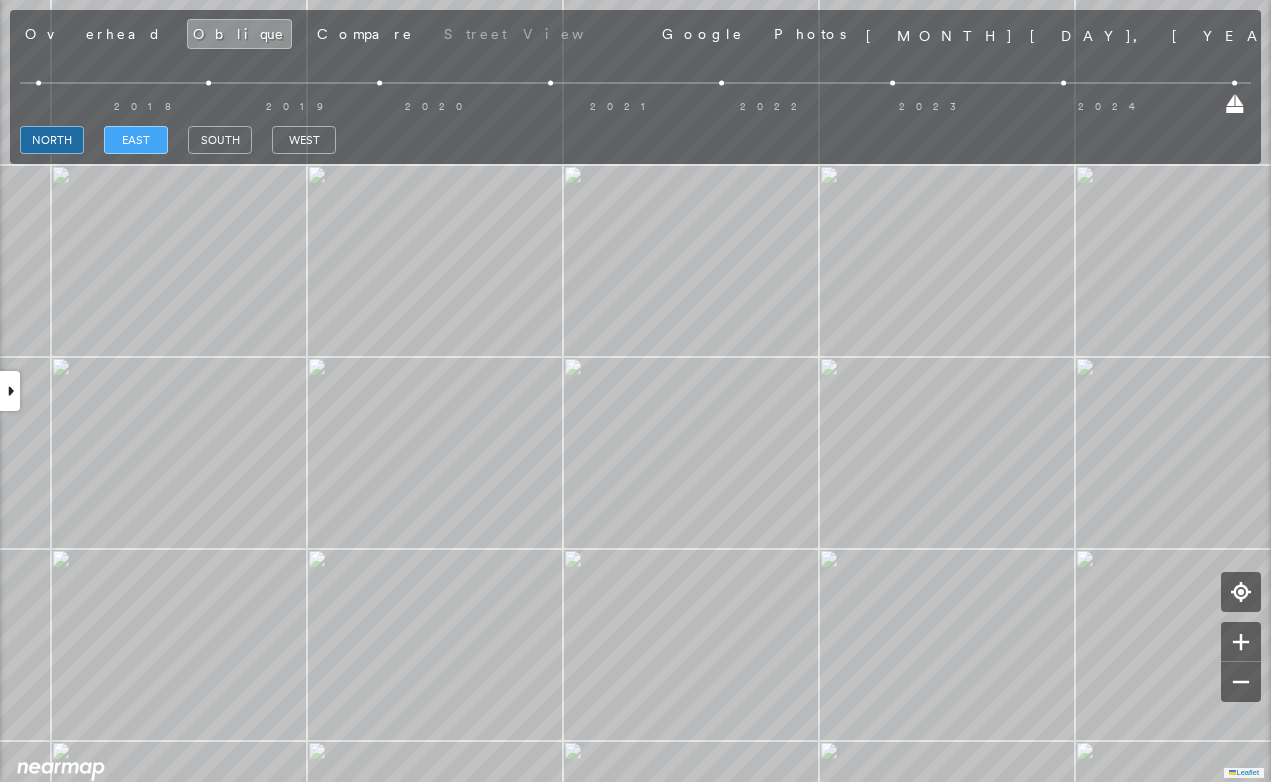 click on "east" at bounding box center [136, 140] 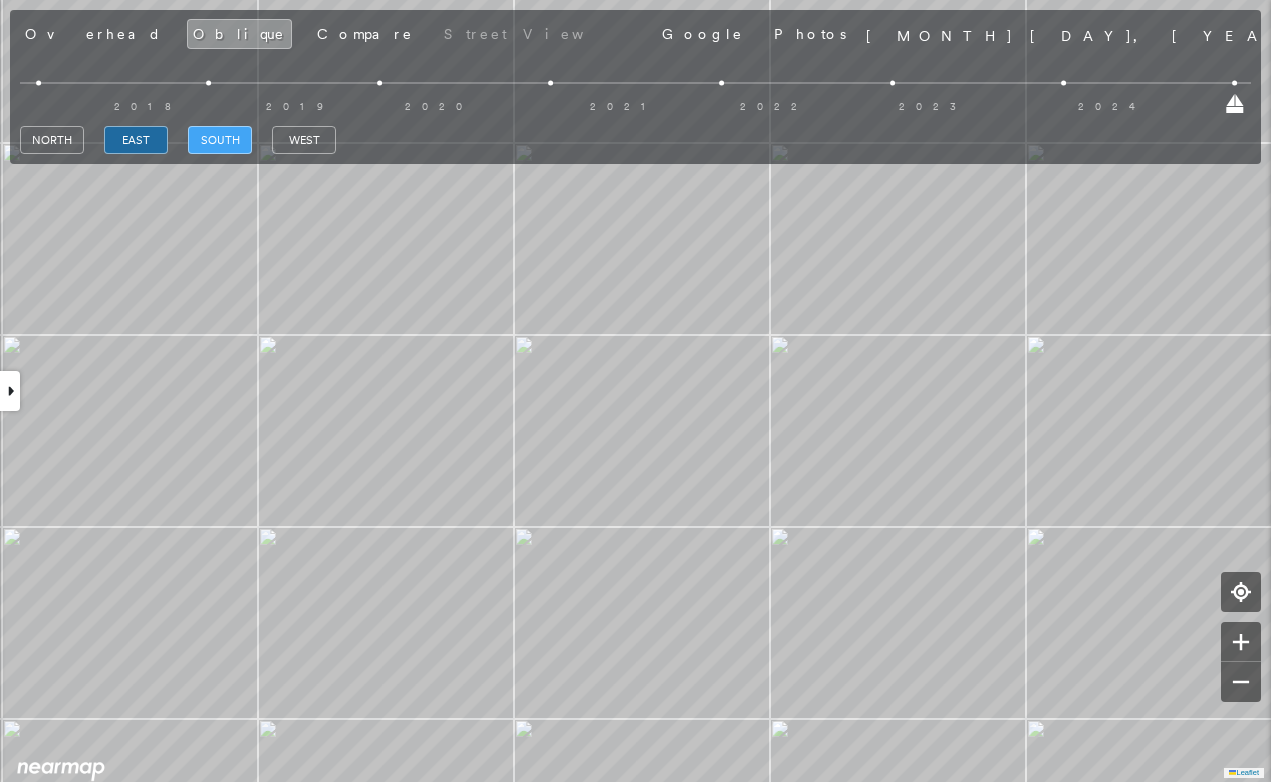 click on "south" at bounding box center [220, 140] 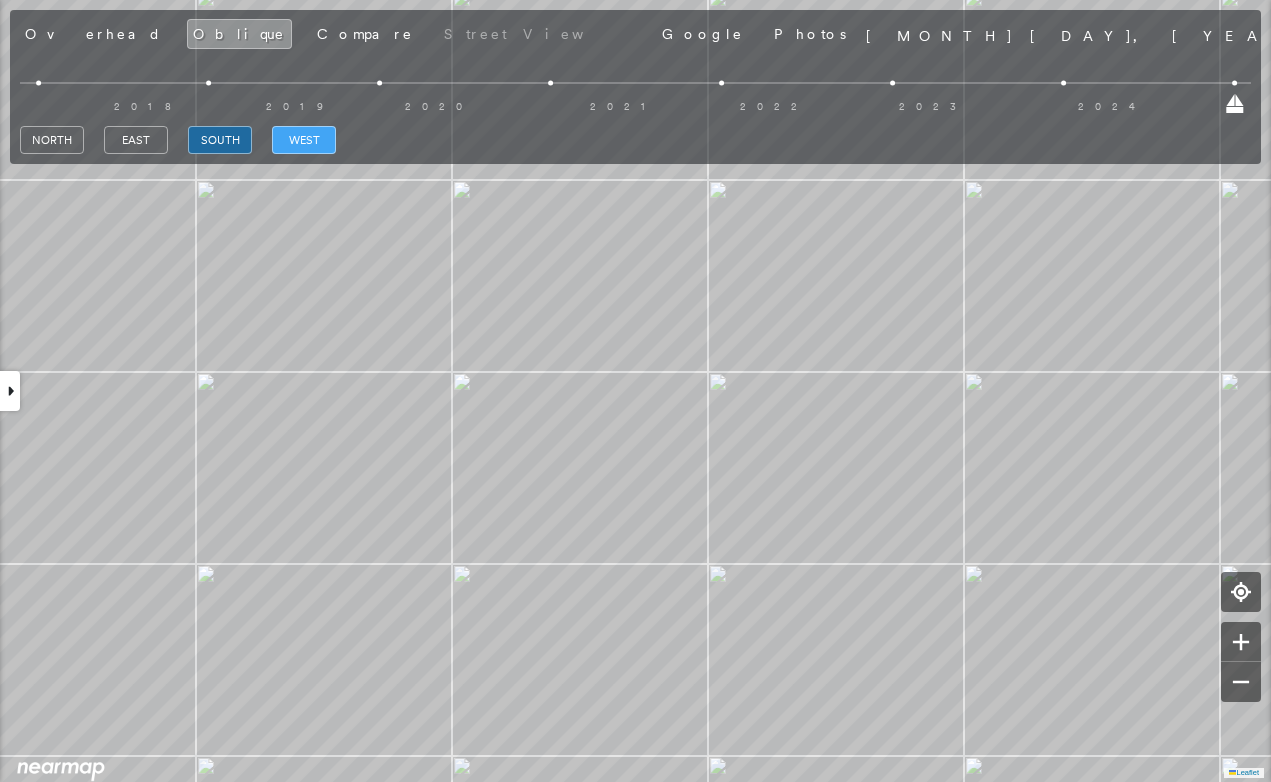 click on "west" at bounding box center [304, 140] 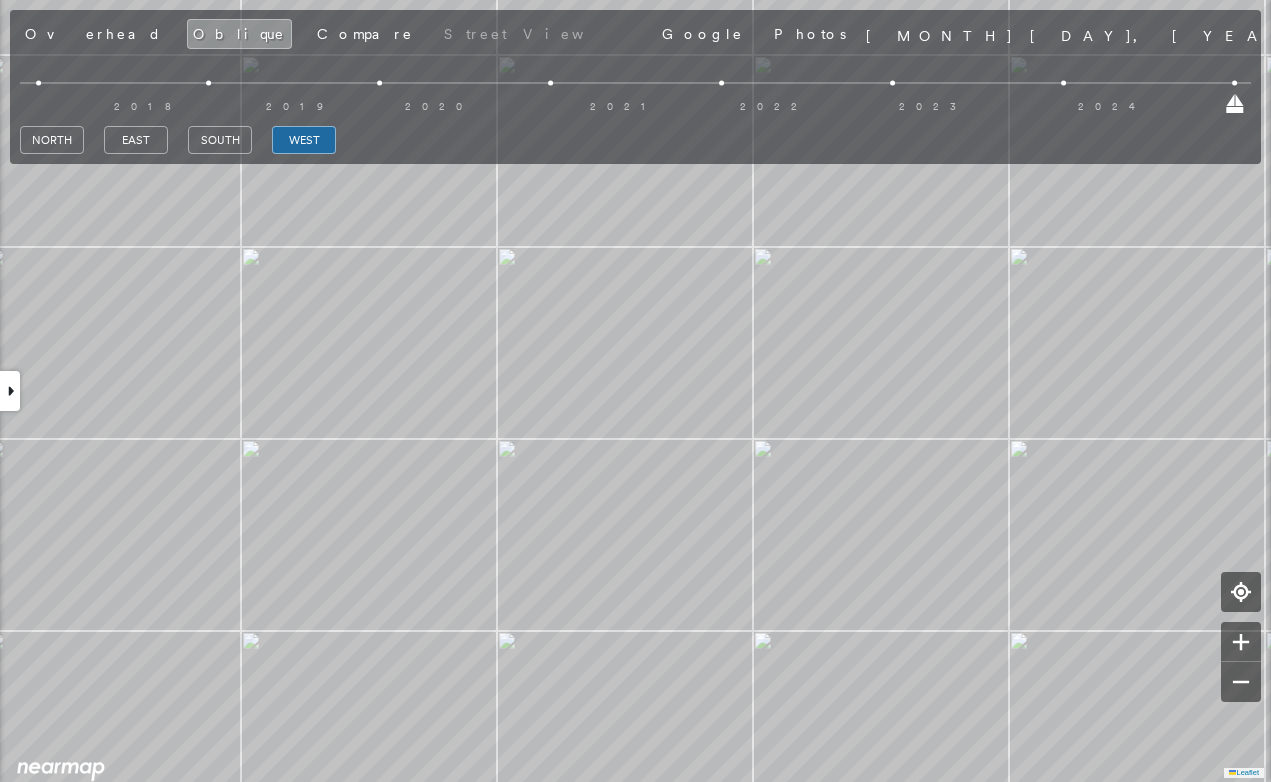click on "Leaflet" at bounding box center (635, 391) 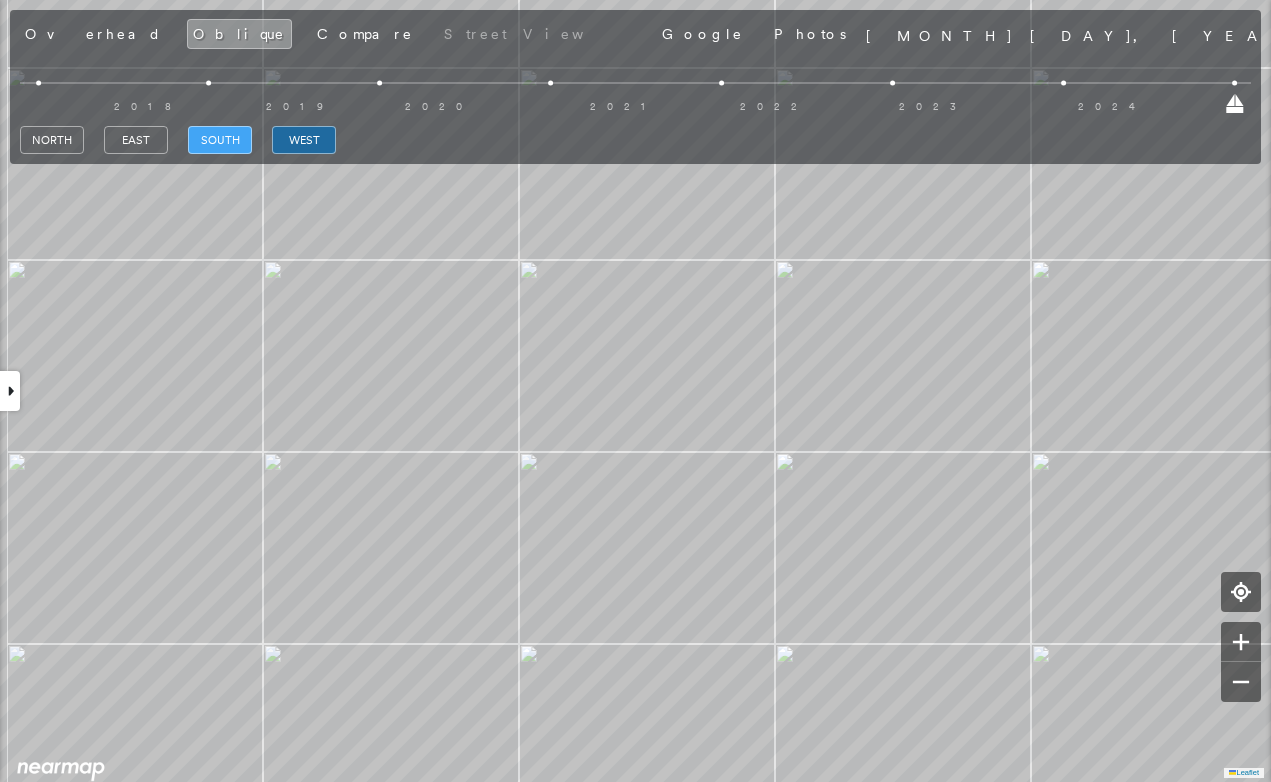 click on "south" at bounding box center [220, 140] 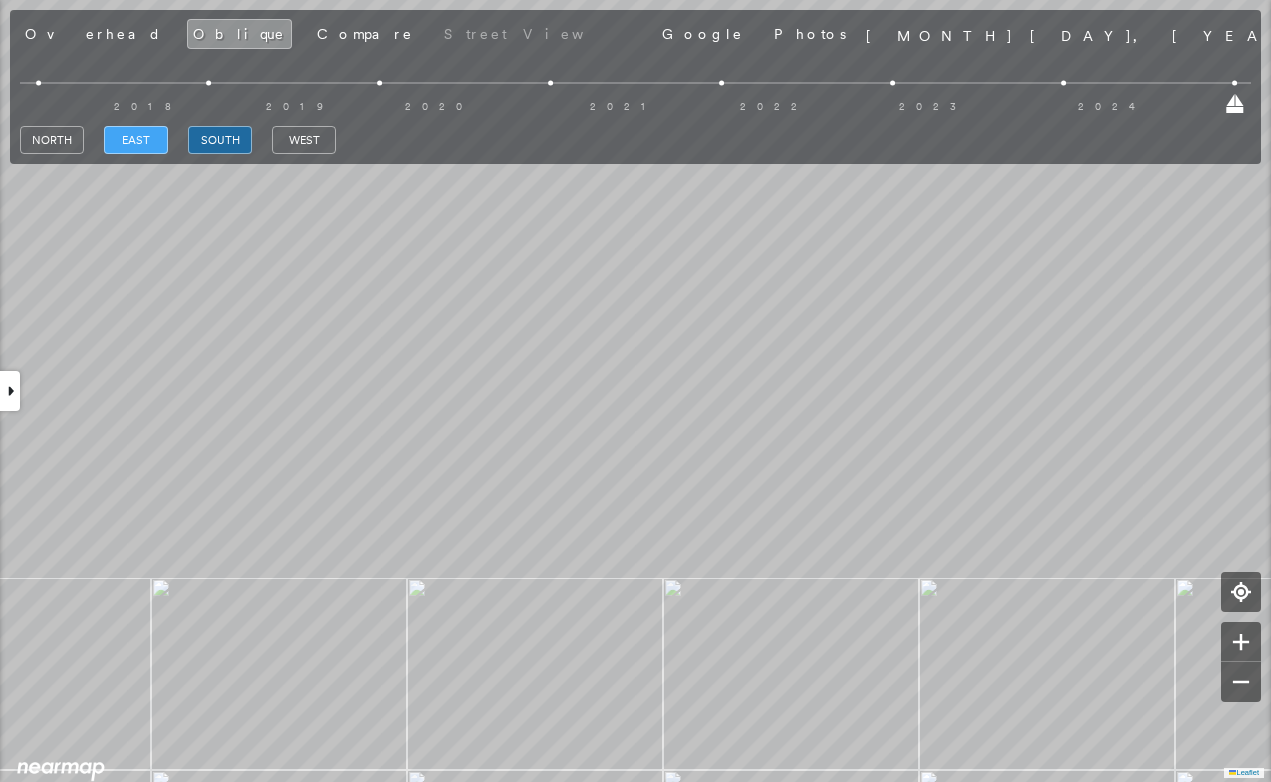 click on "east" at bounding box center (136, 140) 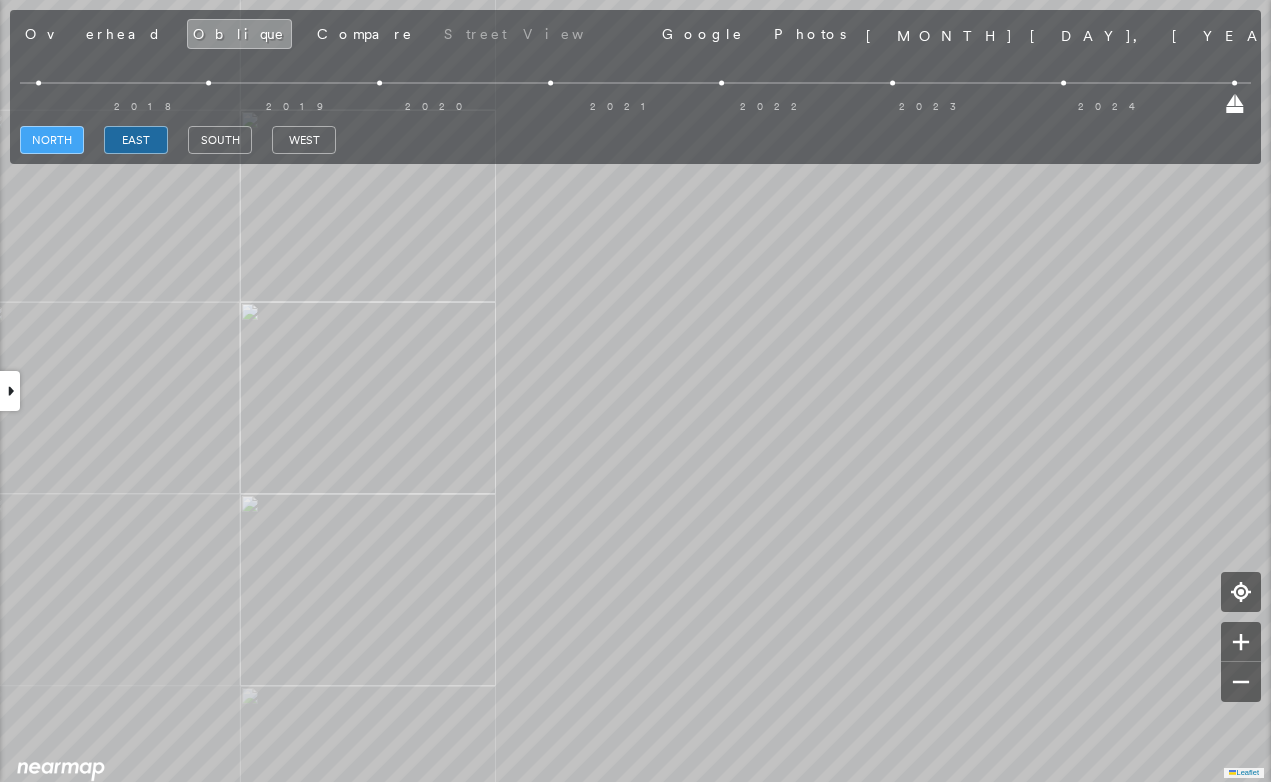 click on "north" at bounding box center [52, 140] 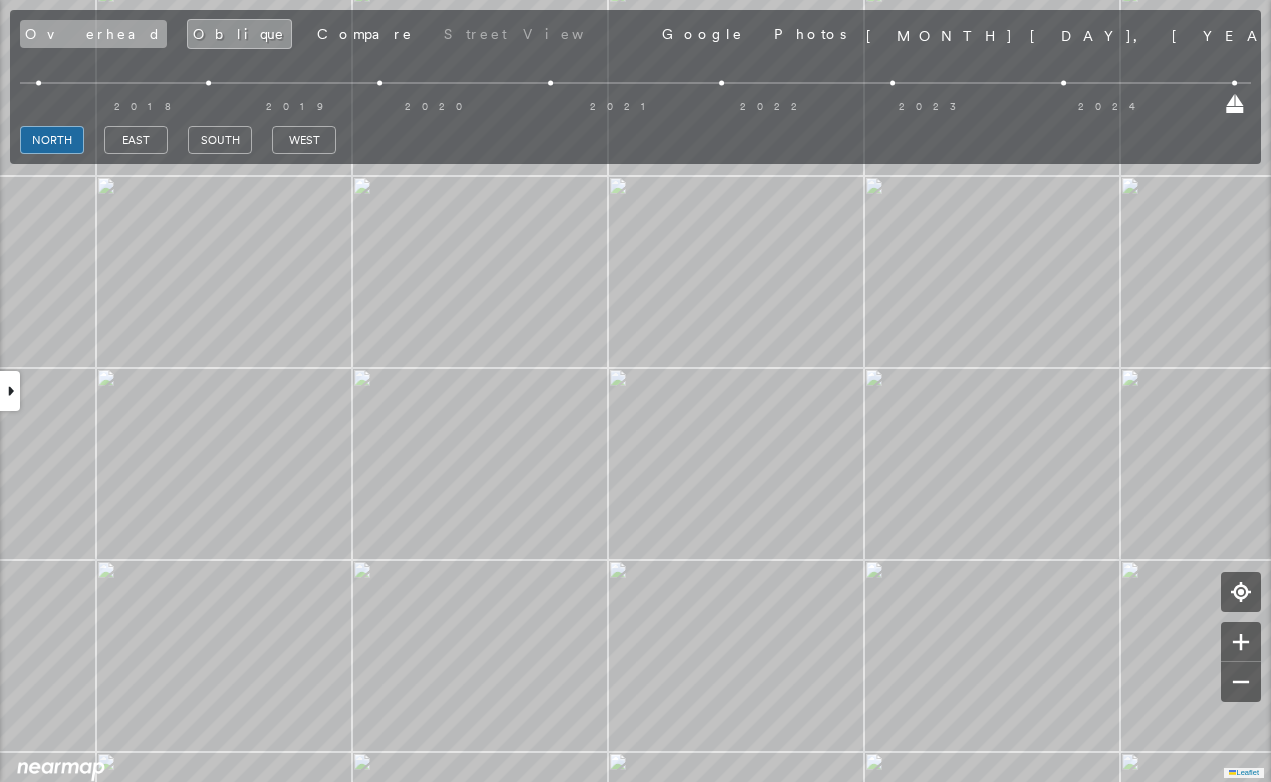 click on "Overhead" at bounding box center [93, 34] 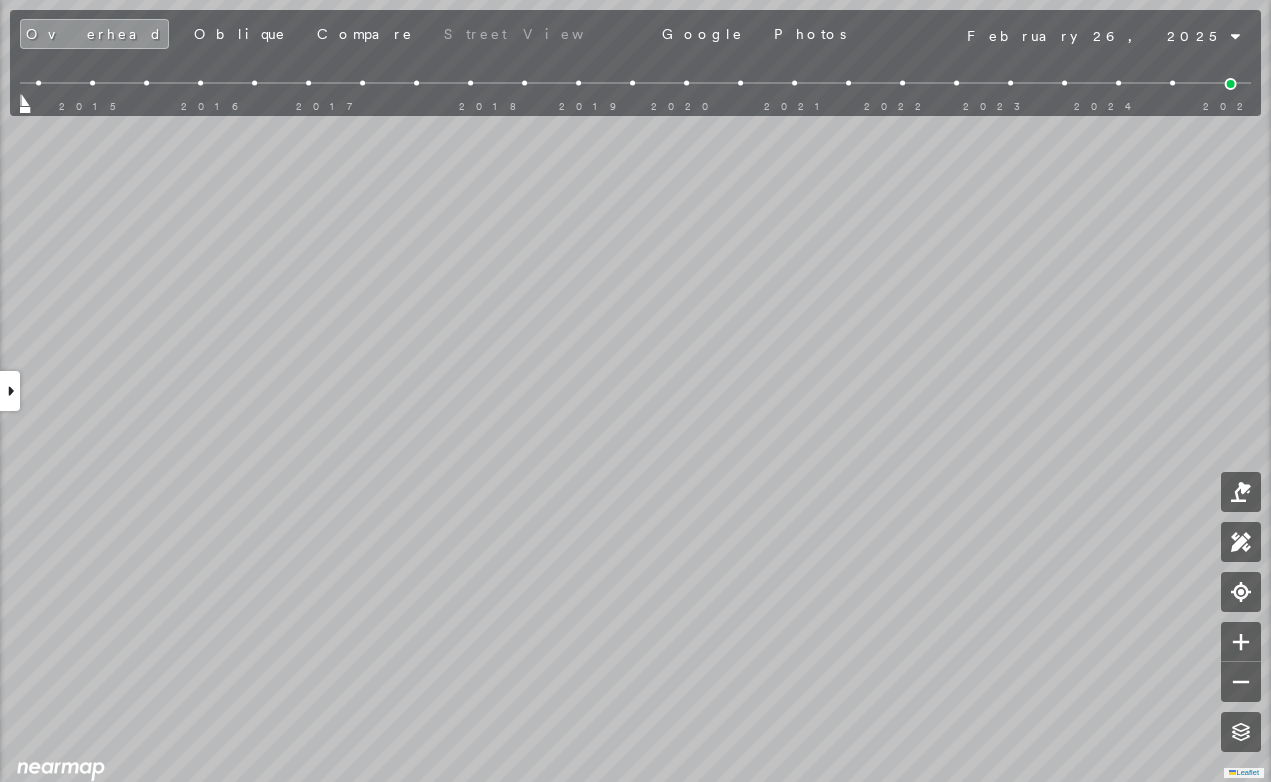 scroll, scrollTop: 1000, scrollLeft: 0, axis: vertical 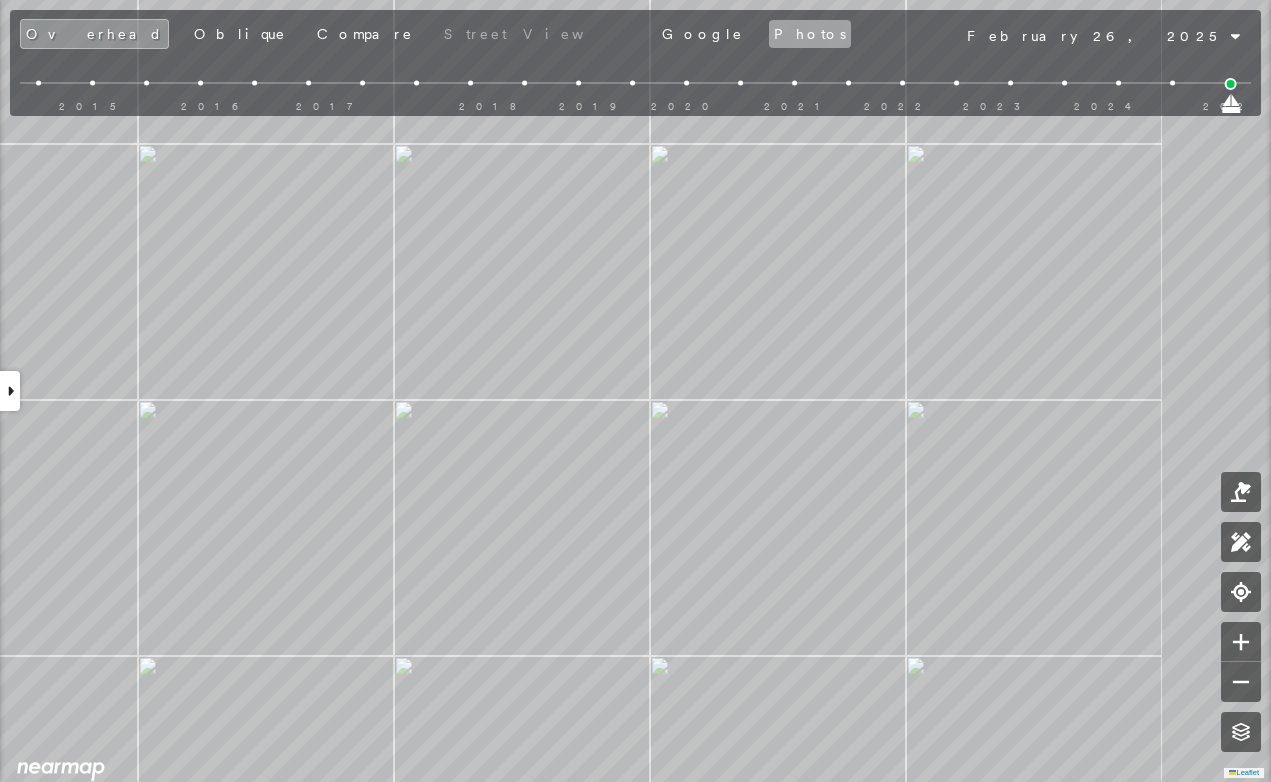 click on "Photos" at bounding box center [810, 34] 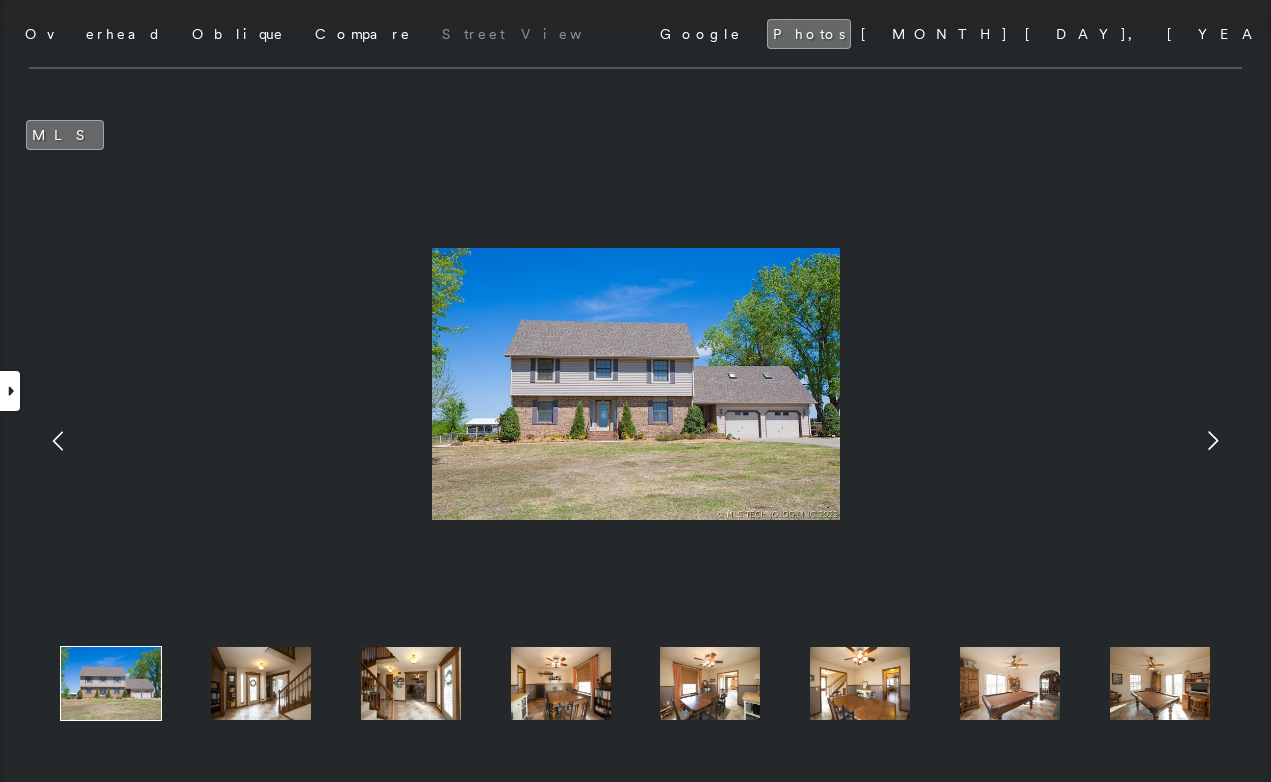 click 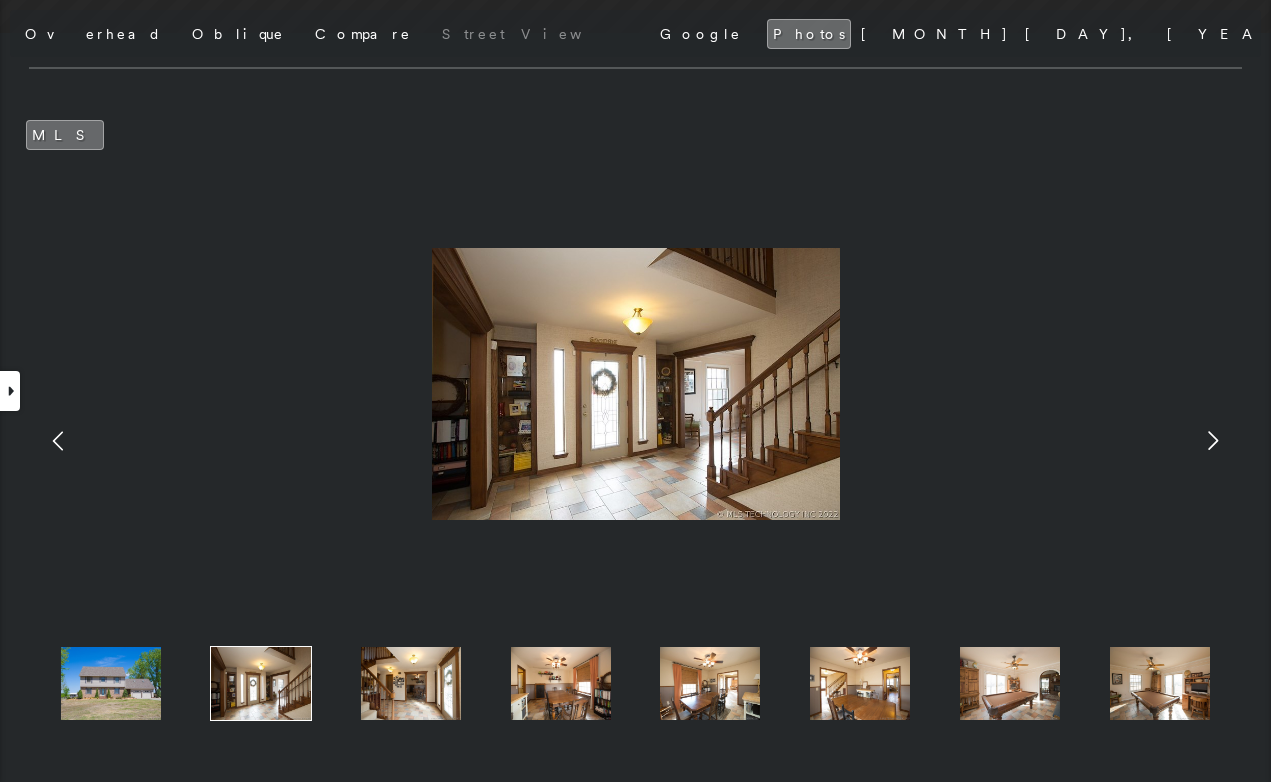 click 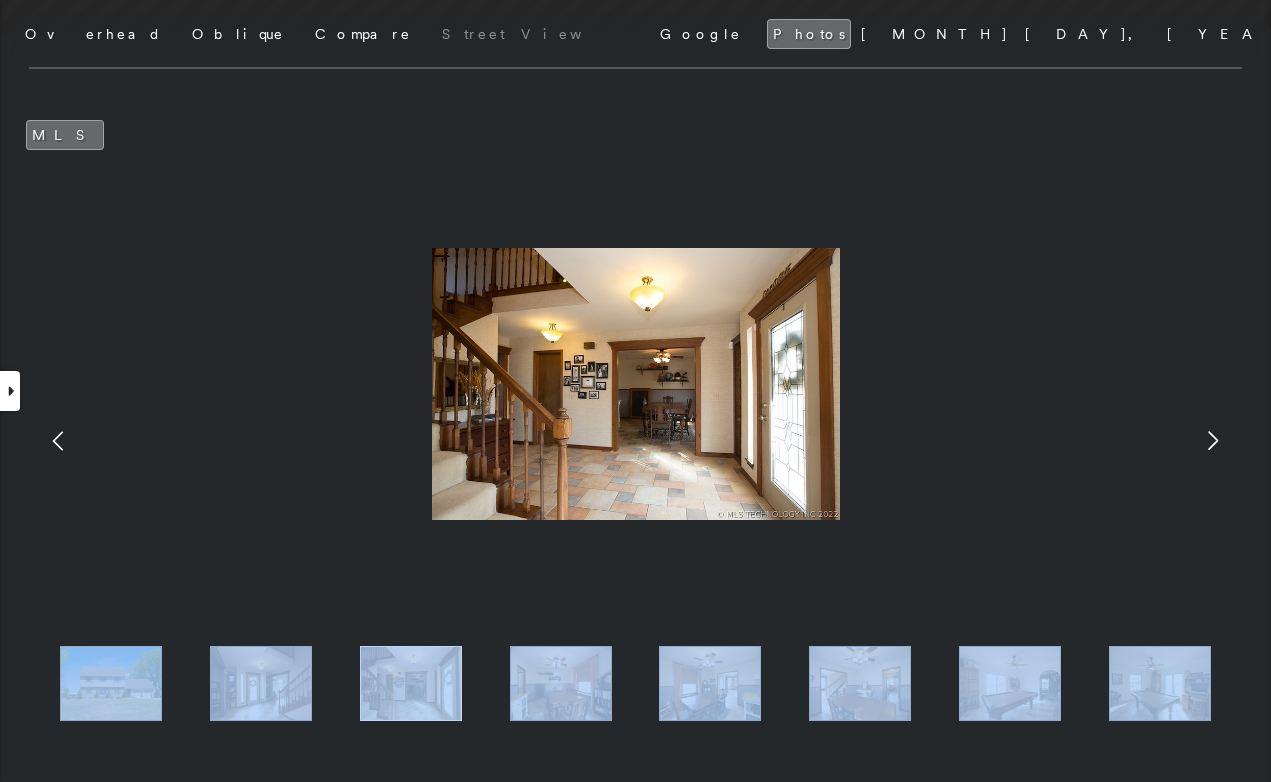 click 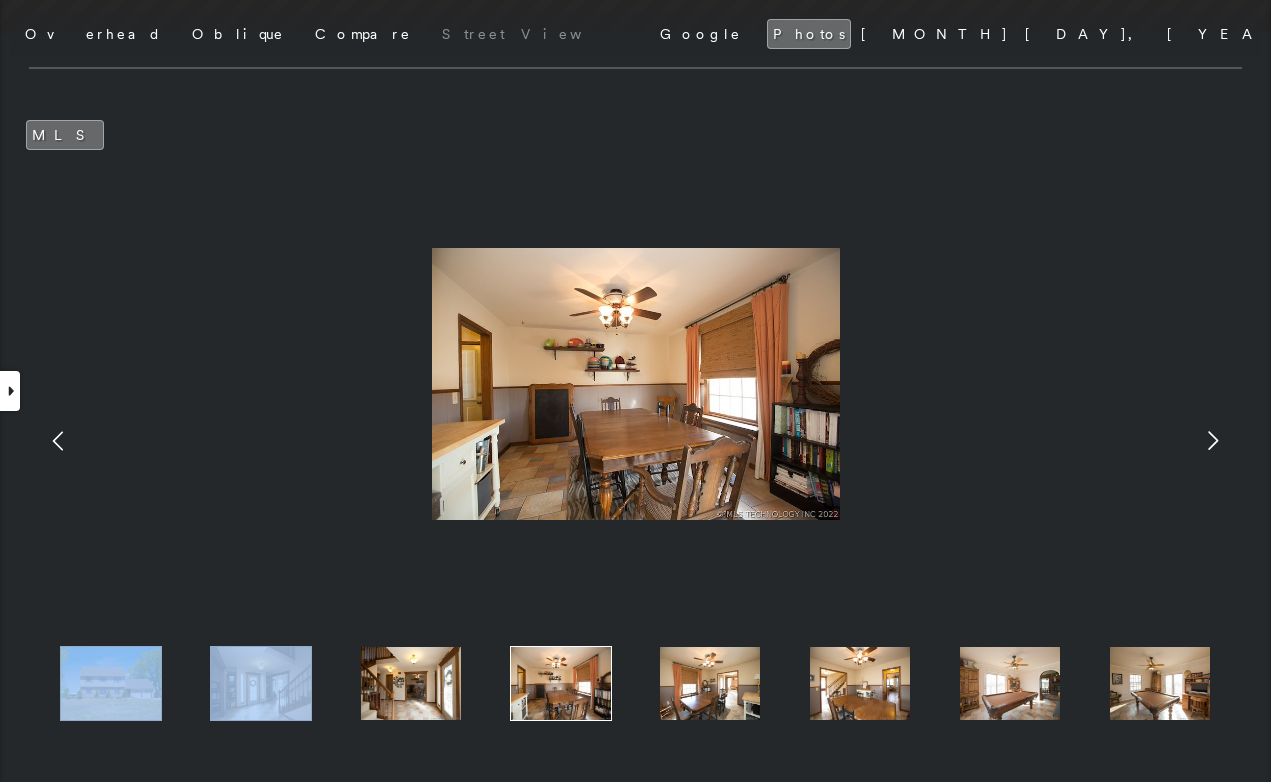 click 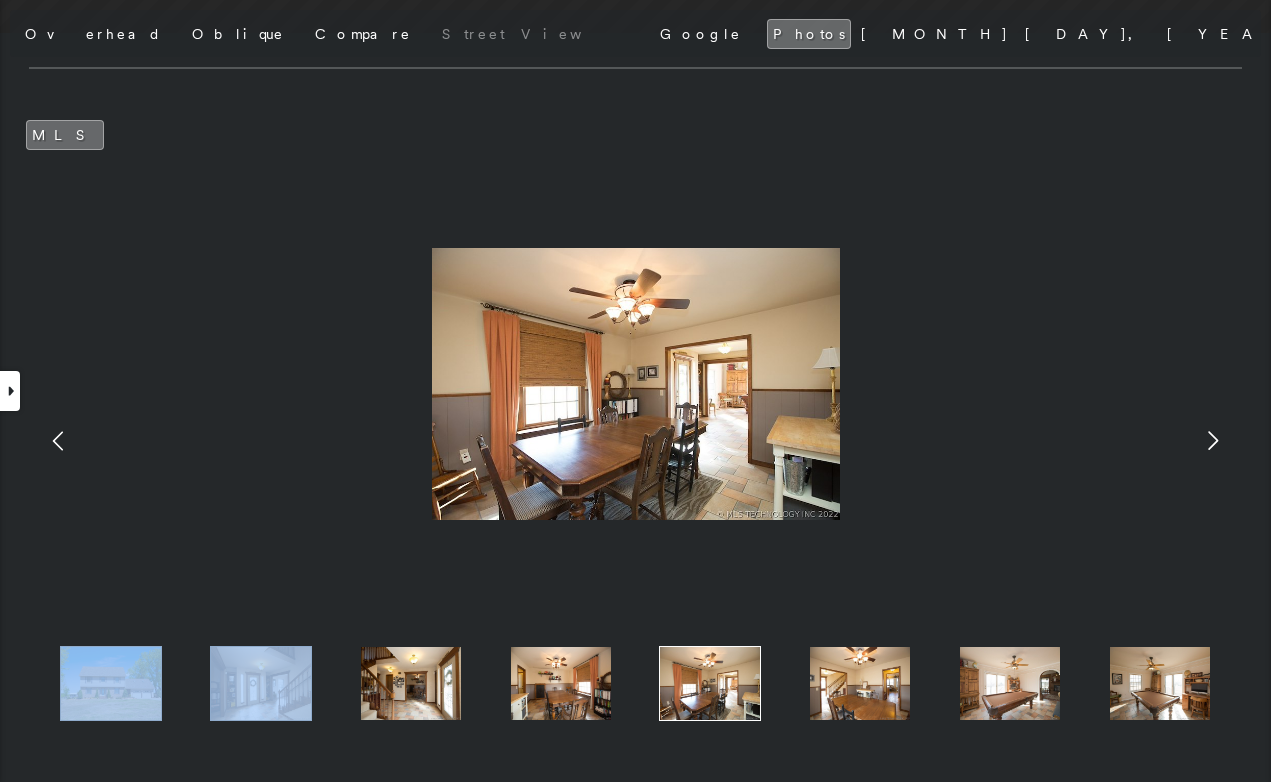 click 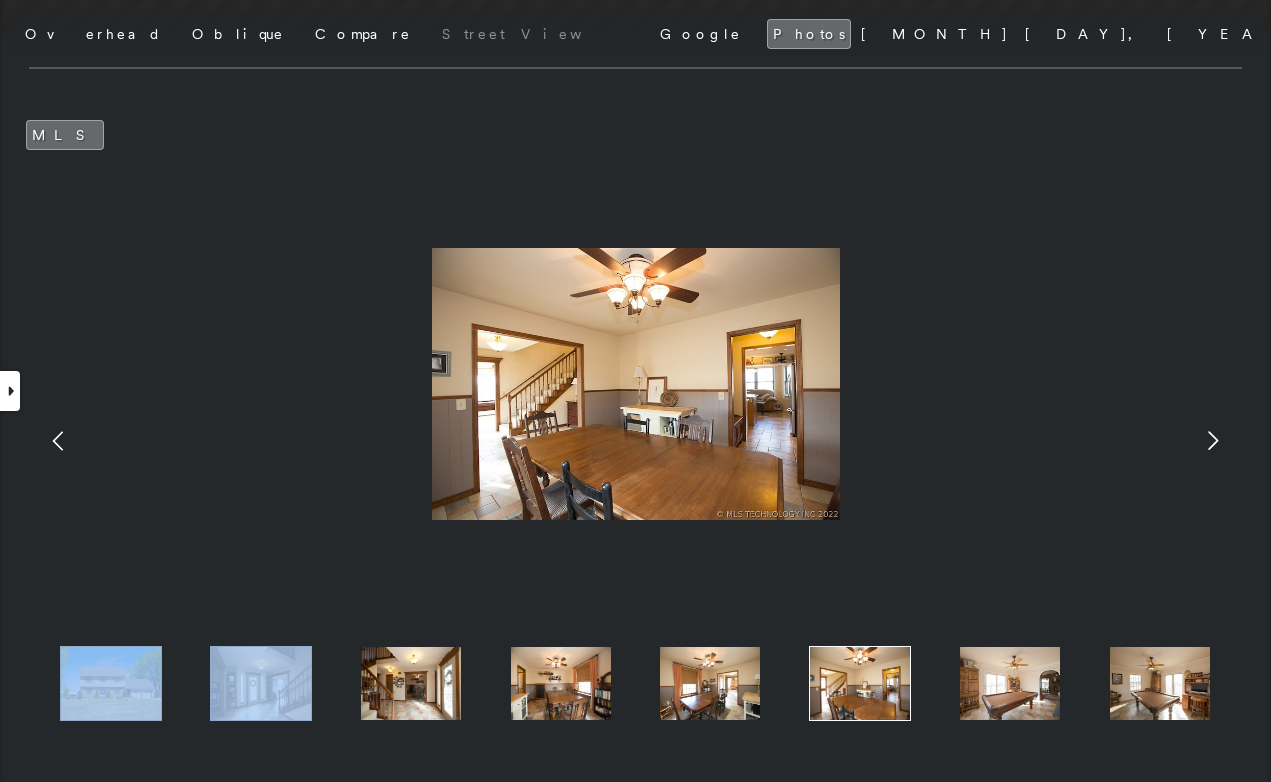 click 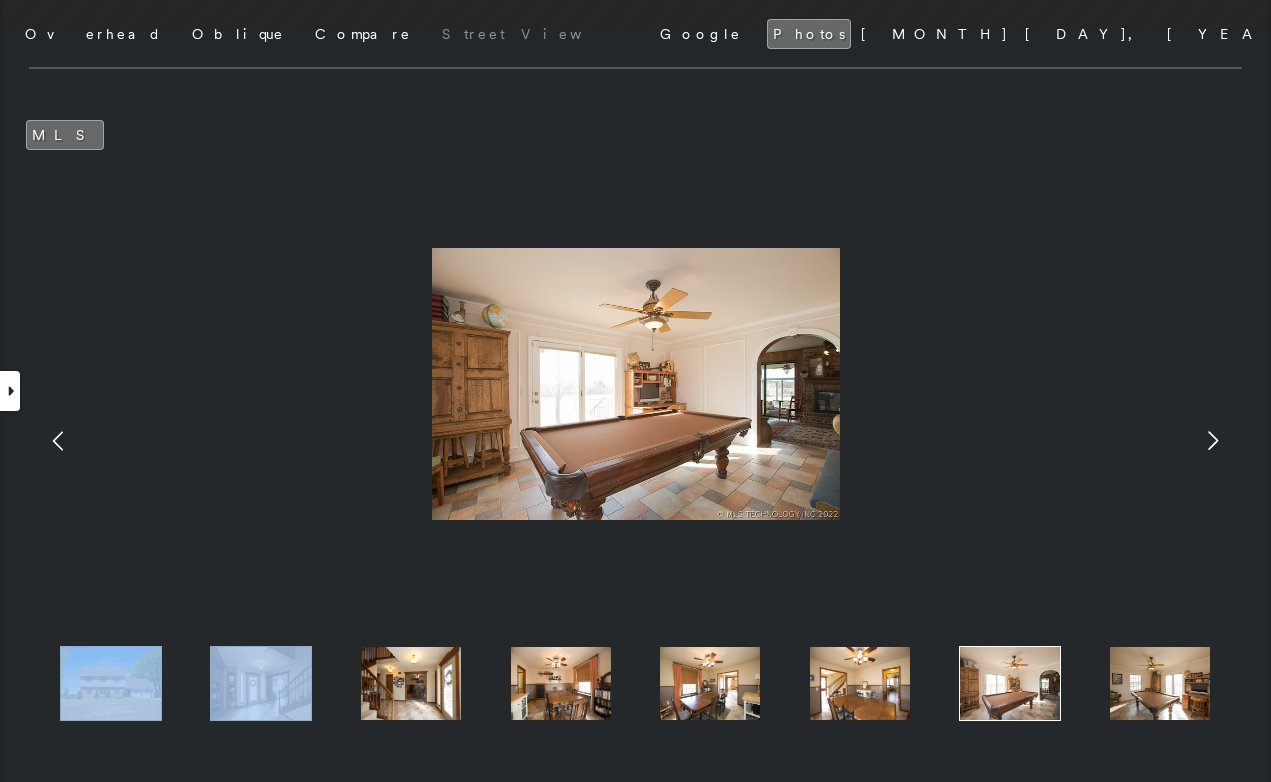 click 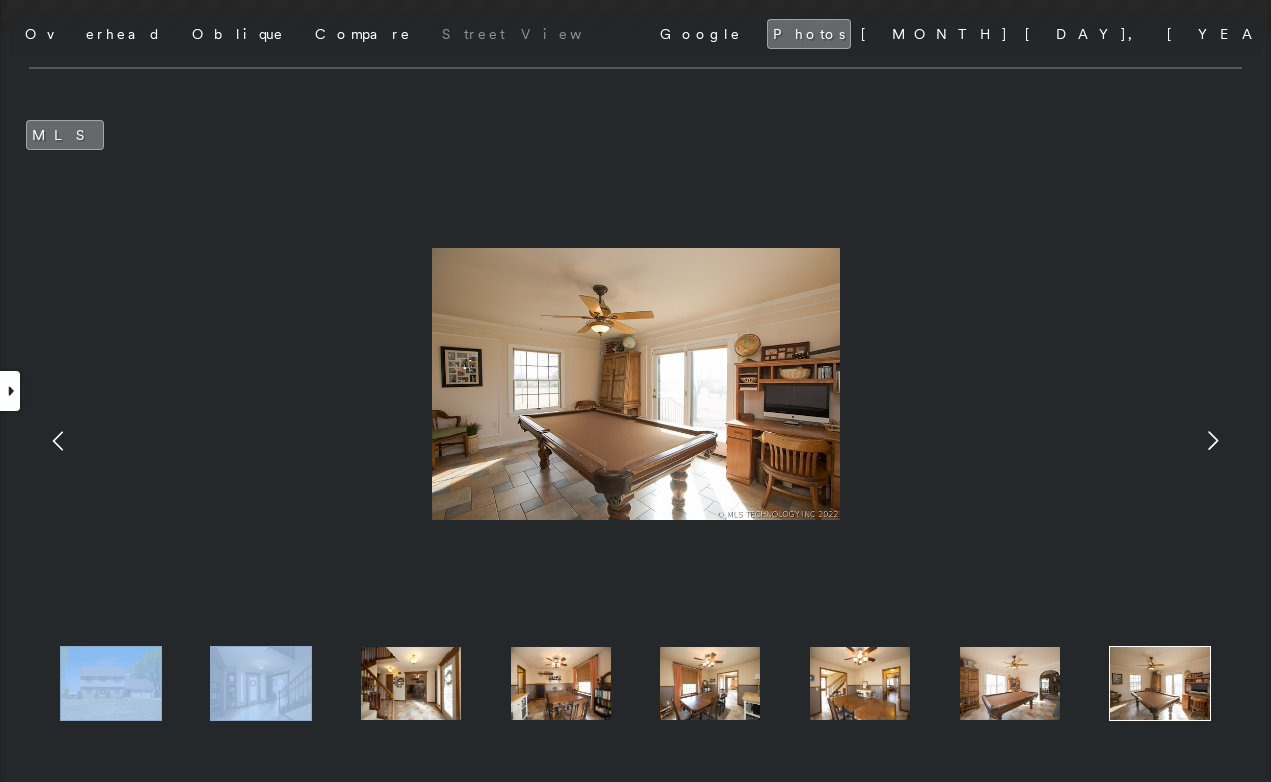 click 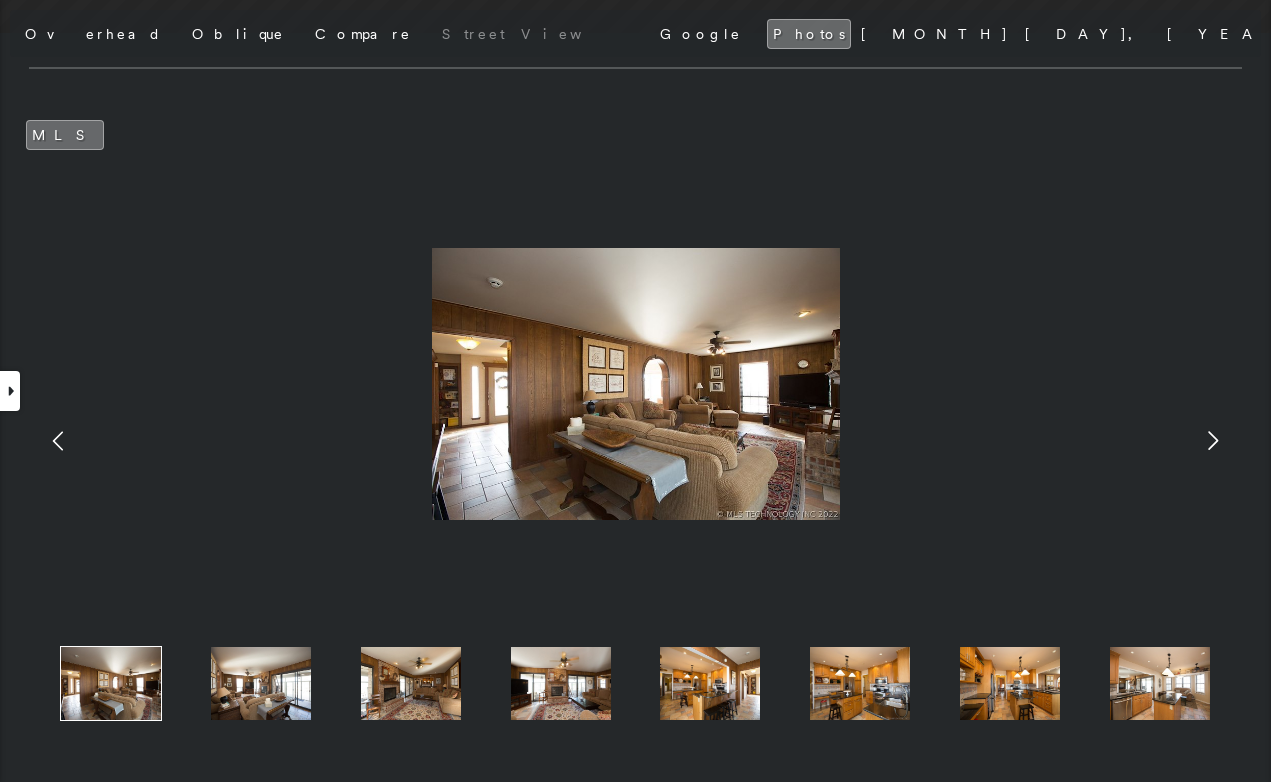 click 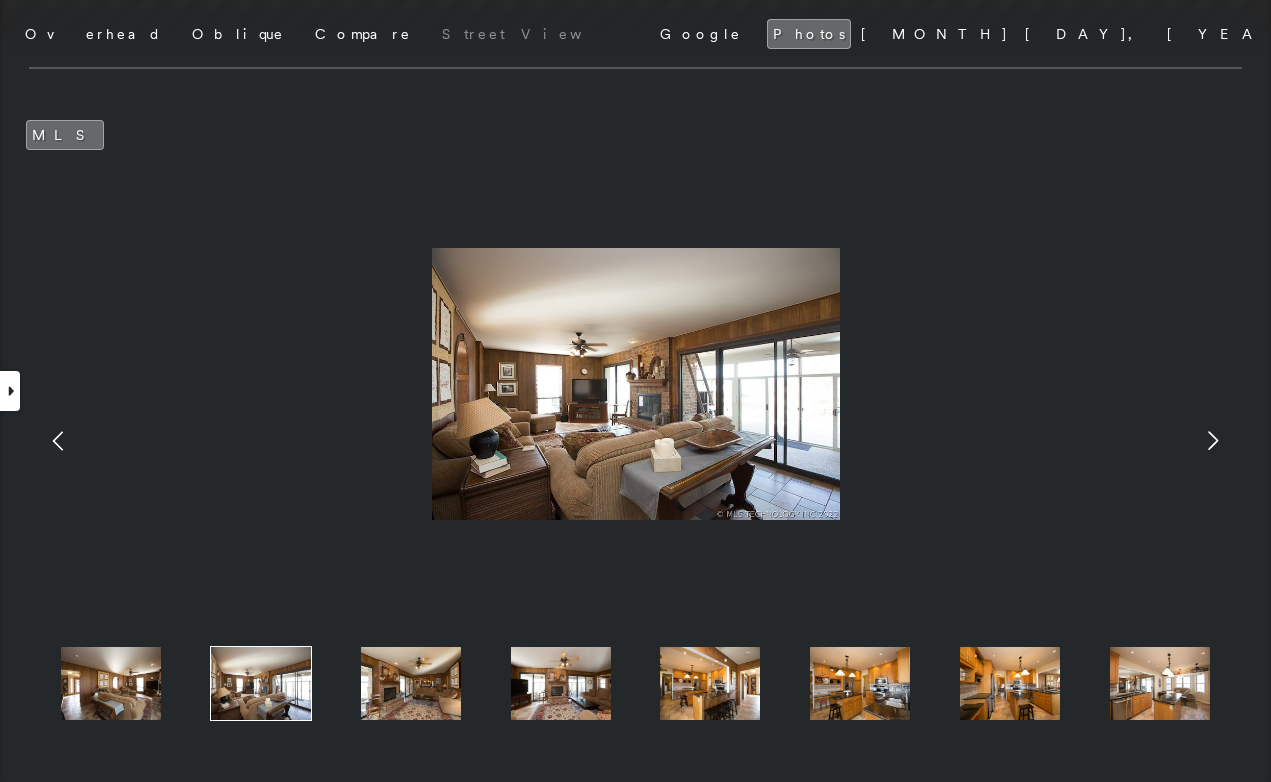 click 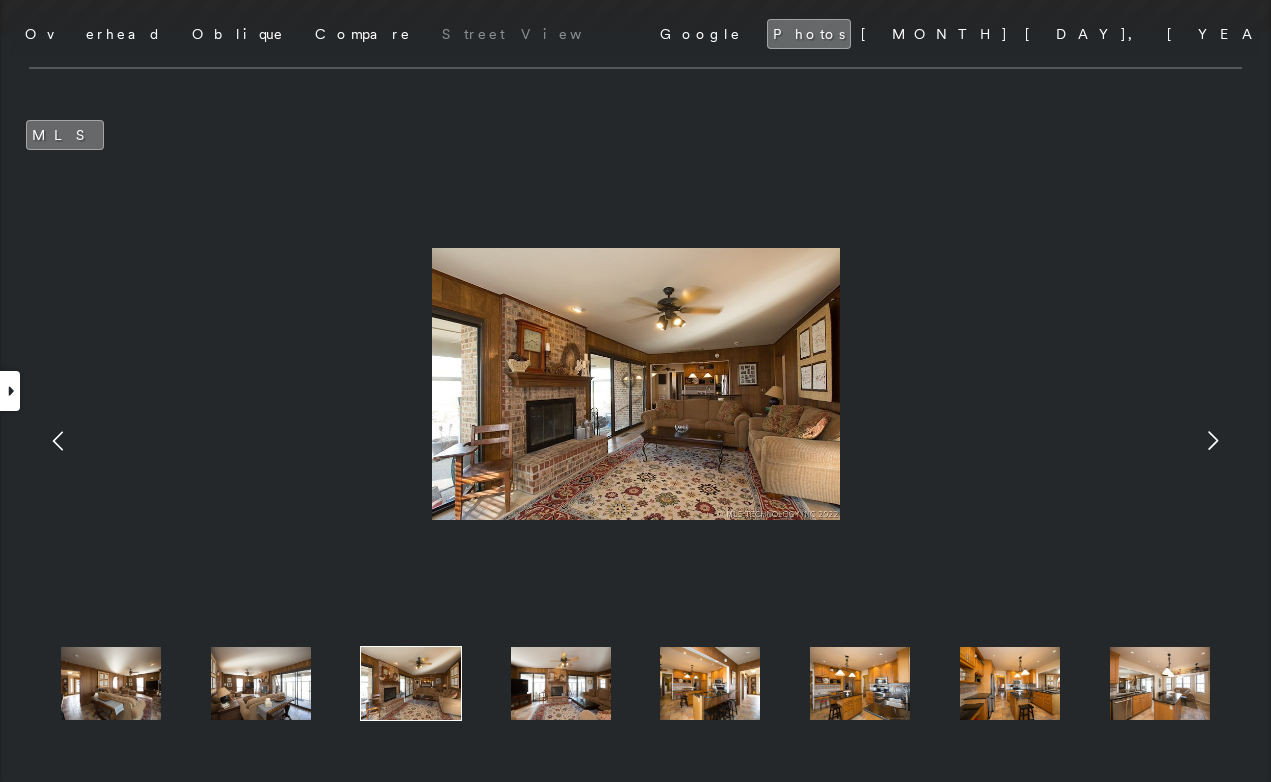 click 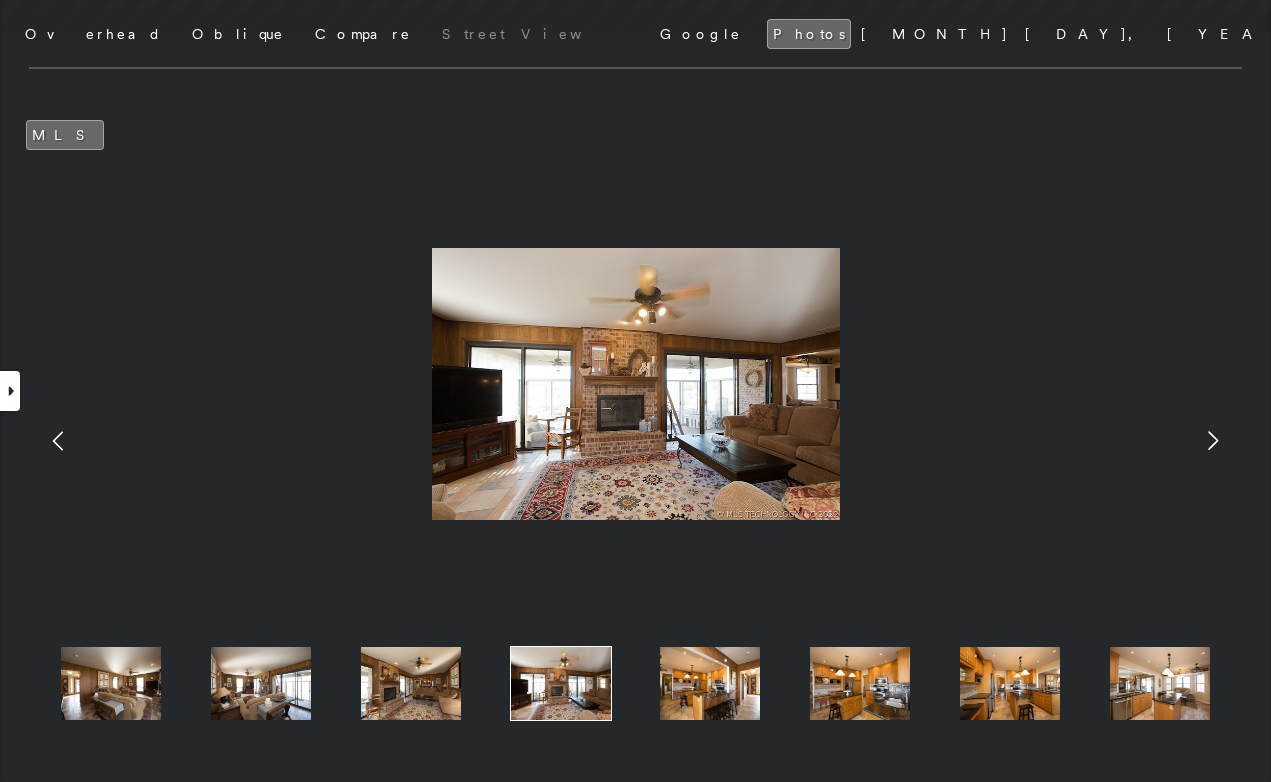 click 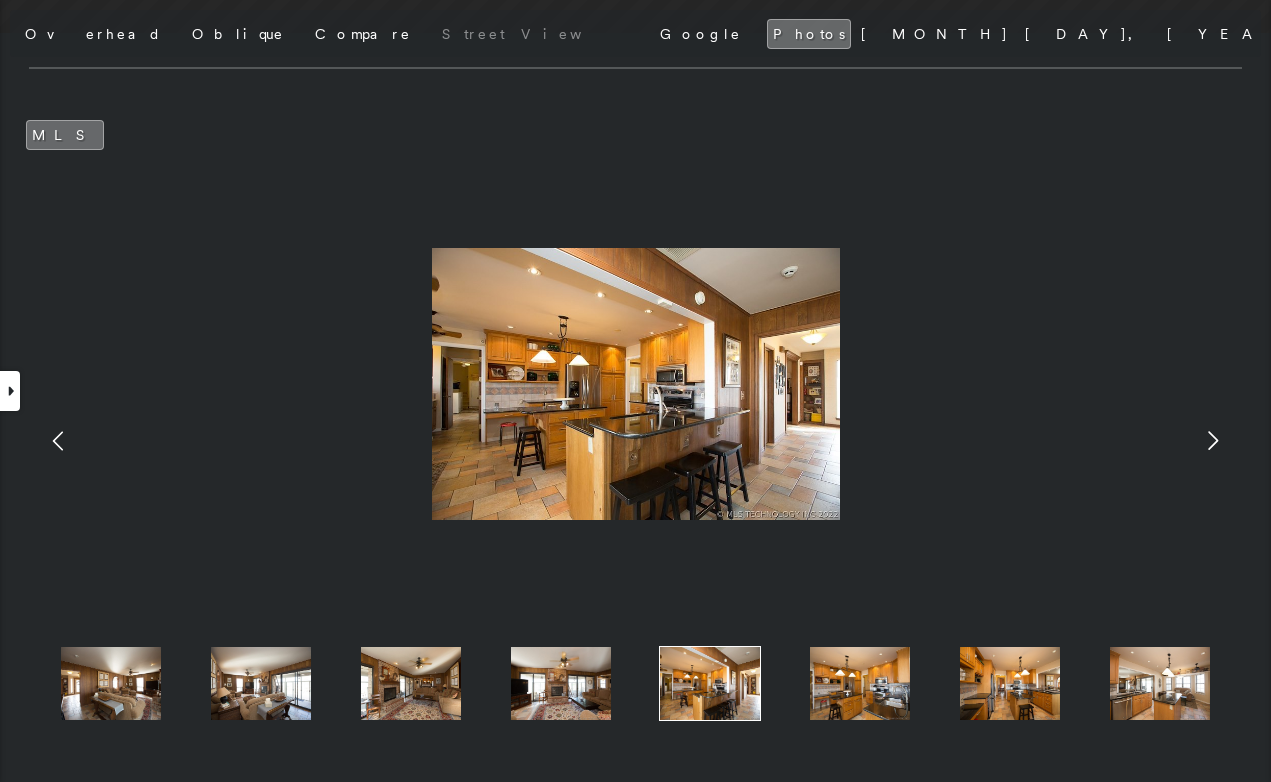 click 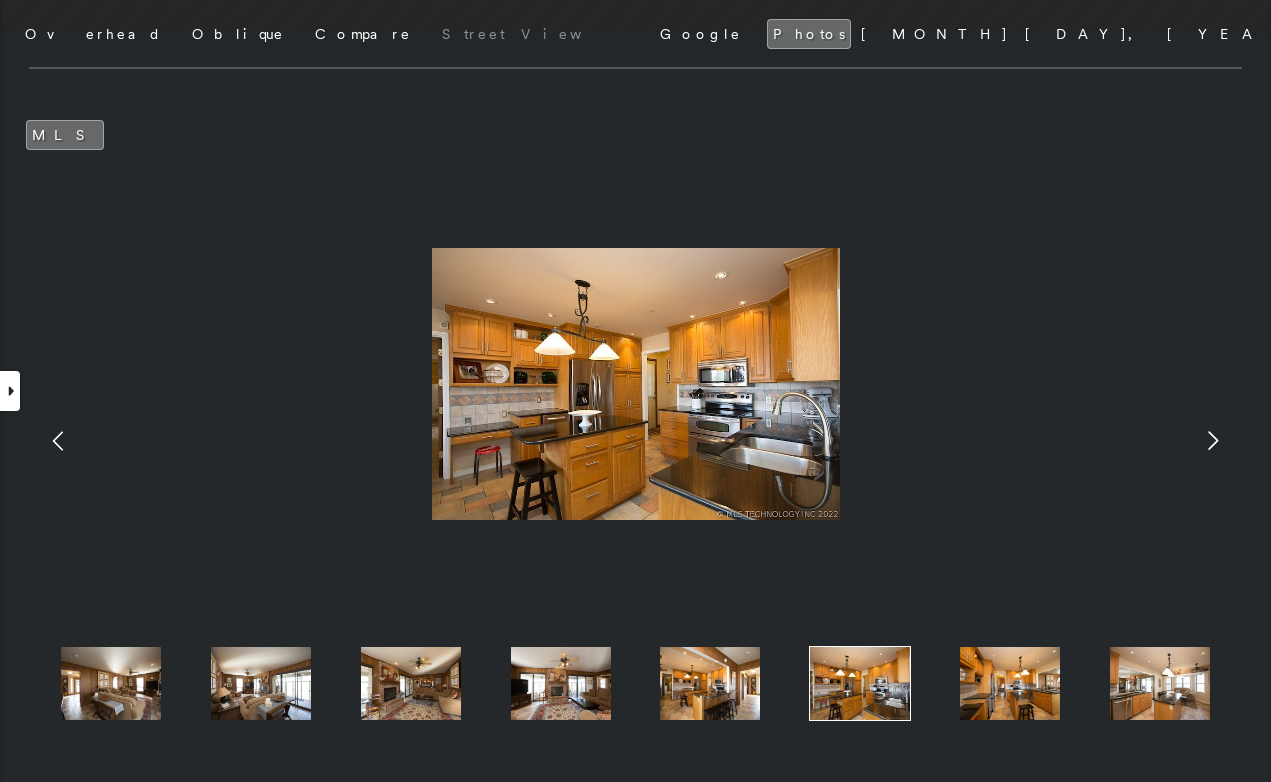 click 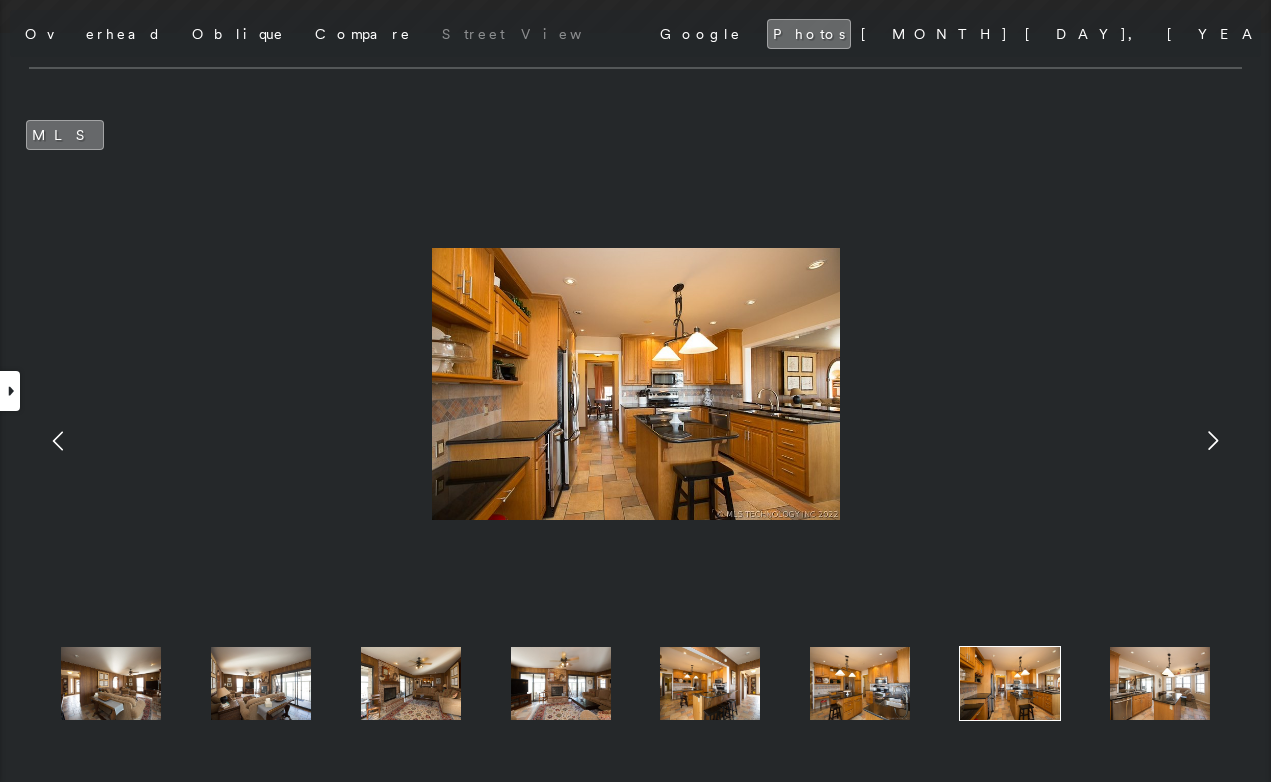 click 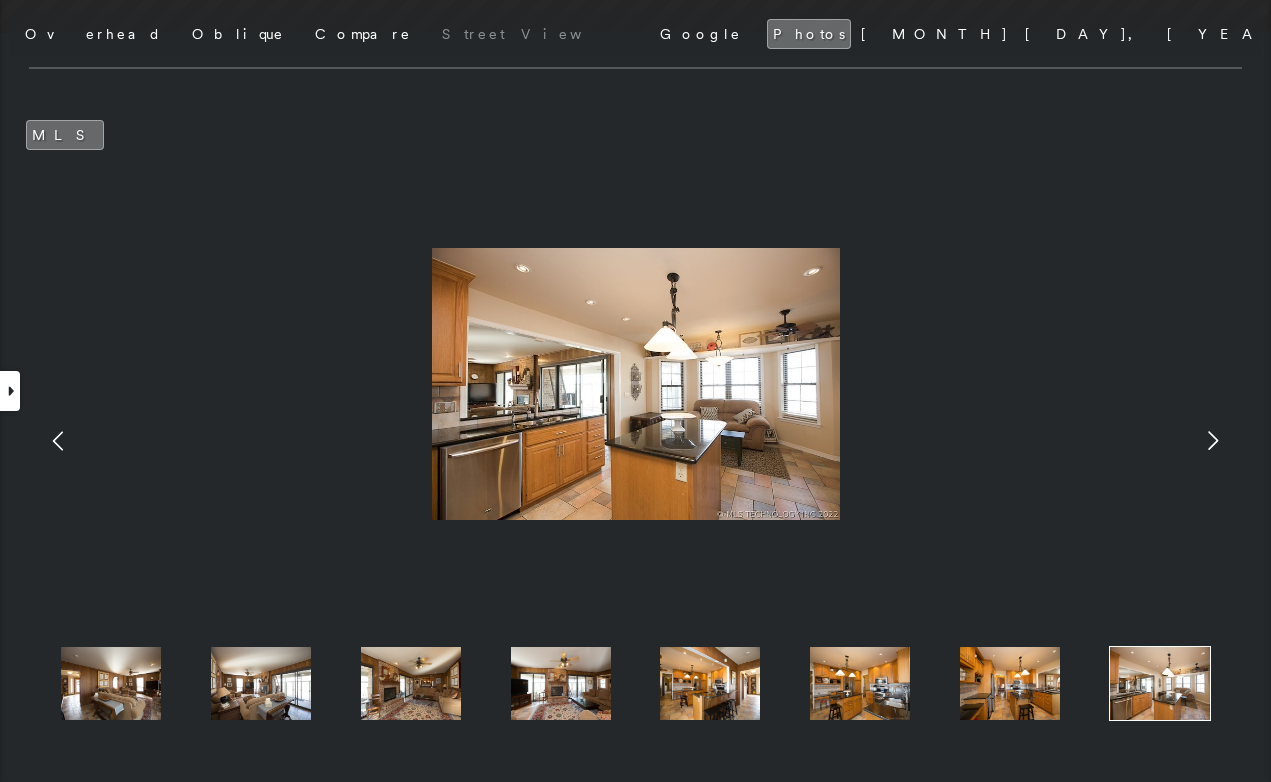 click 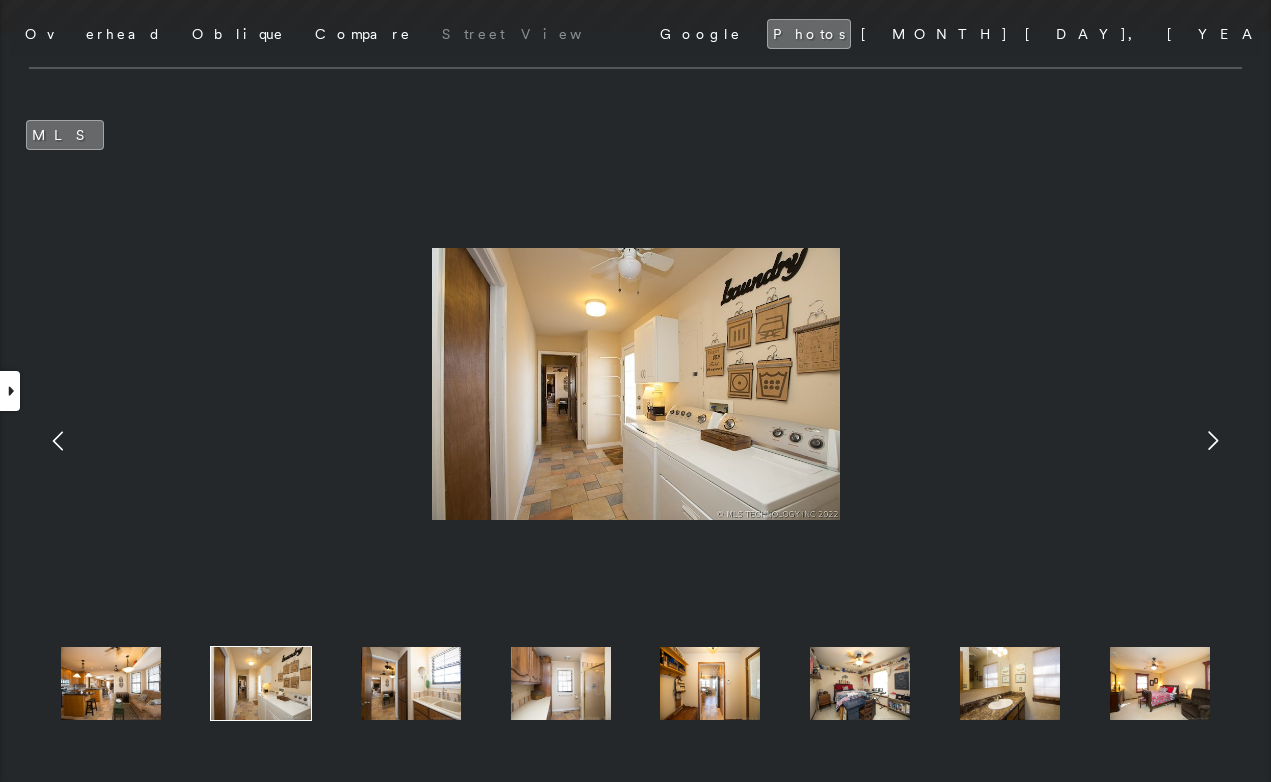 click 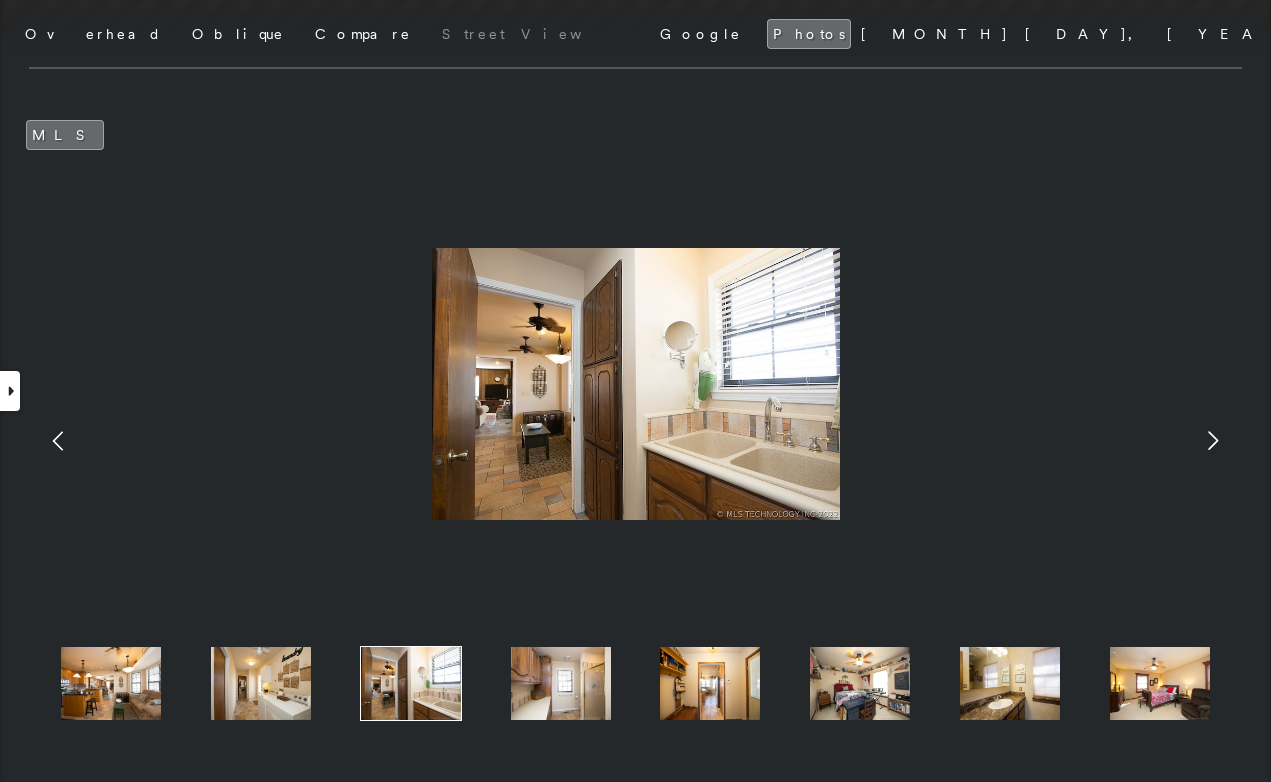 click 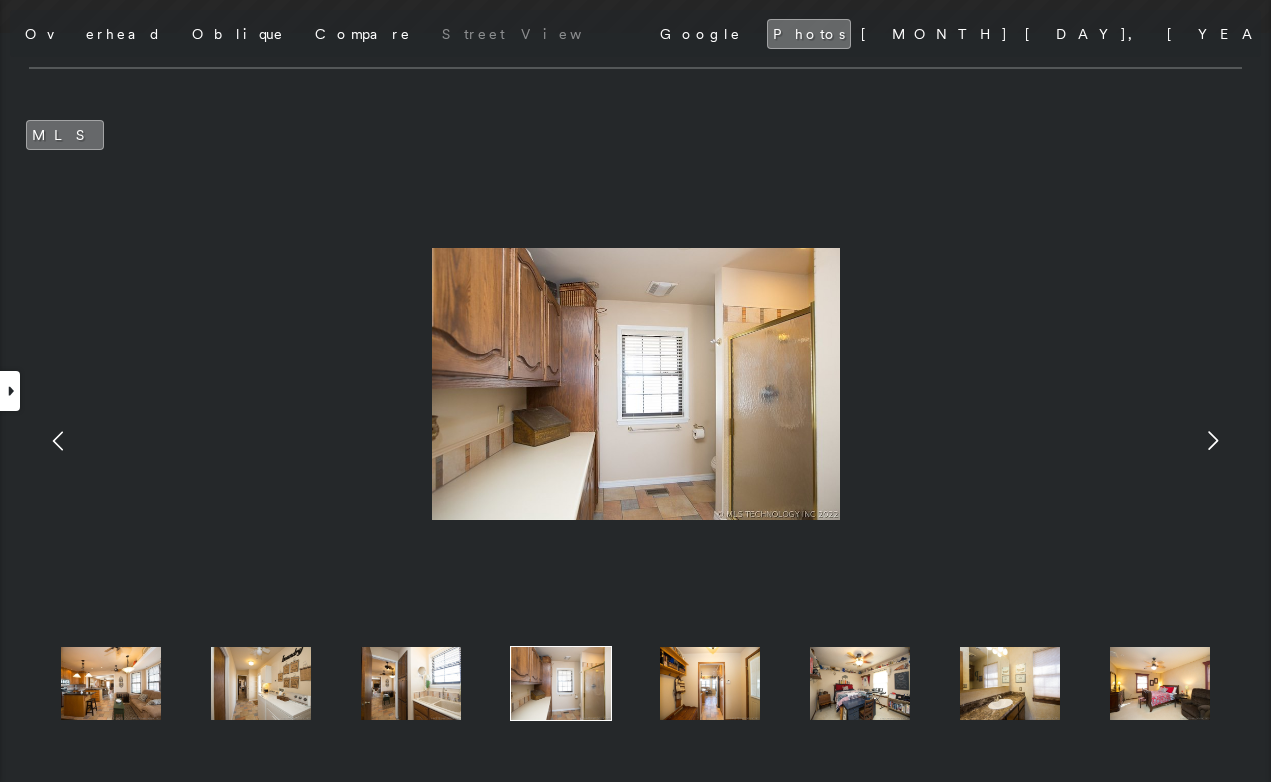 click 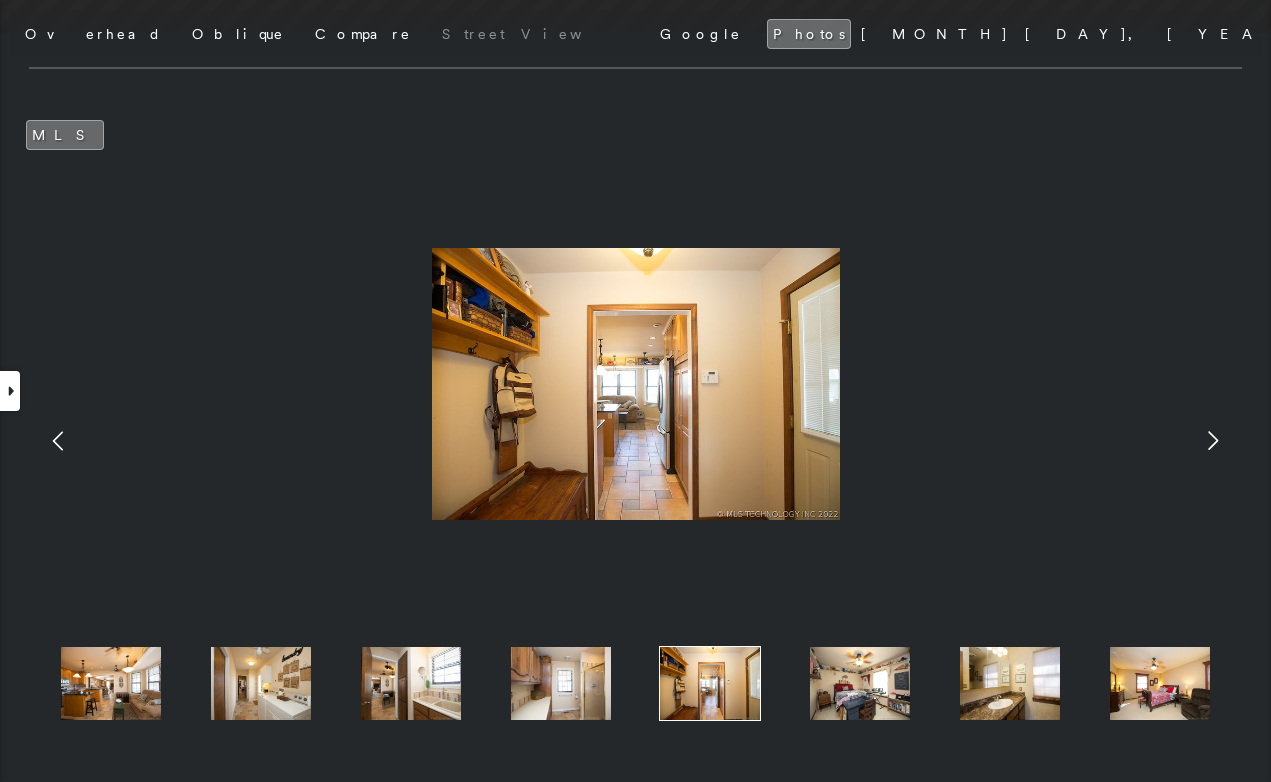 click 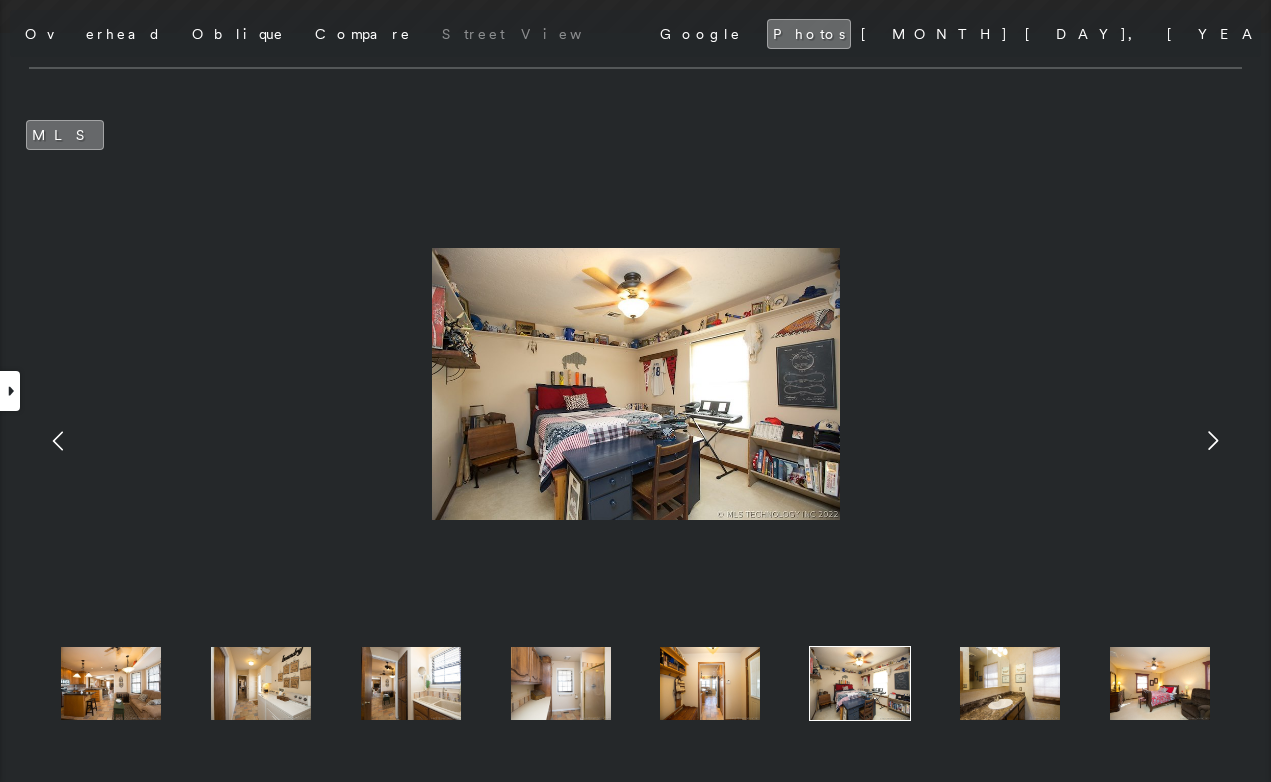 click 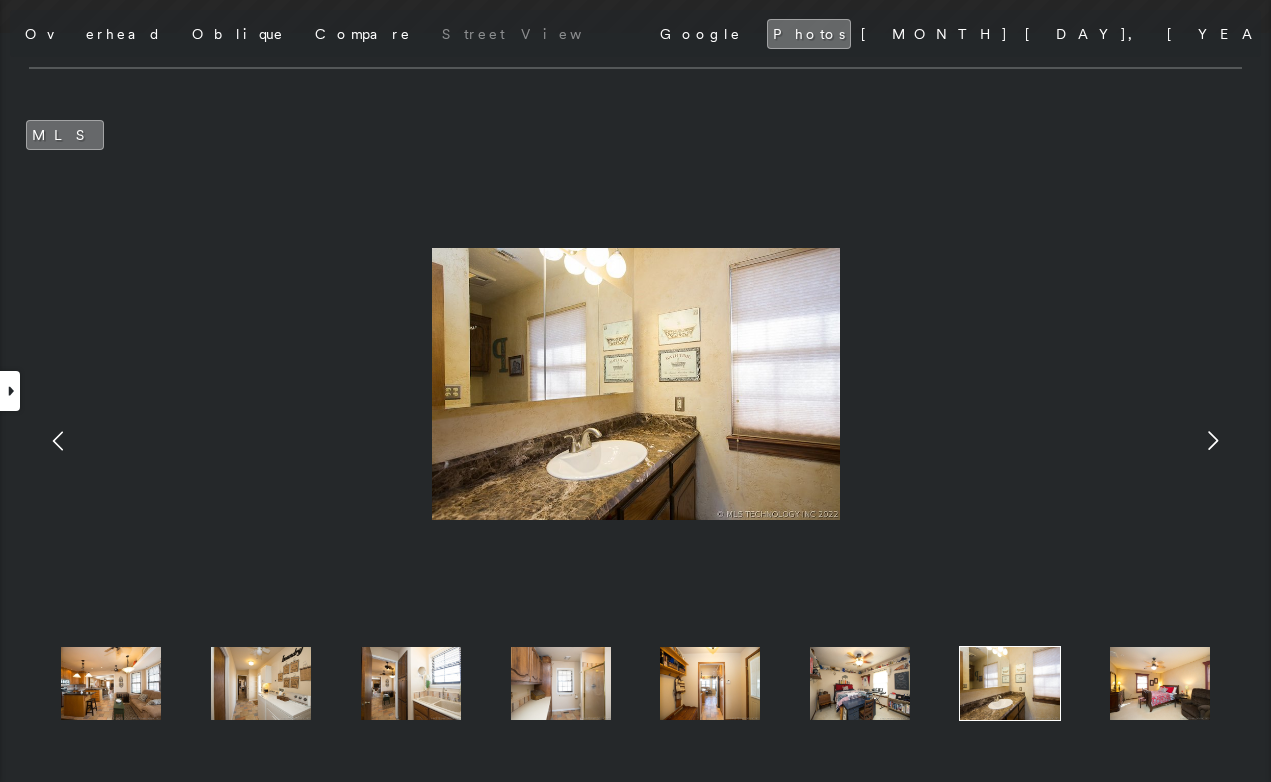 click 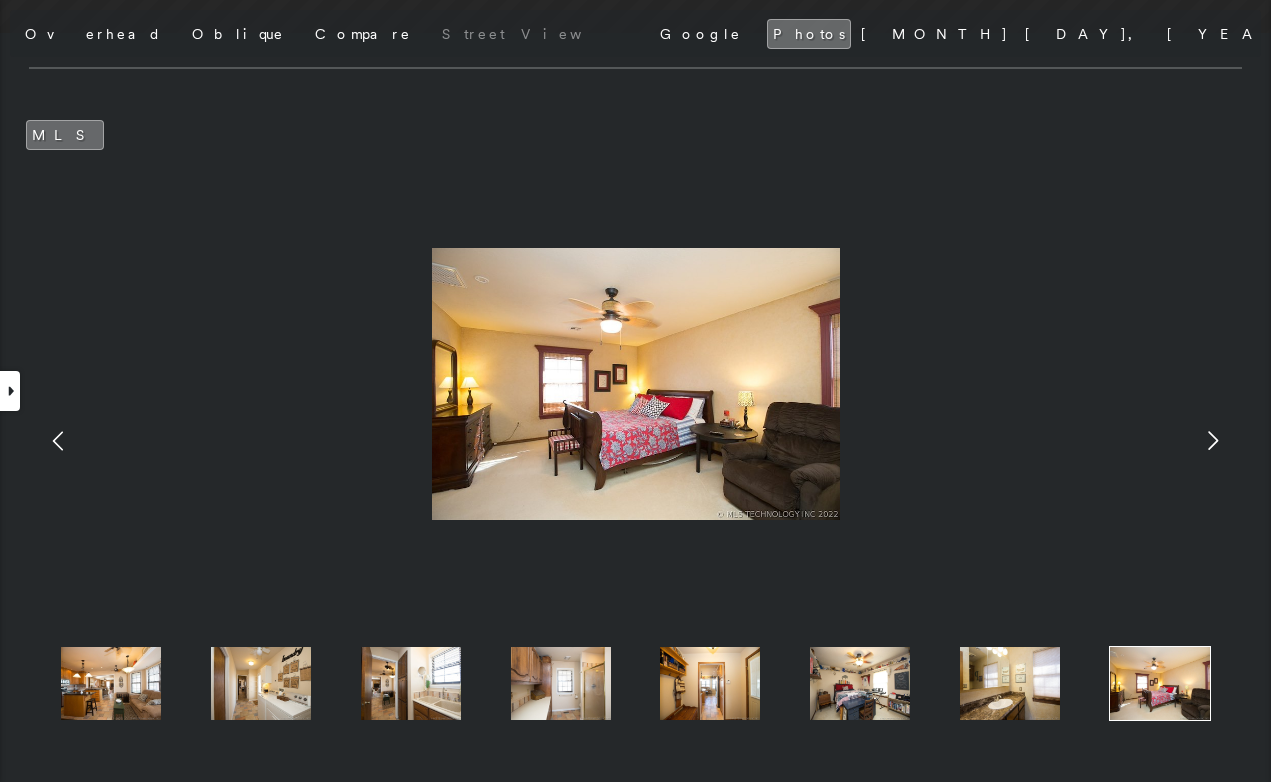 click 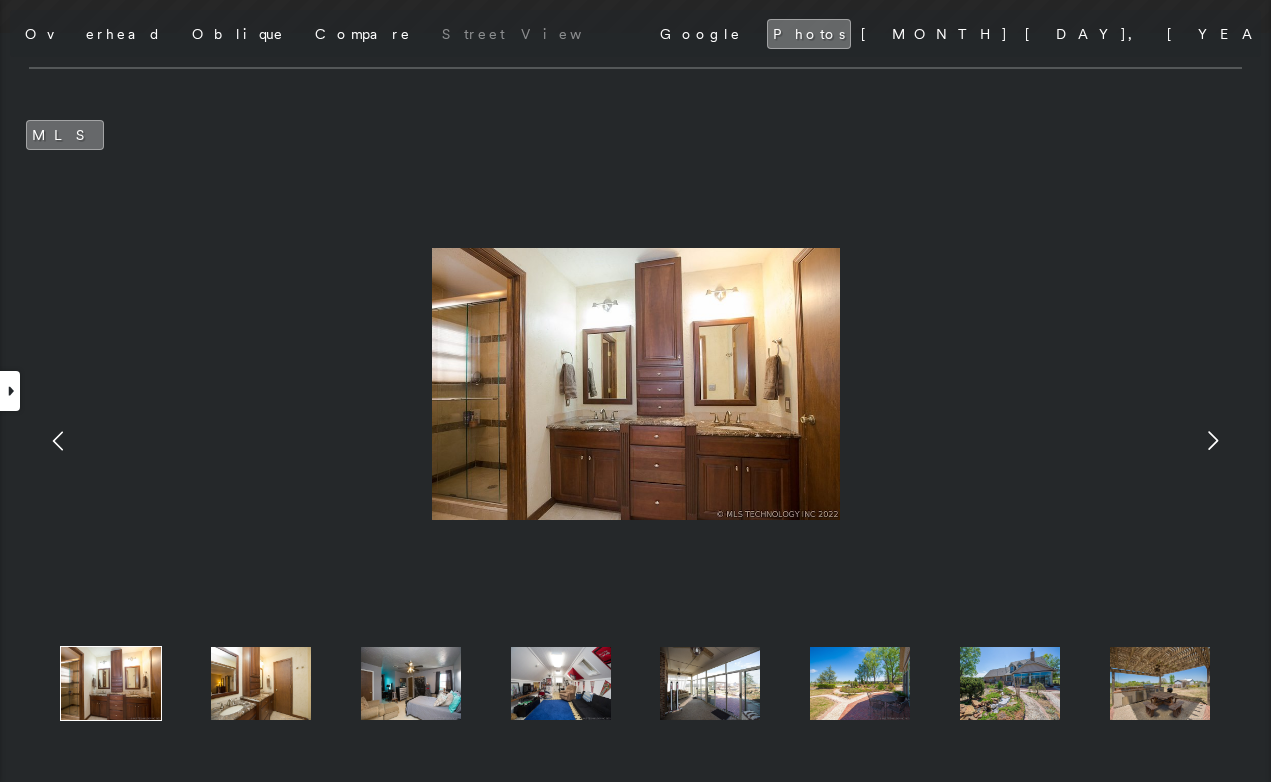 click 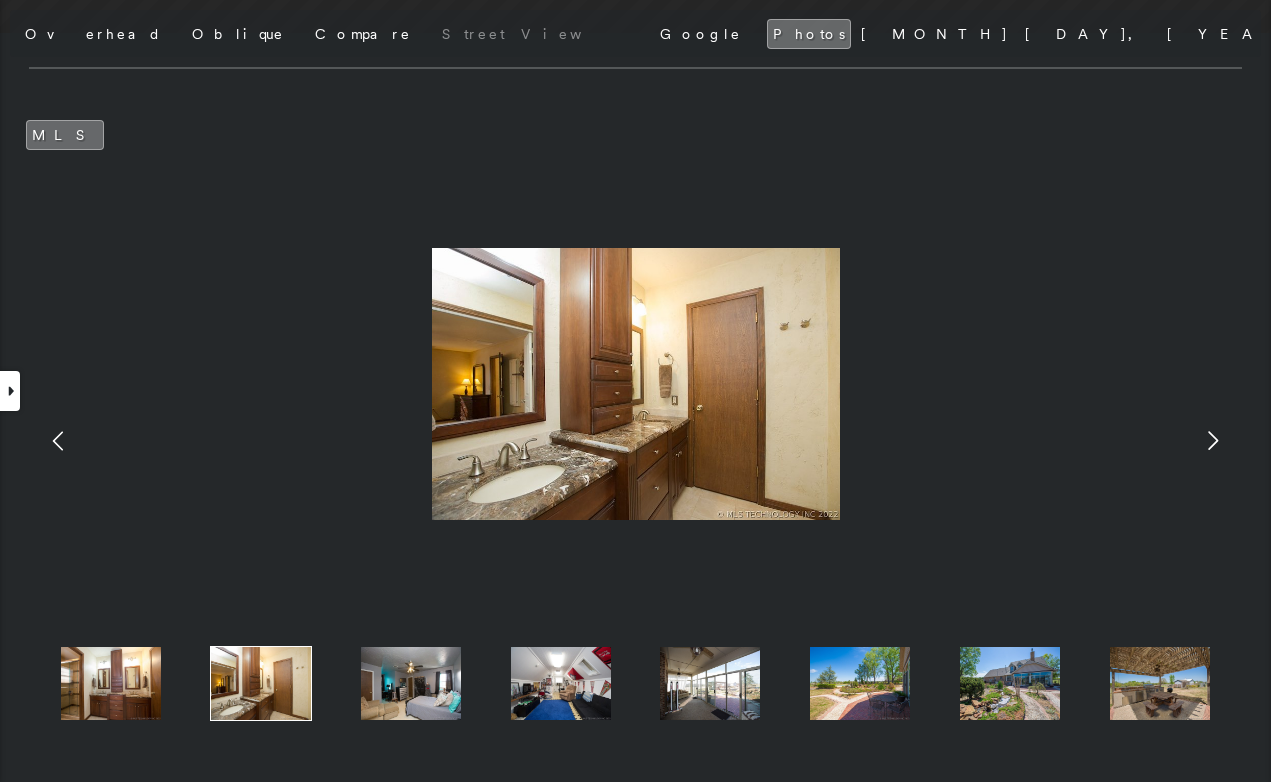 click 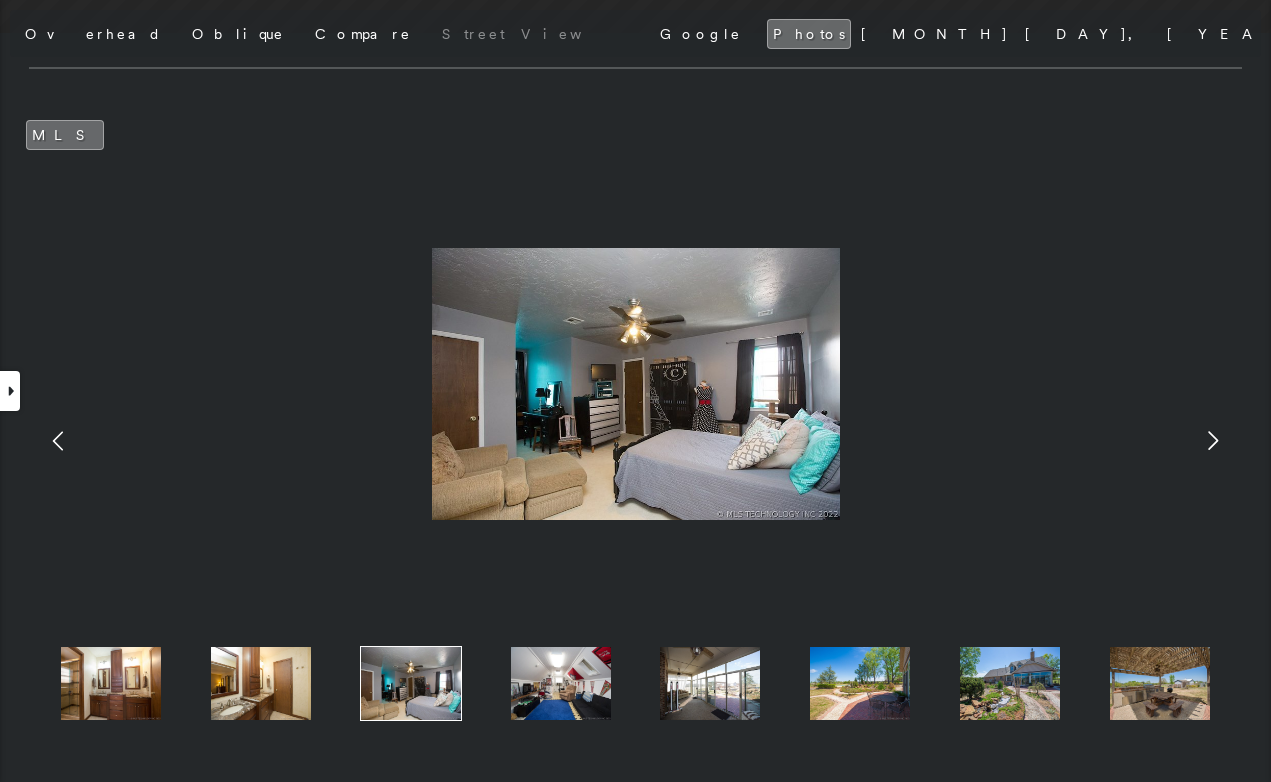 click 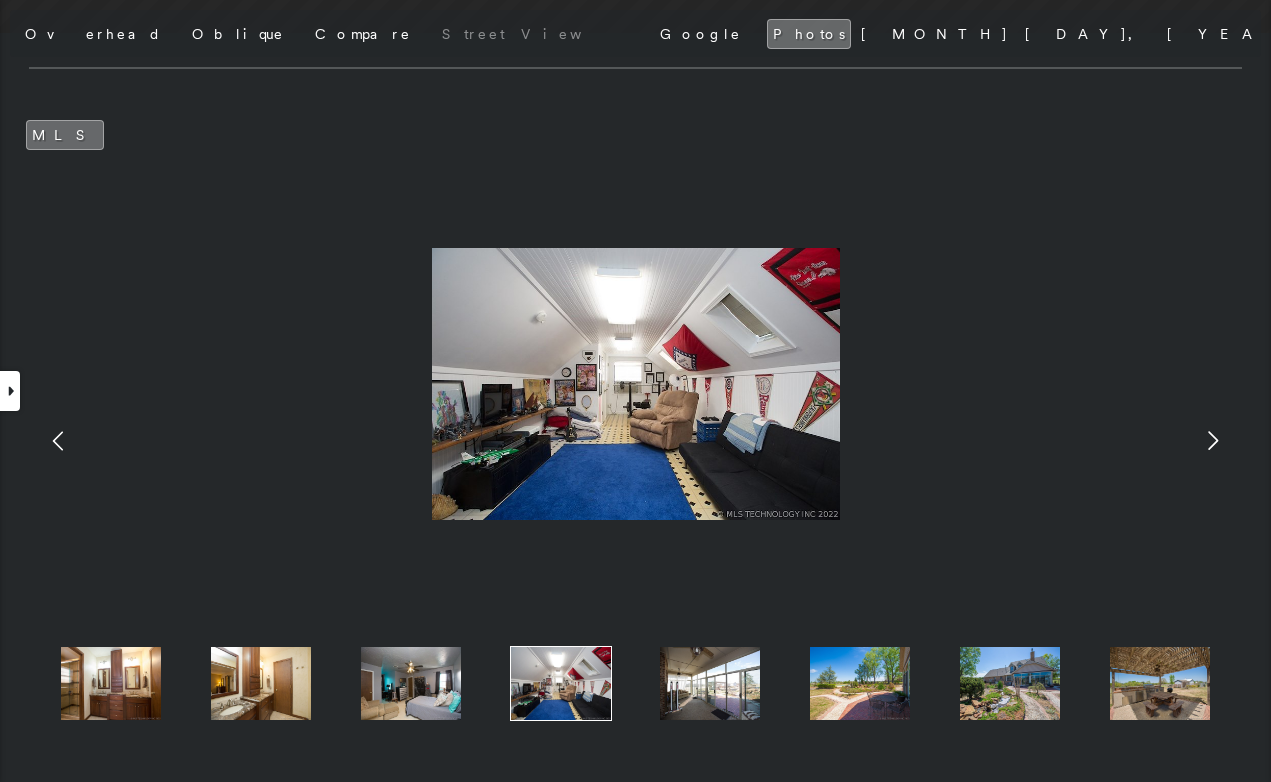 click 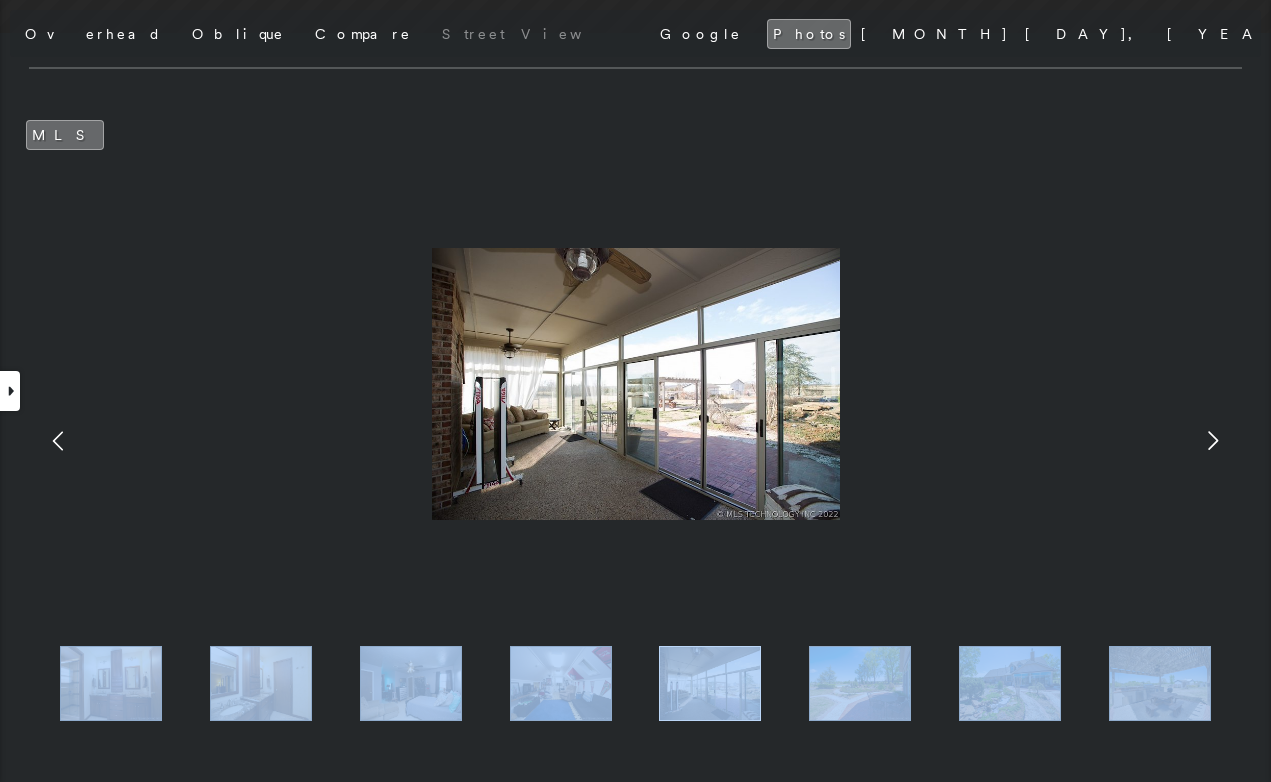 click 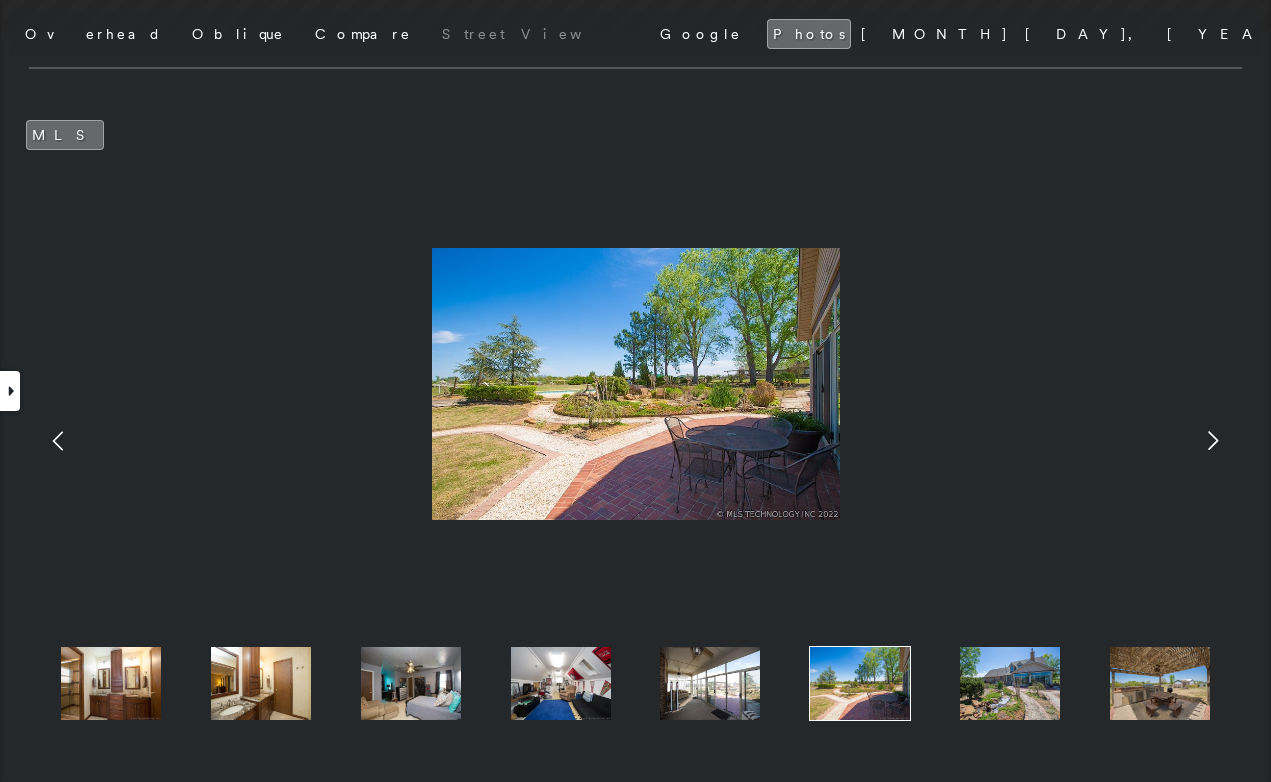 click 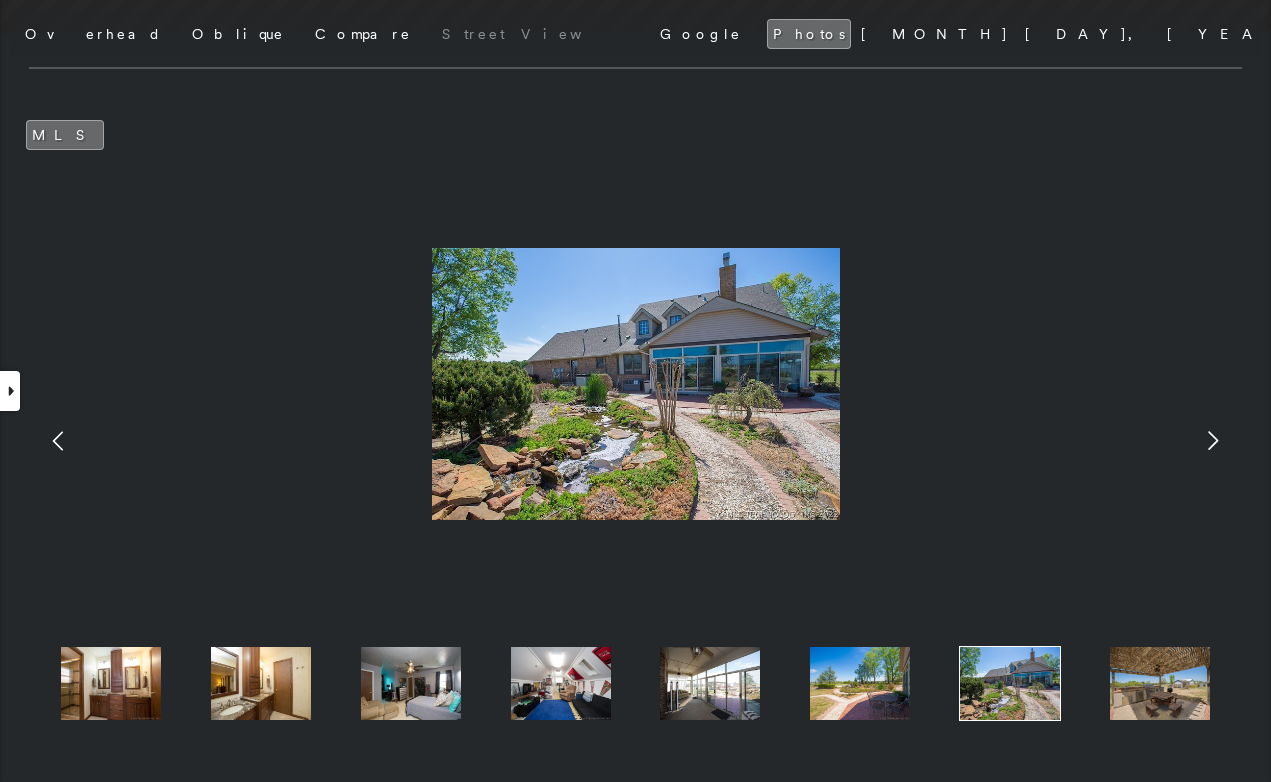 click 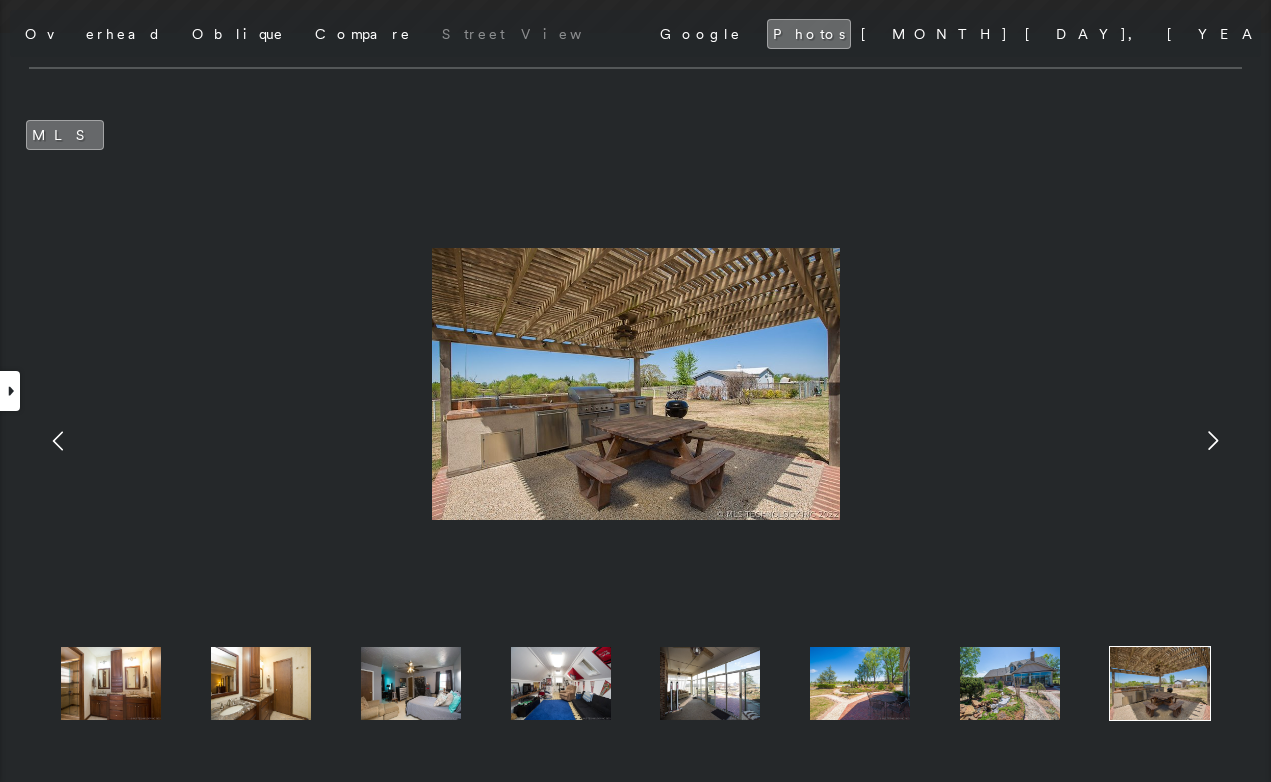 click 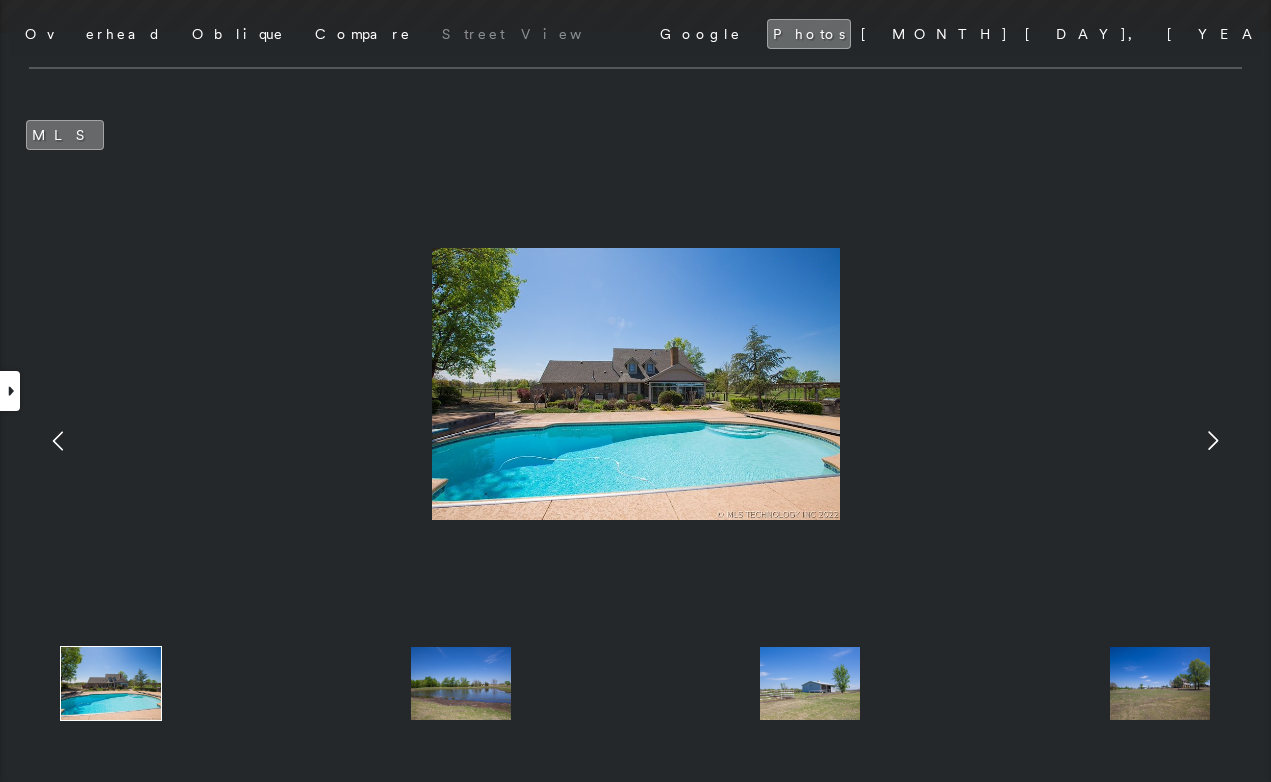 click 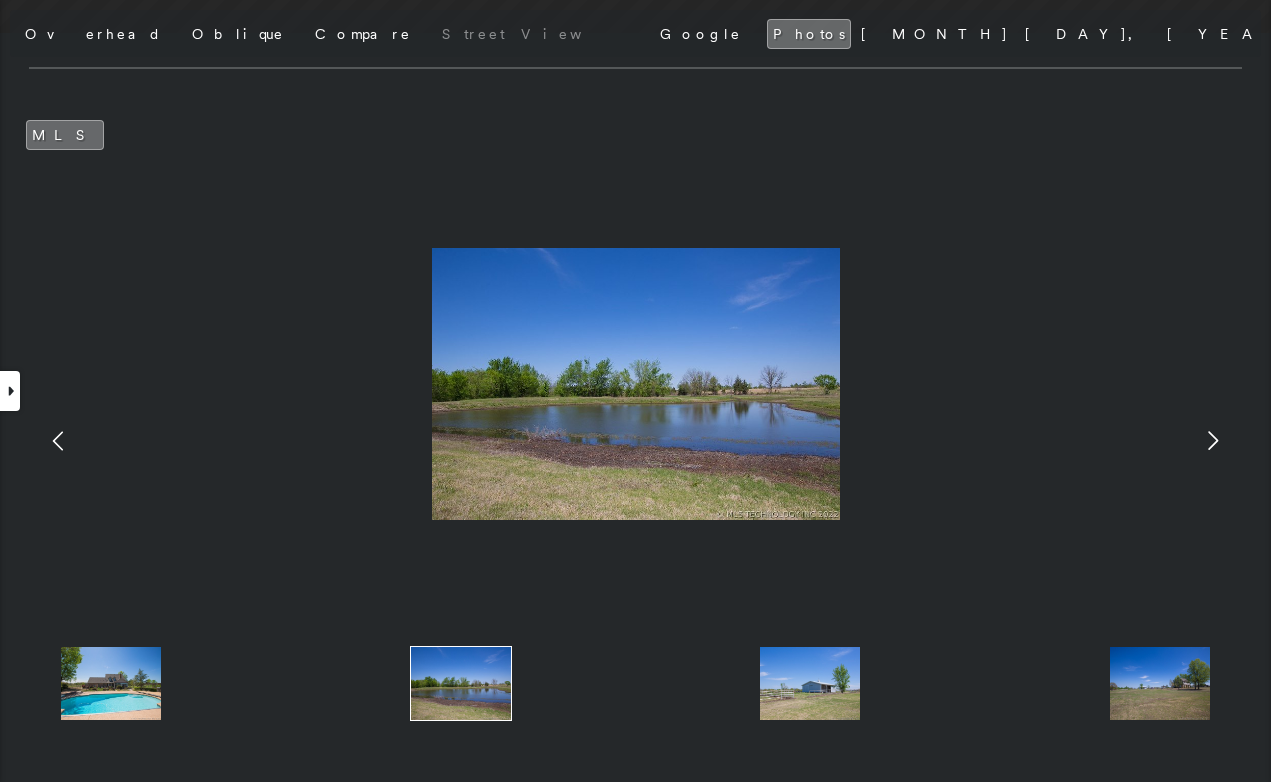 click 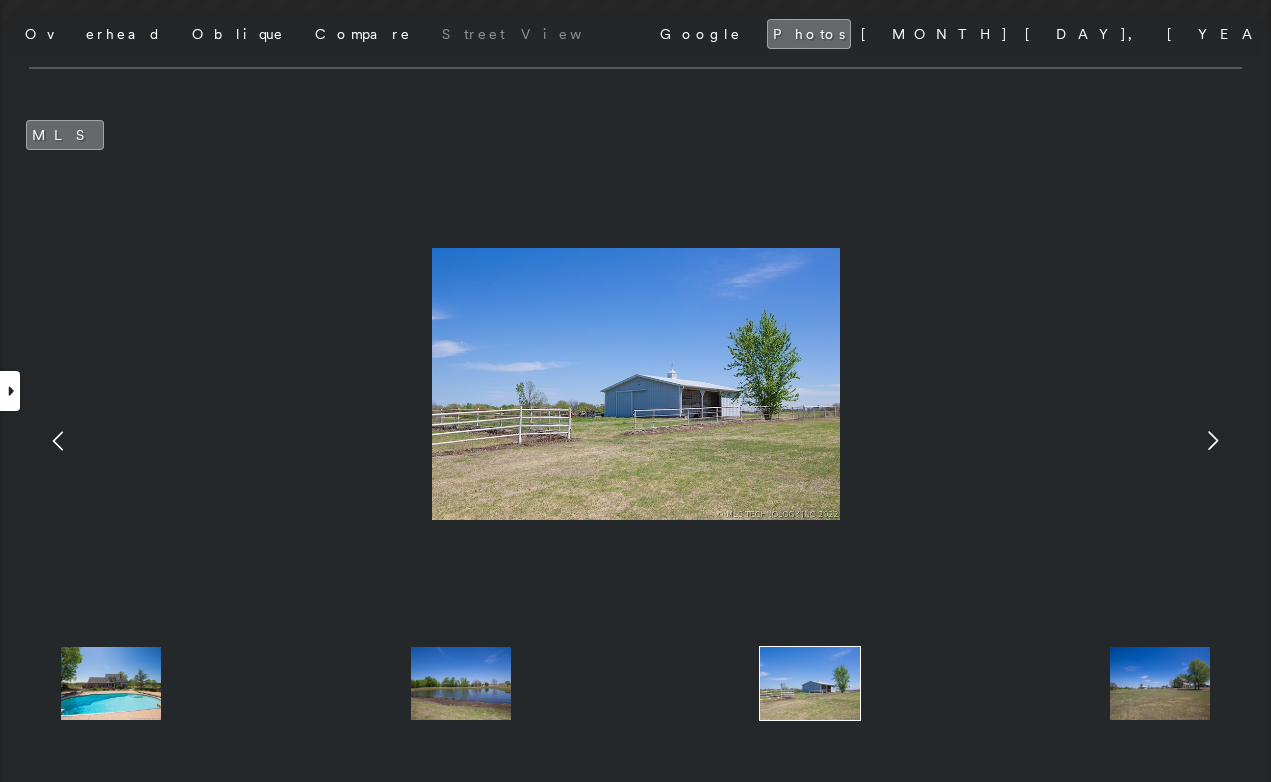 click 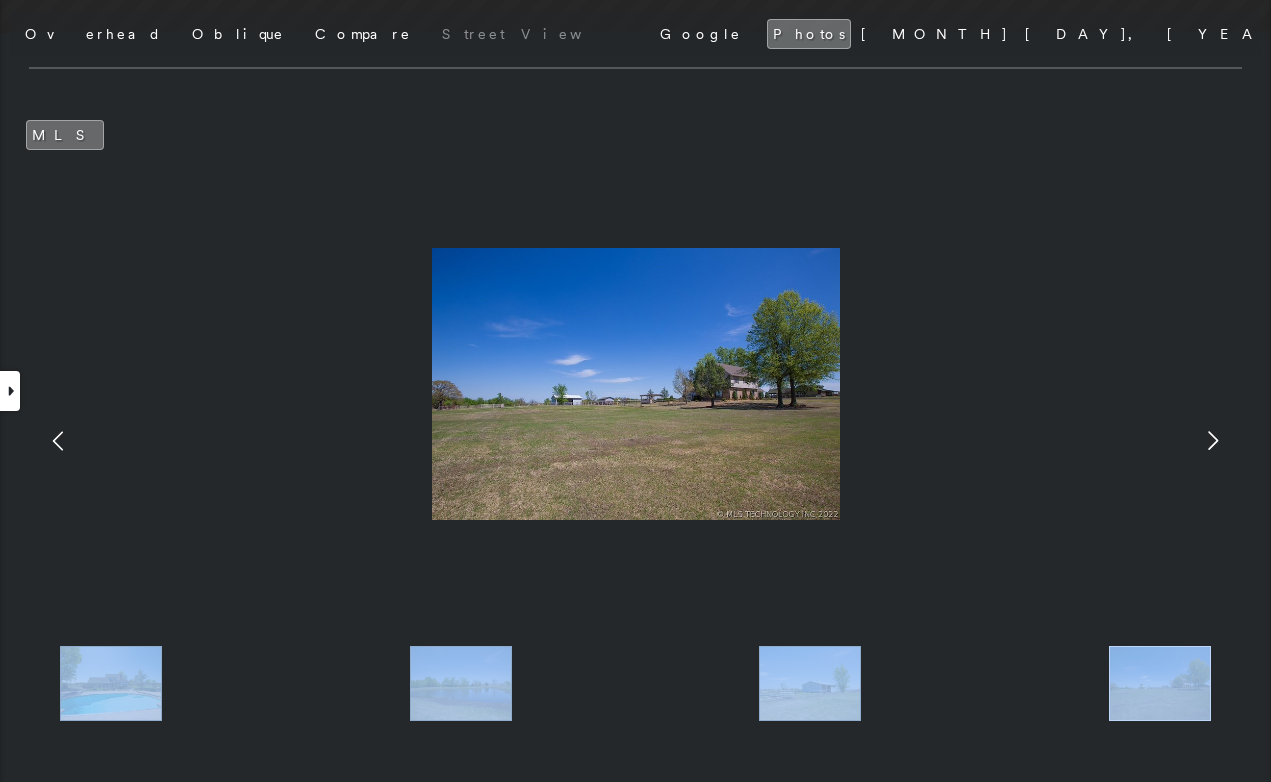 click 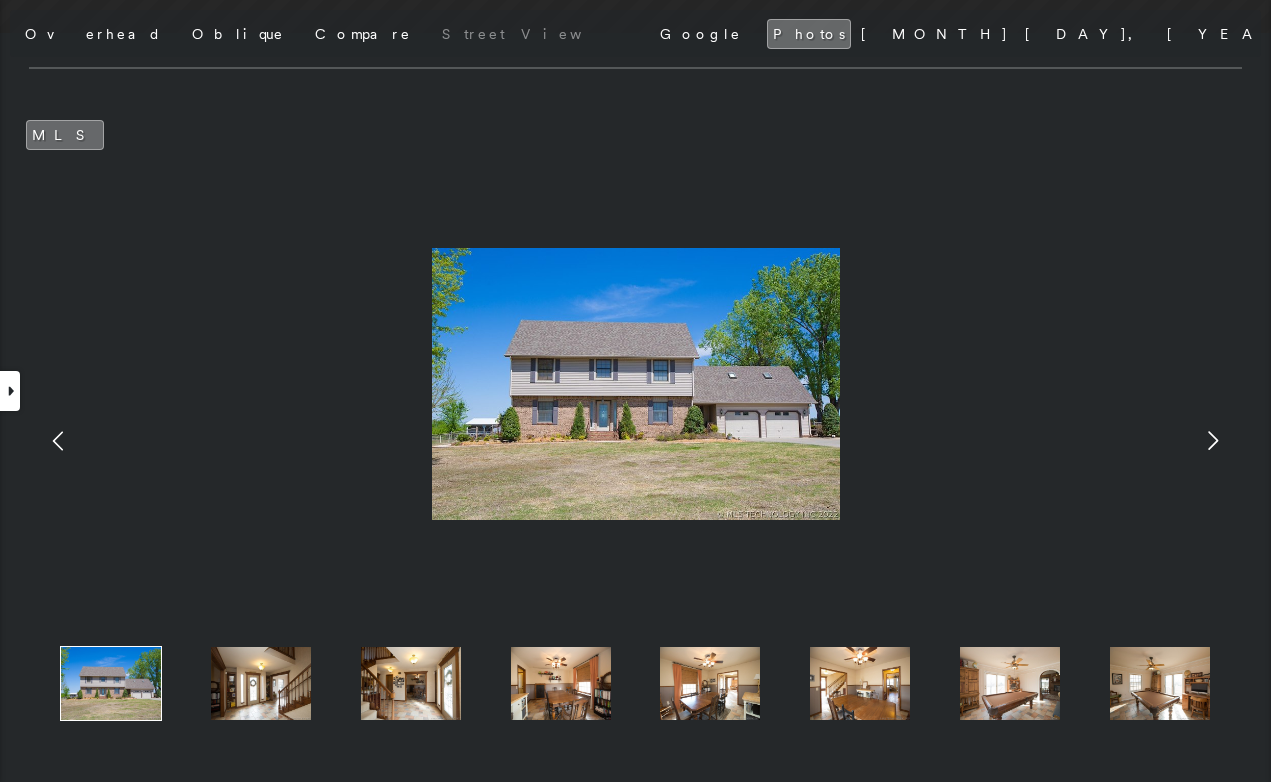click 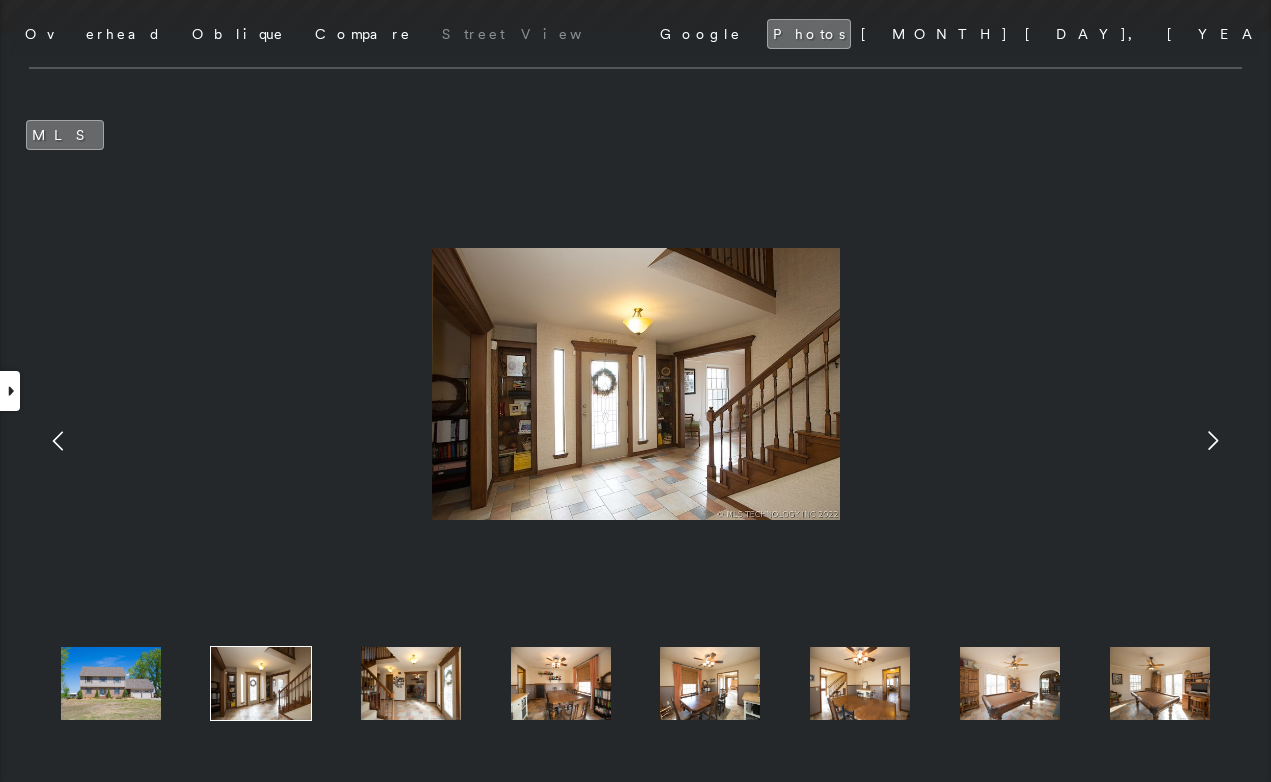 click 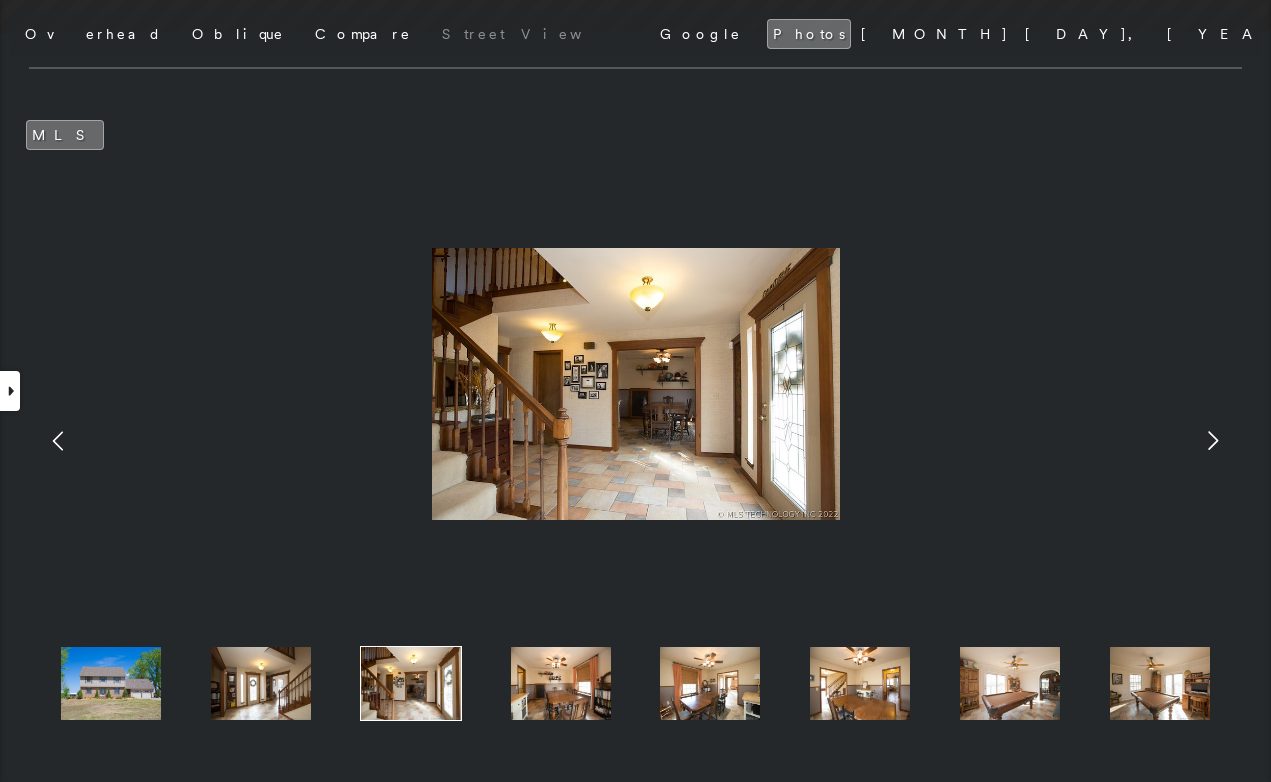 click 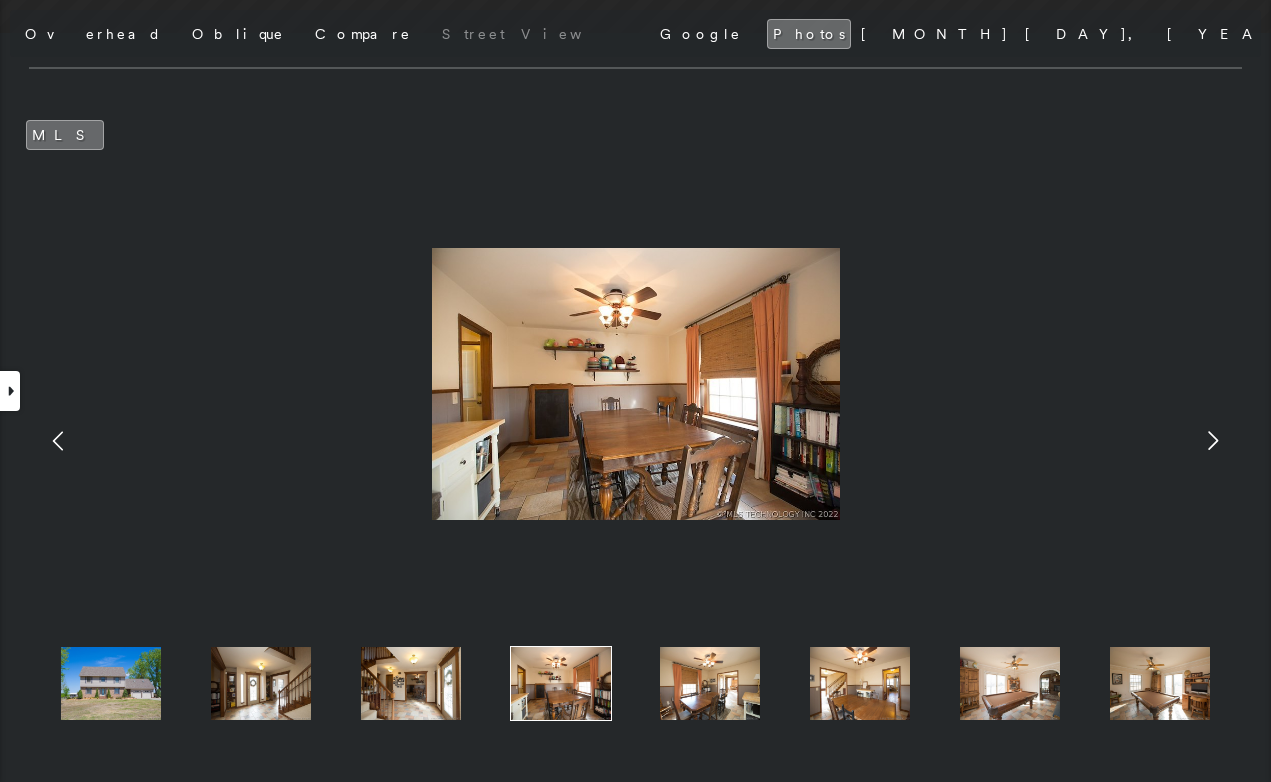 click 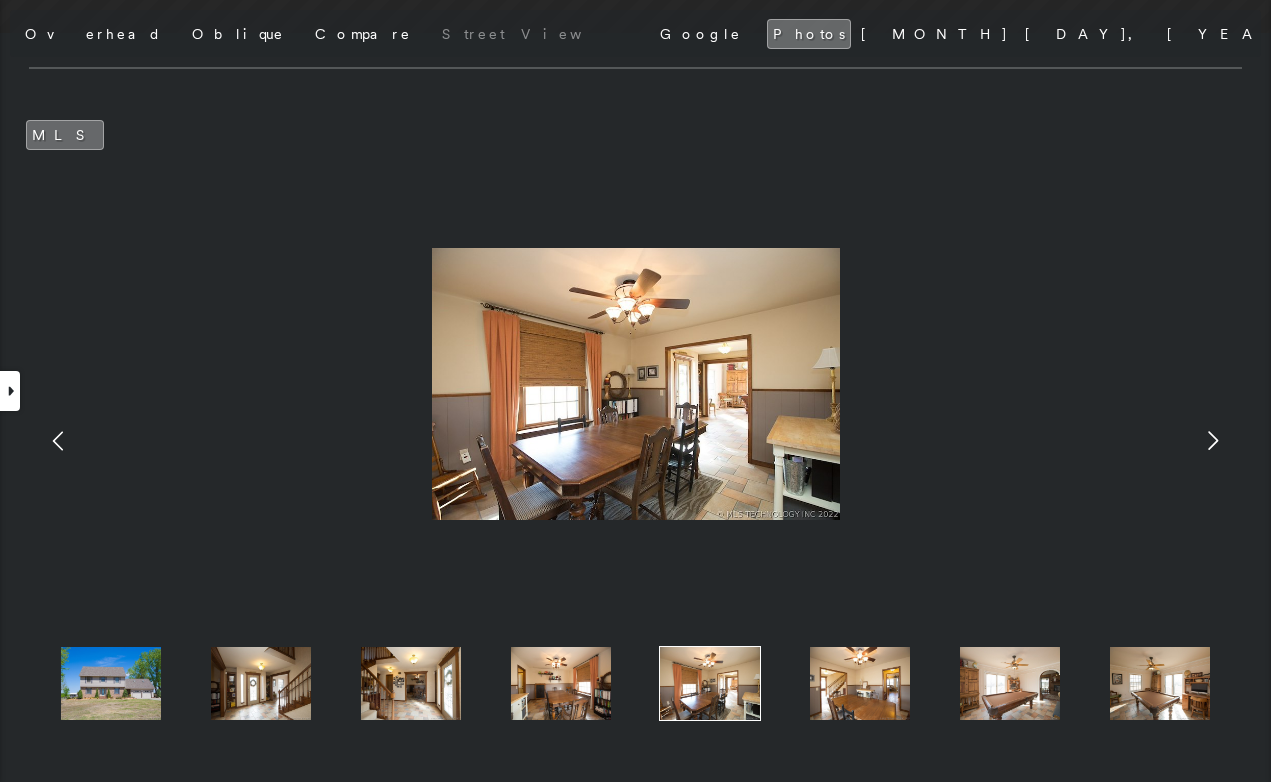 click 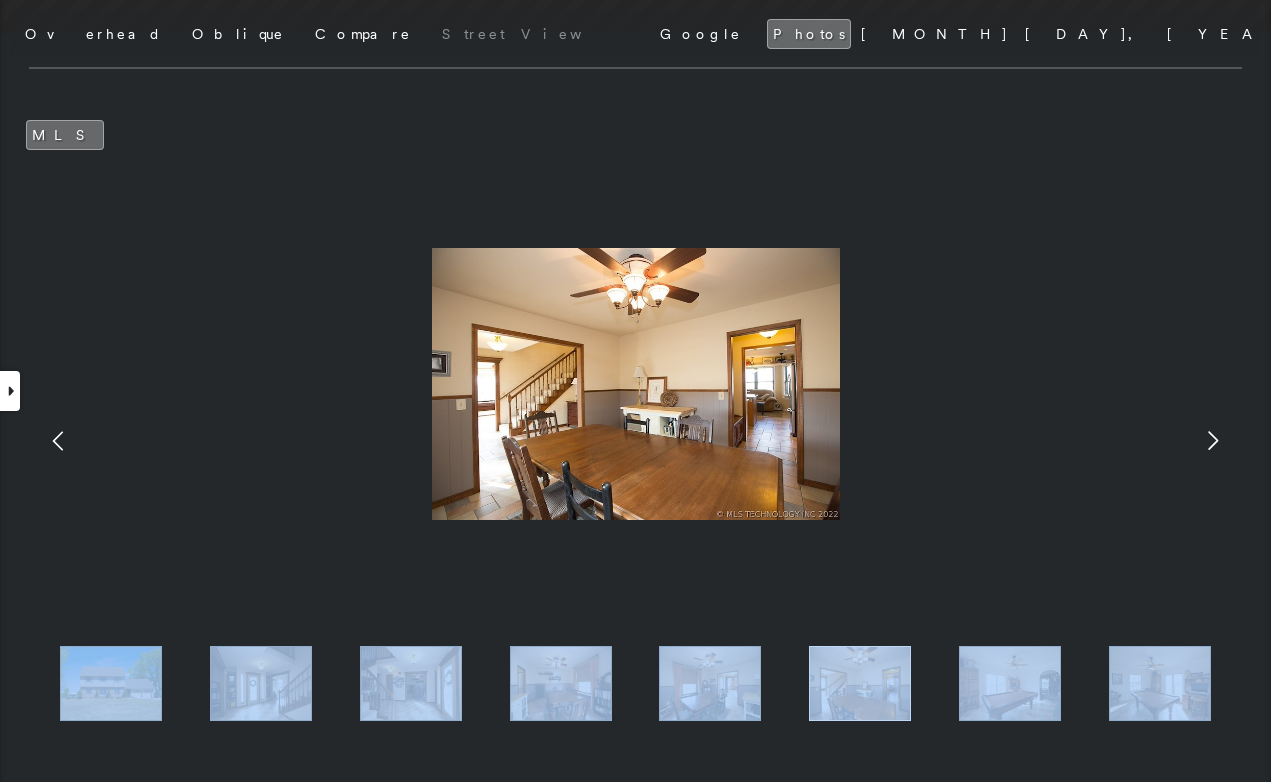 click 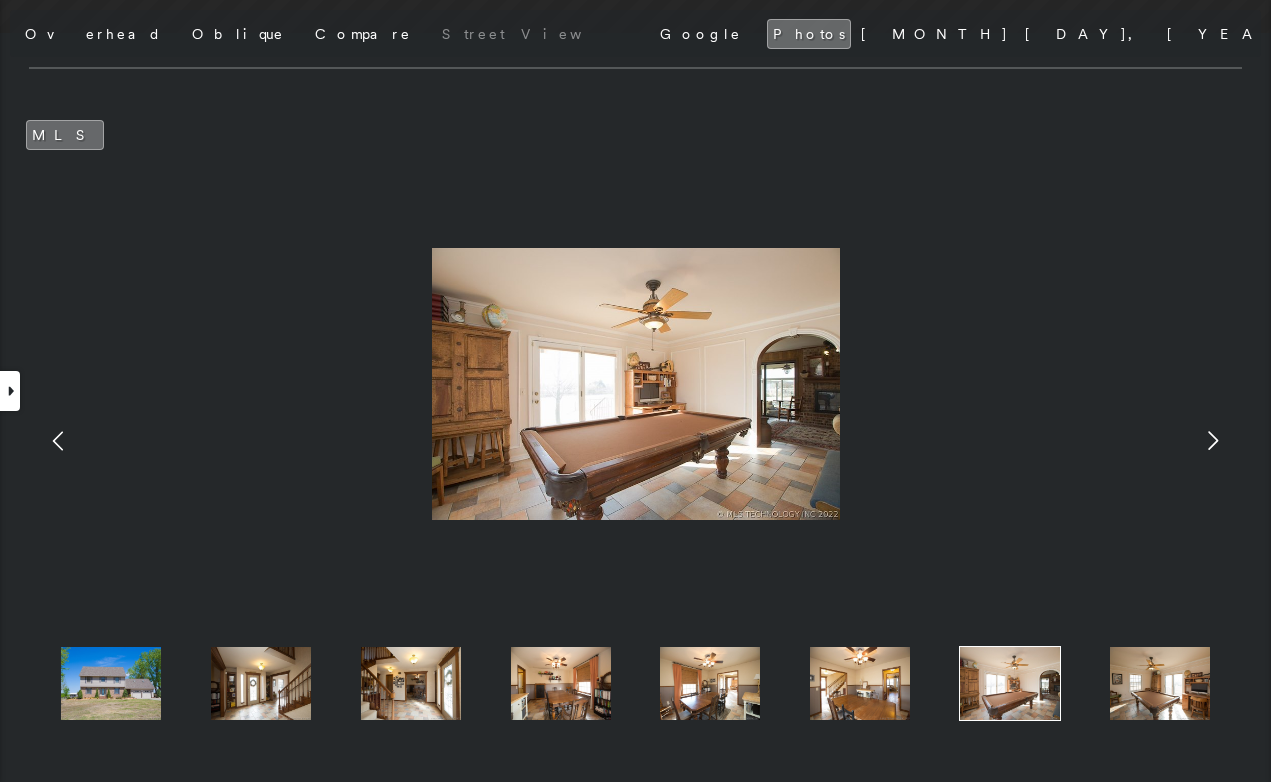 click 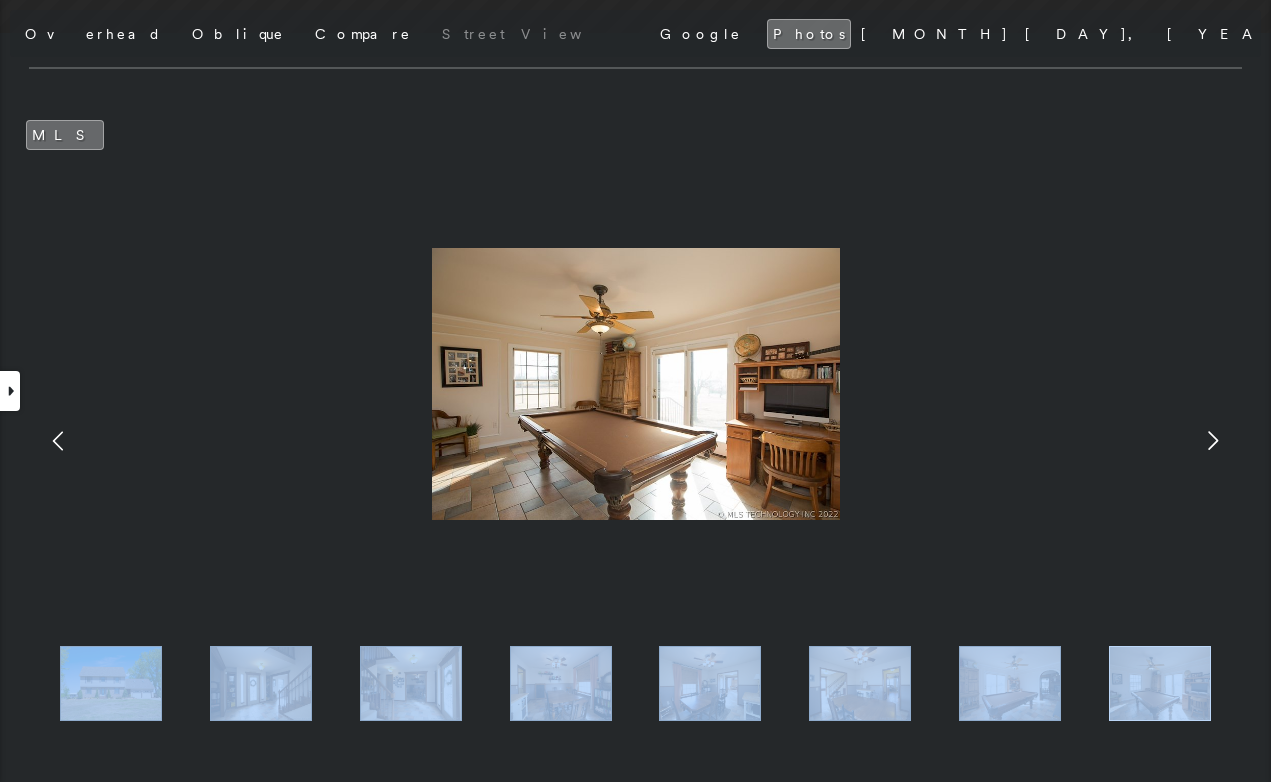 click 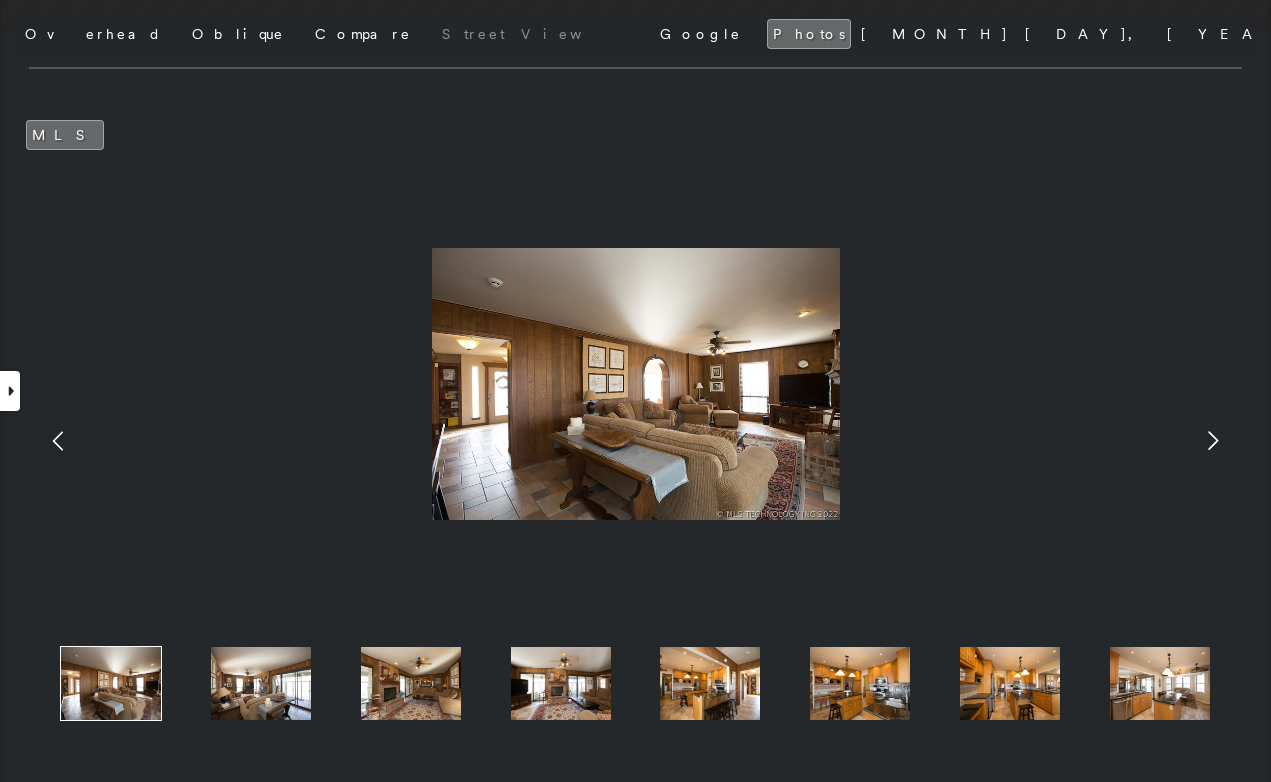 click 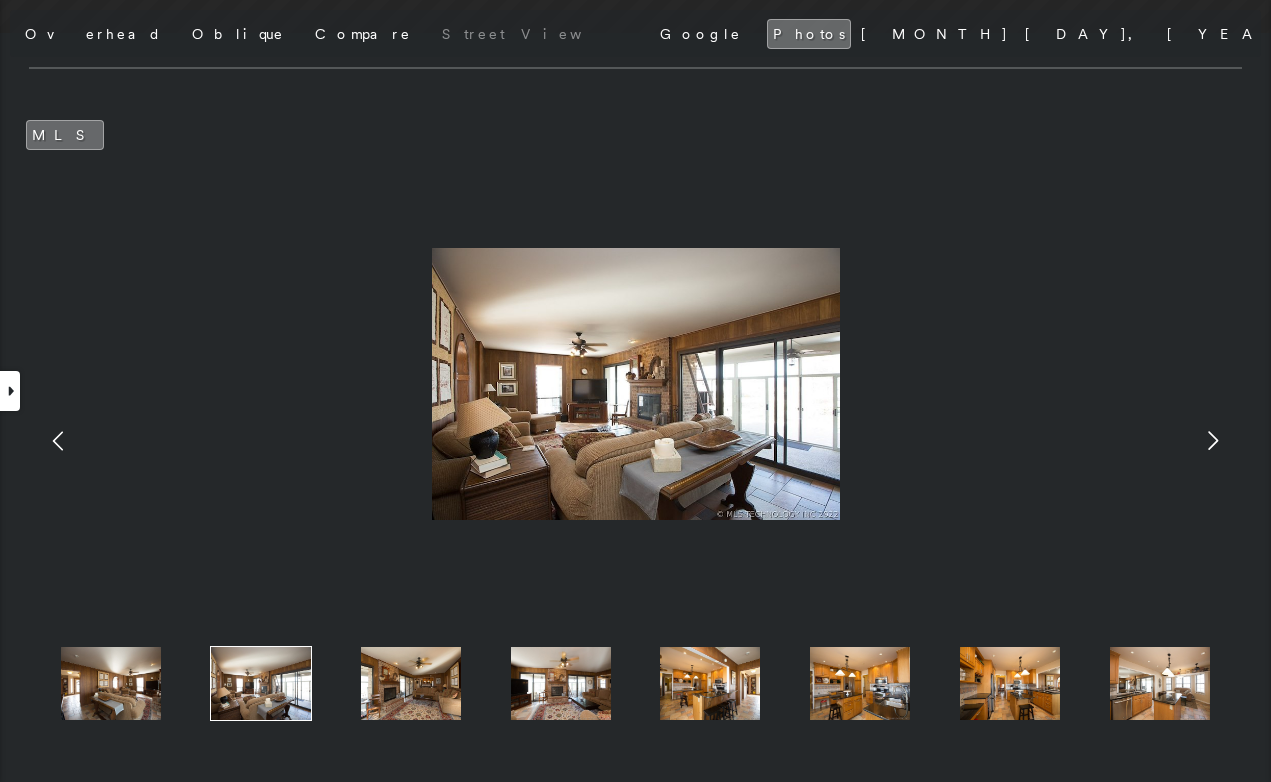 click 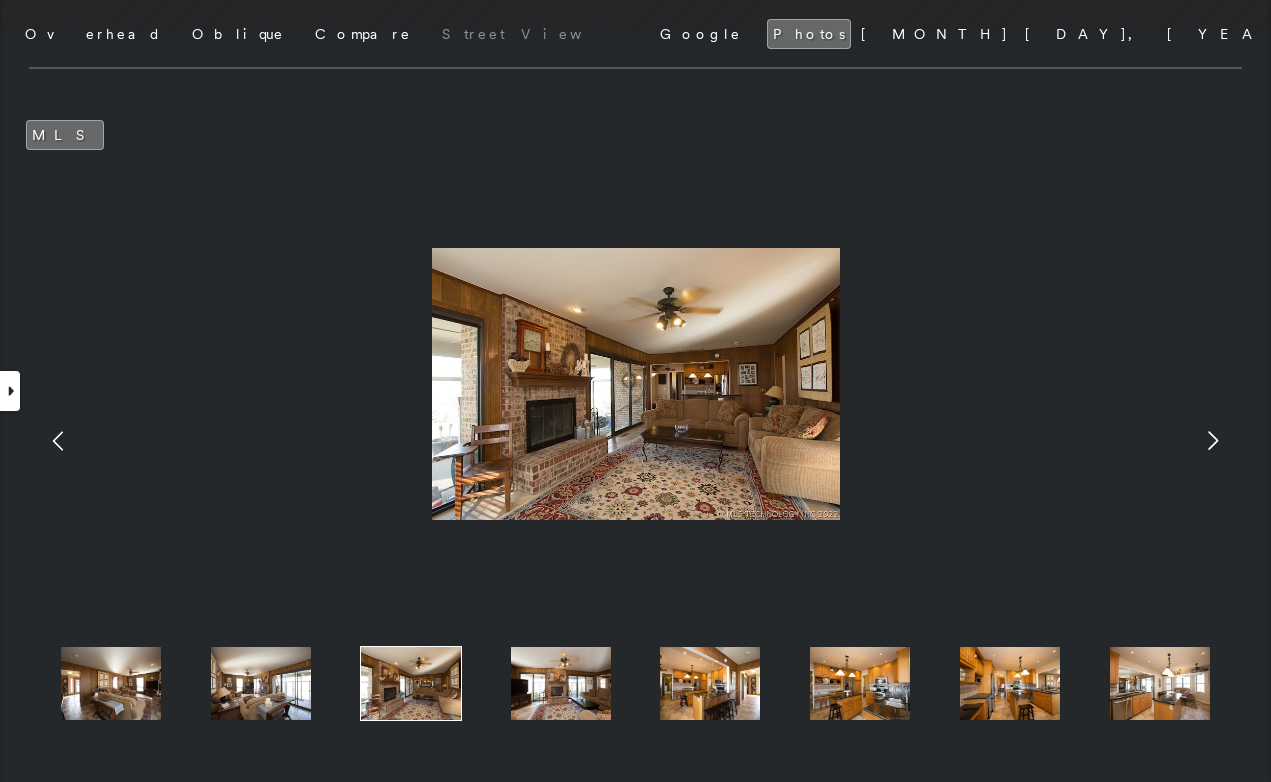 click 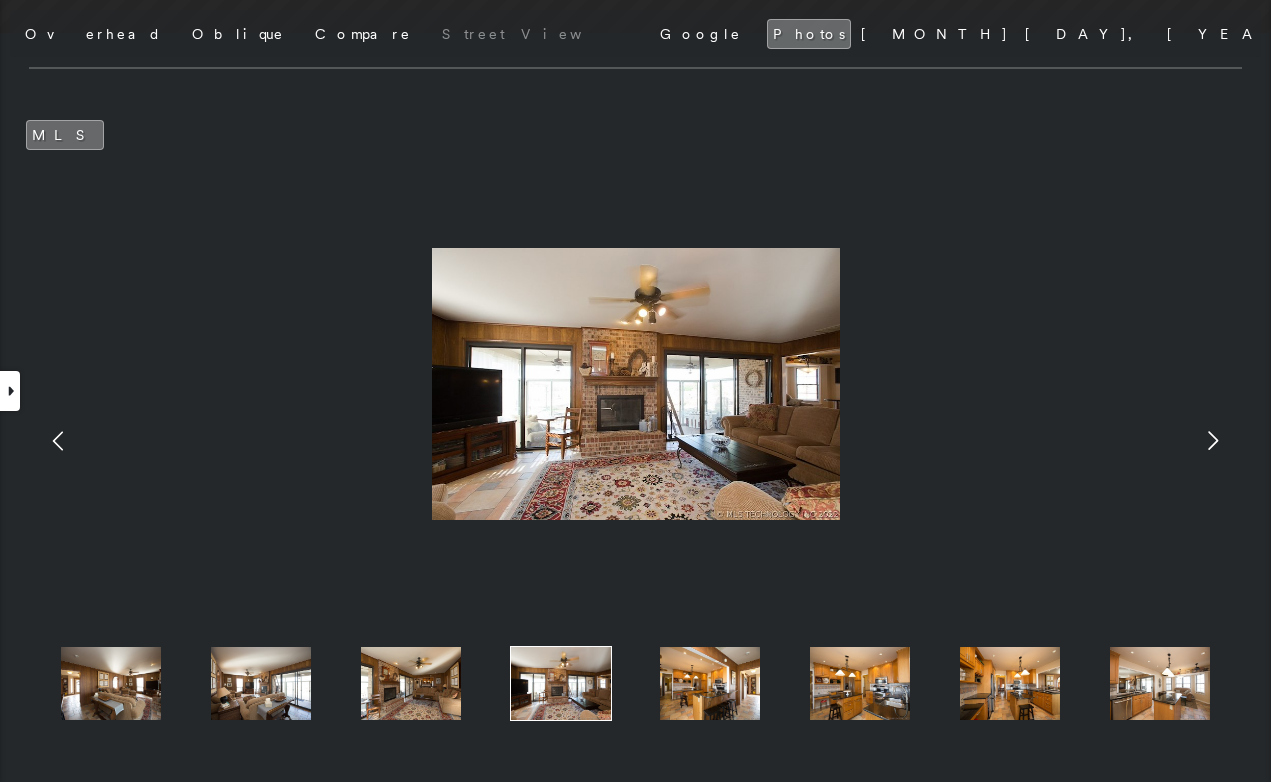 click 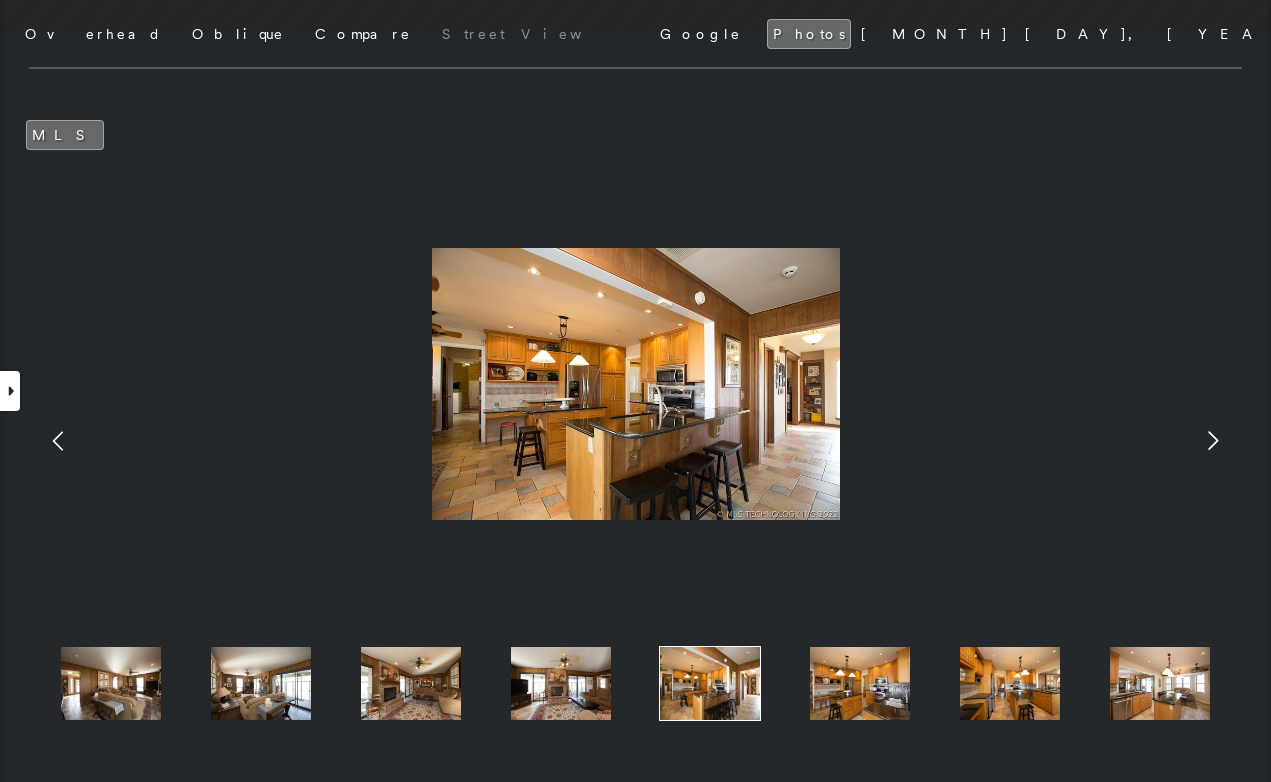 click 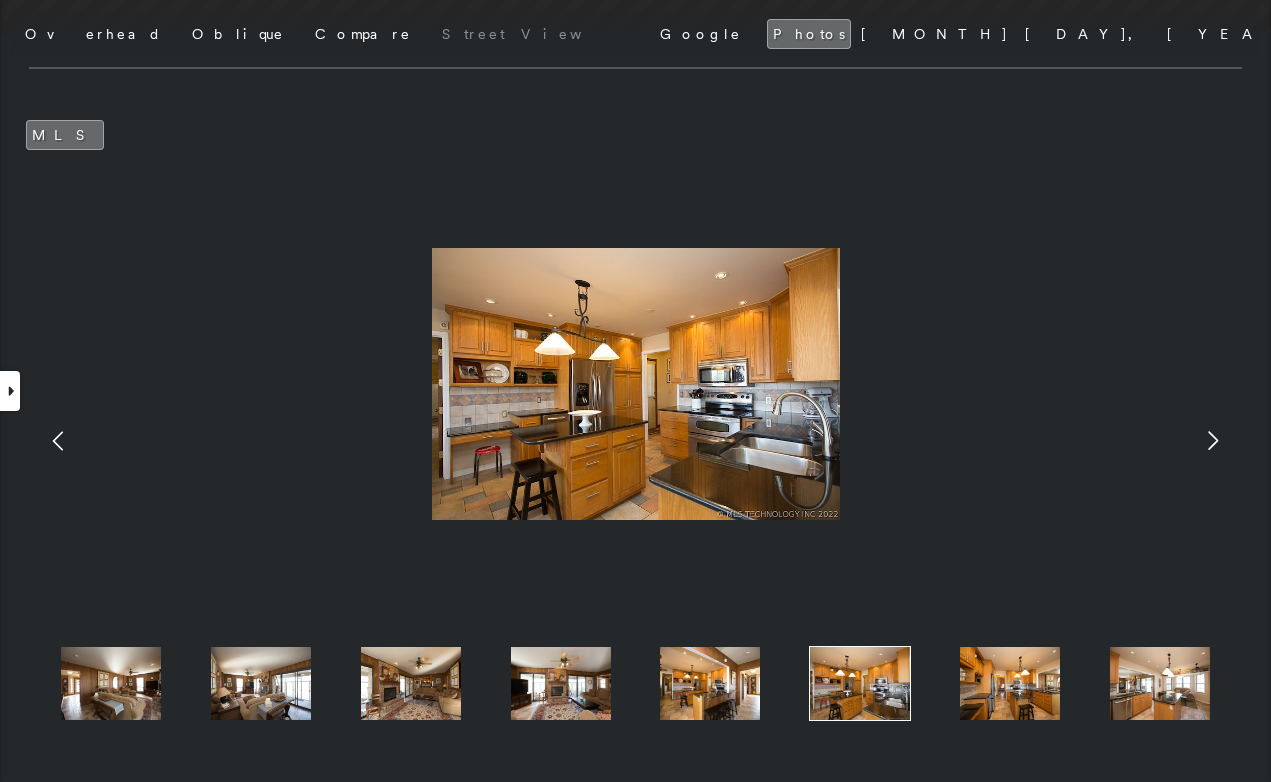 click 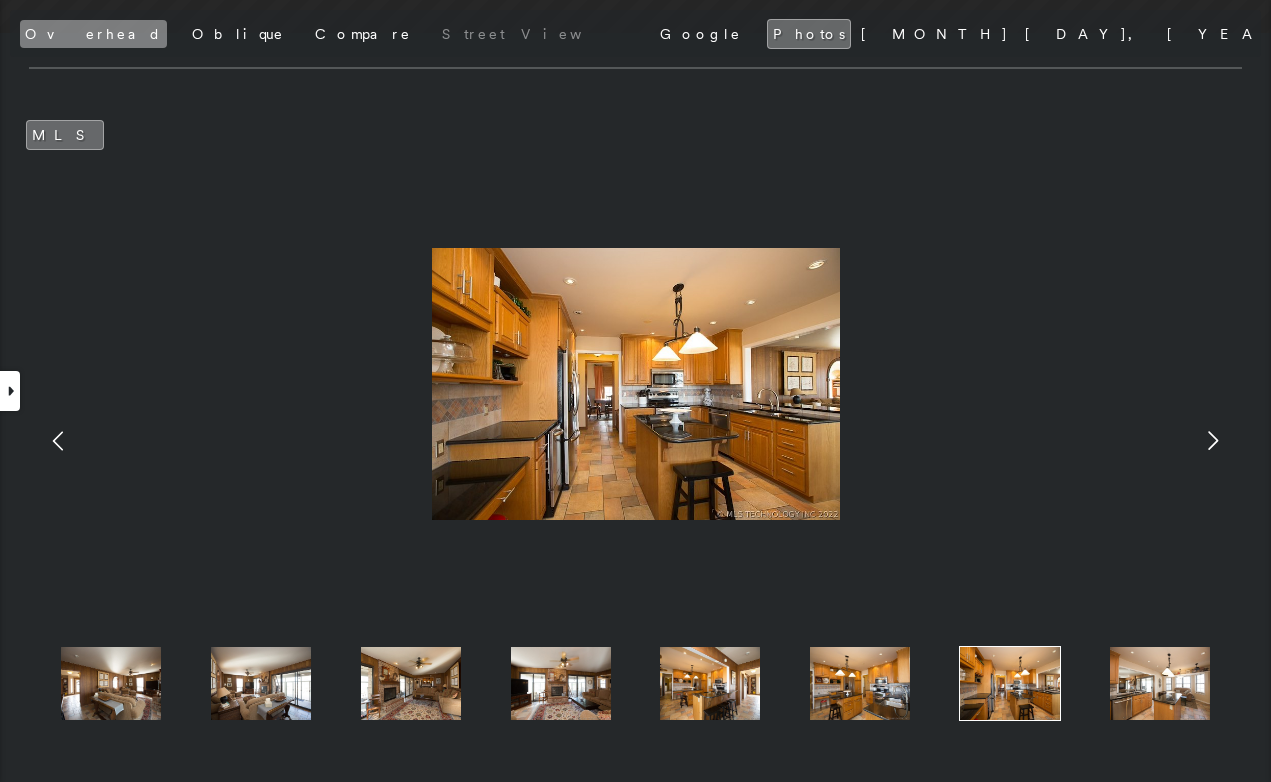 click on "Overhead" at bounding box center (93, 34) 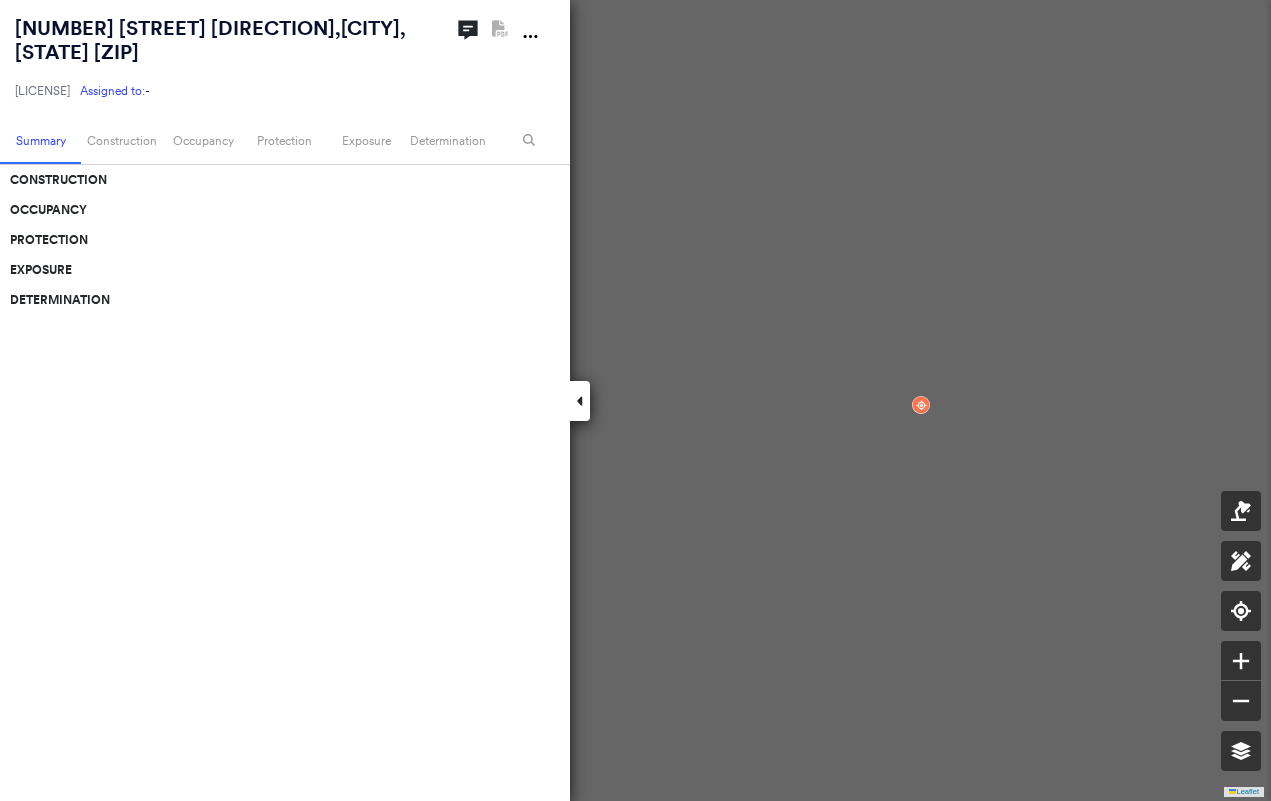 scroll, scrollTop: 0, scrollLeft: 0, axis: both 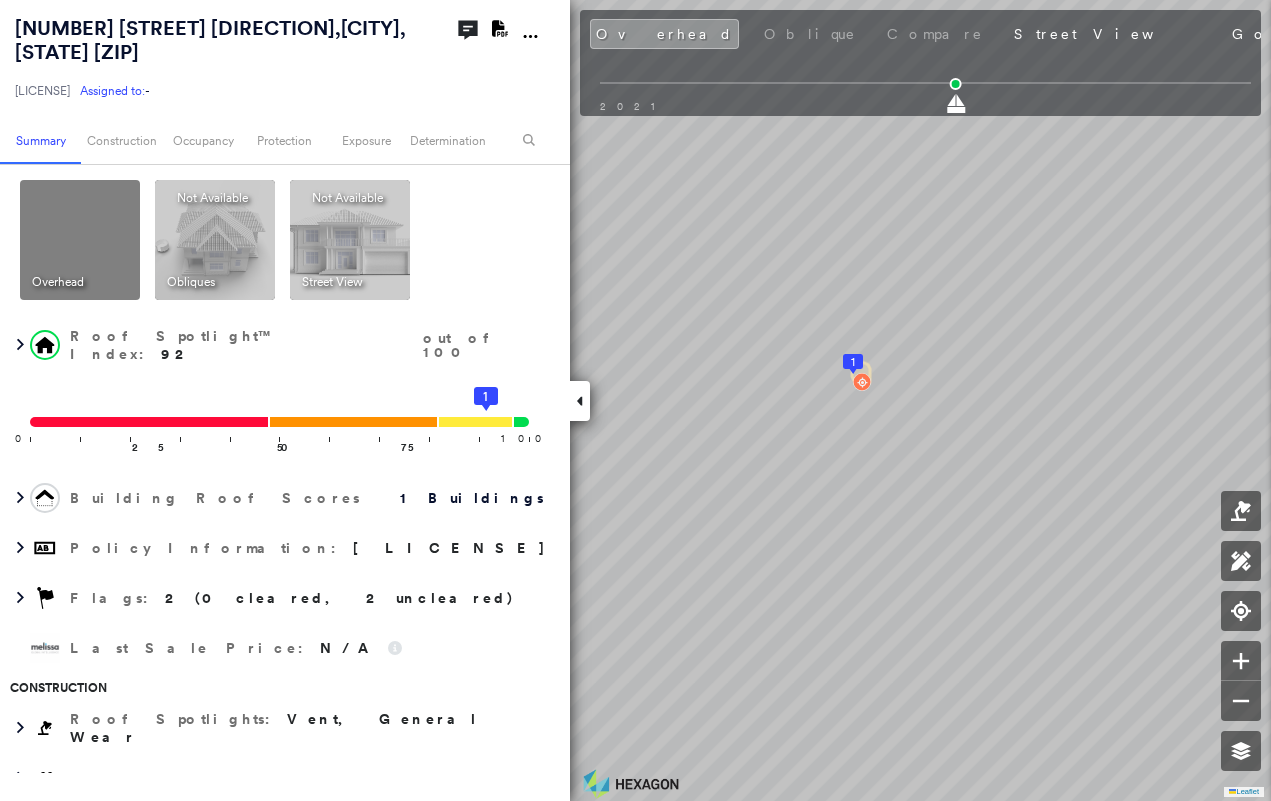 click at bounding box center [580, 401] 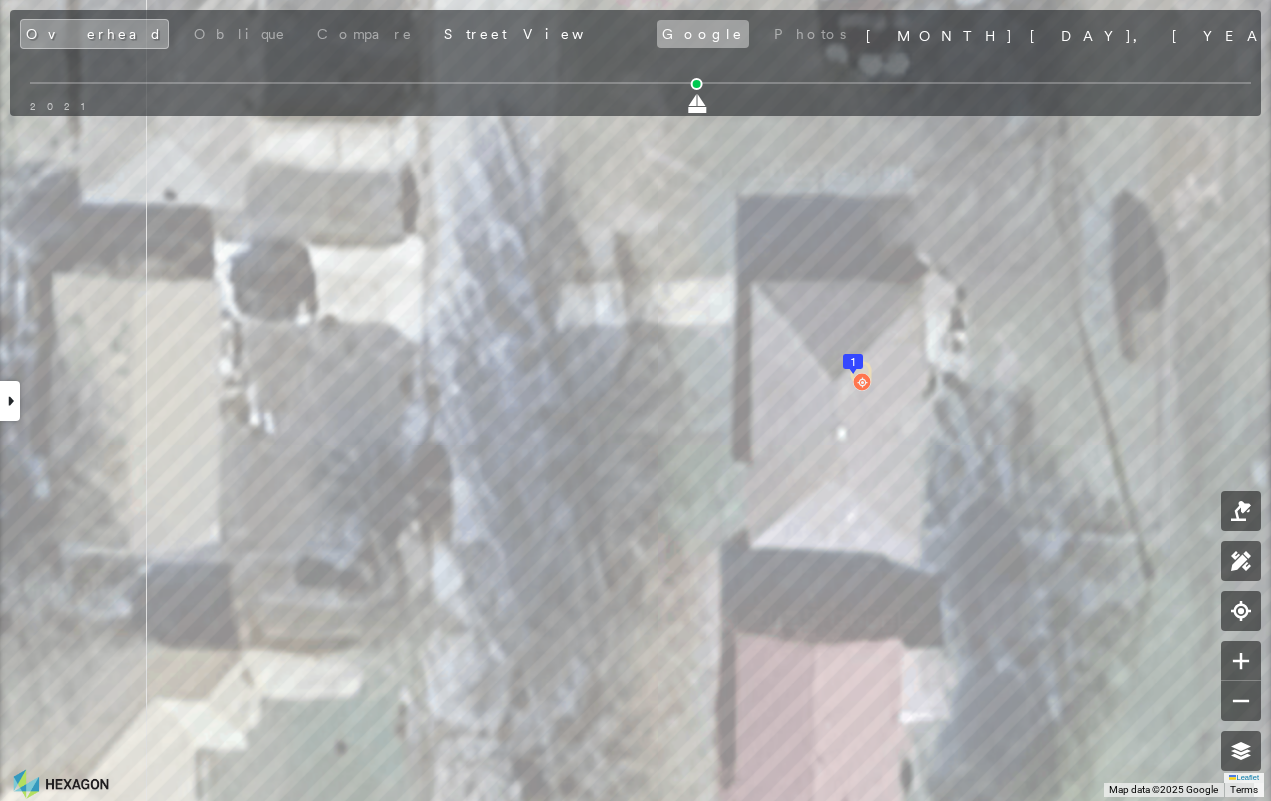 click on "Google" at bounding box center (703, 34) 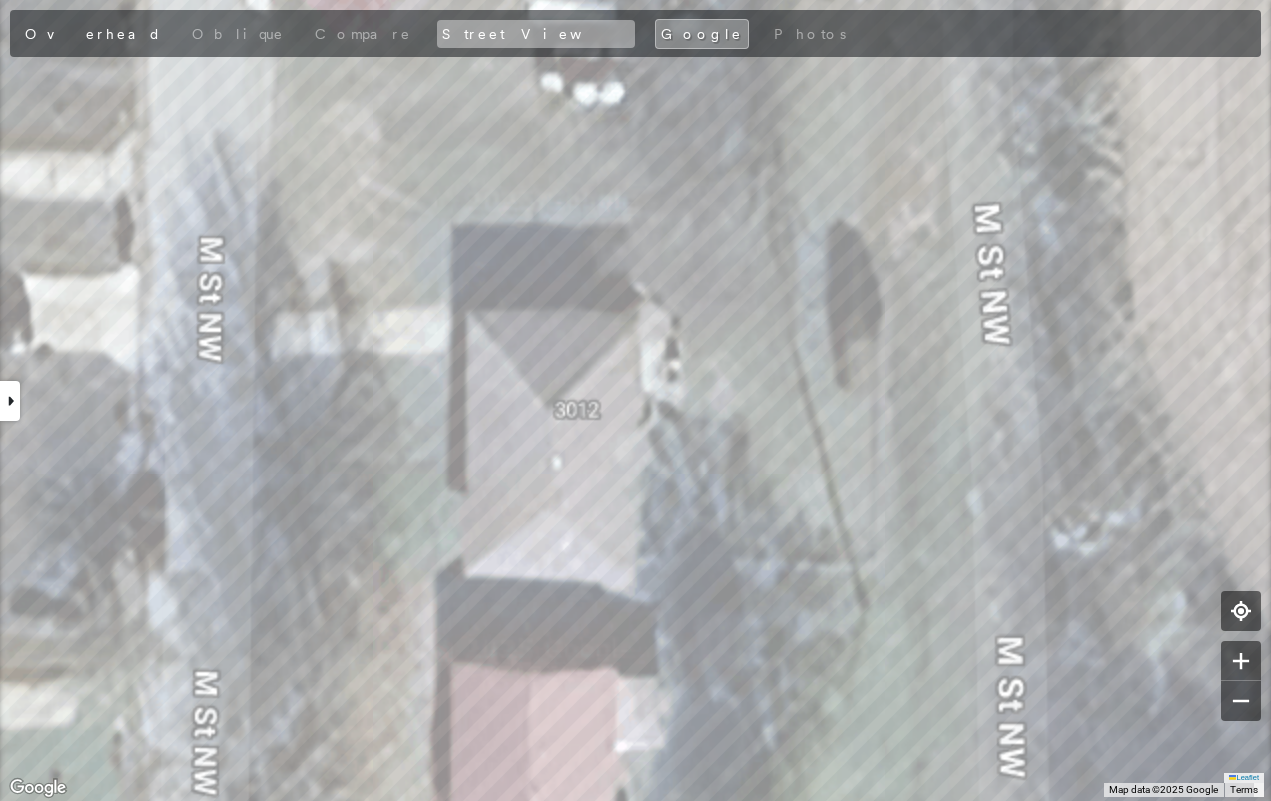 click on "Street View" at bounding box center (536, 34) 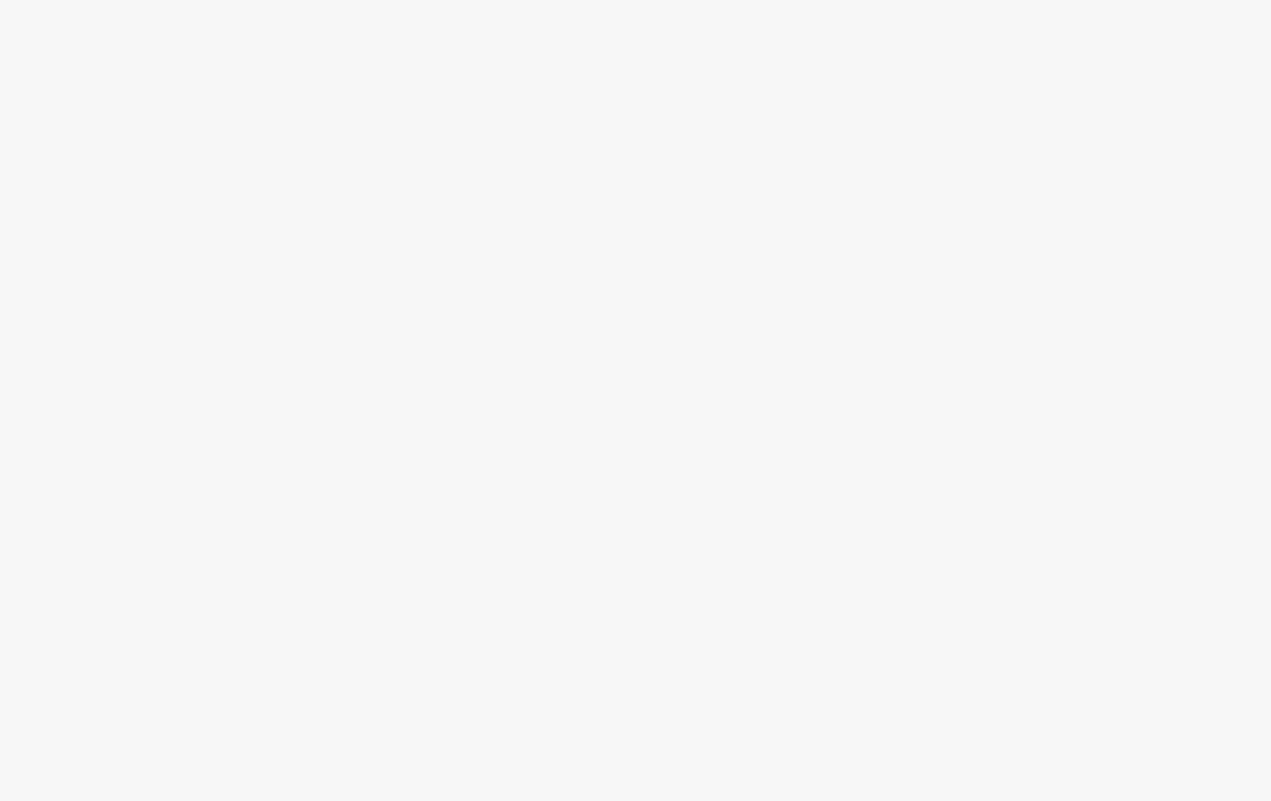 scroll, scrollTop: 0, scrollLeft: 0, axis: both 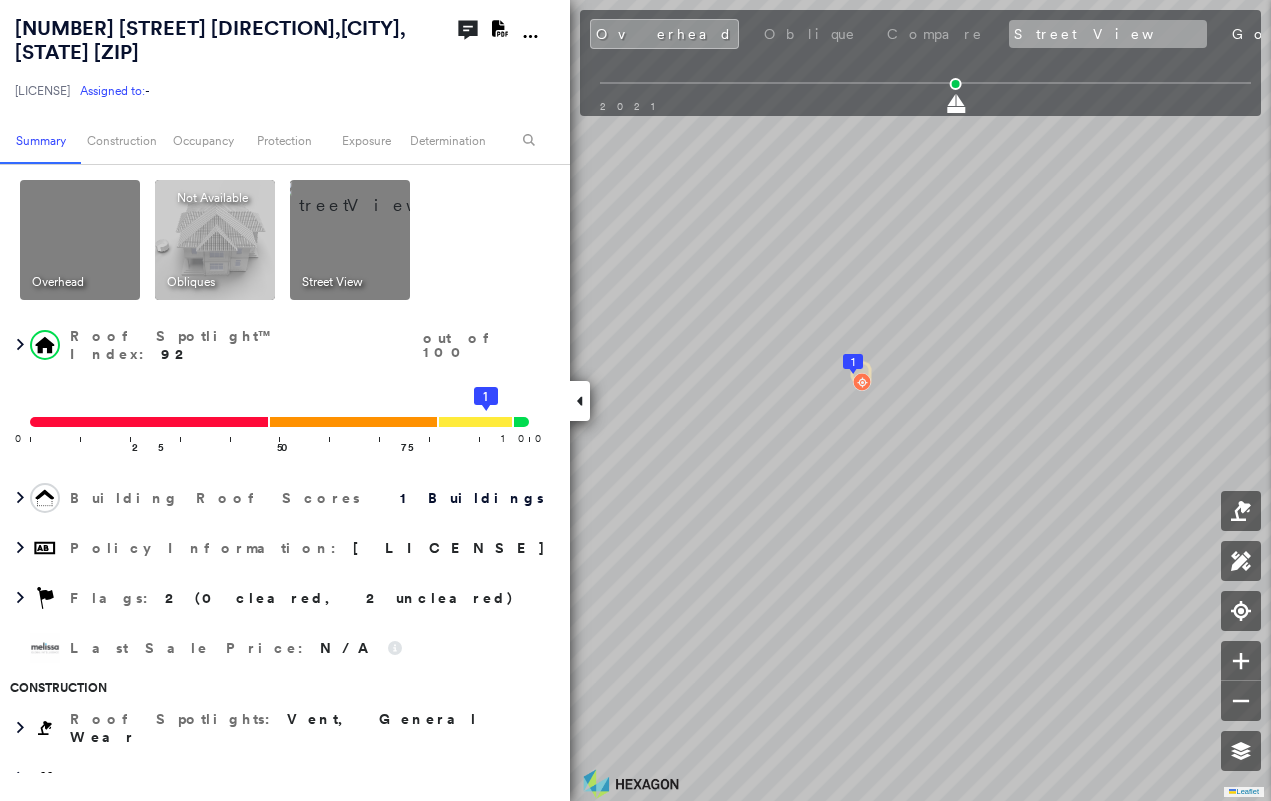 click on "Street View" at bounding box center (1108, 34) 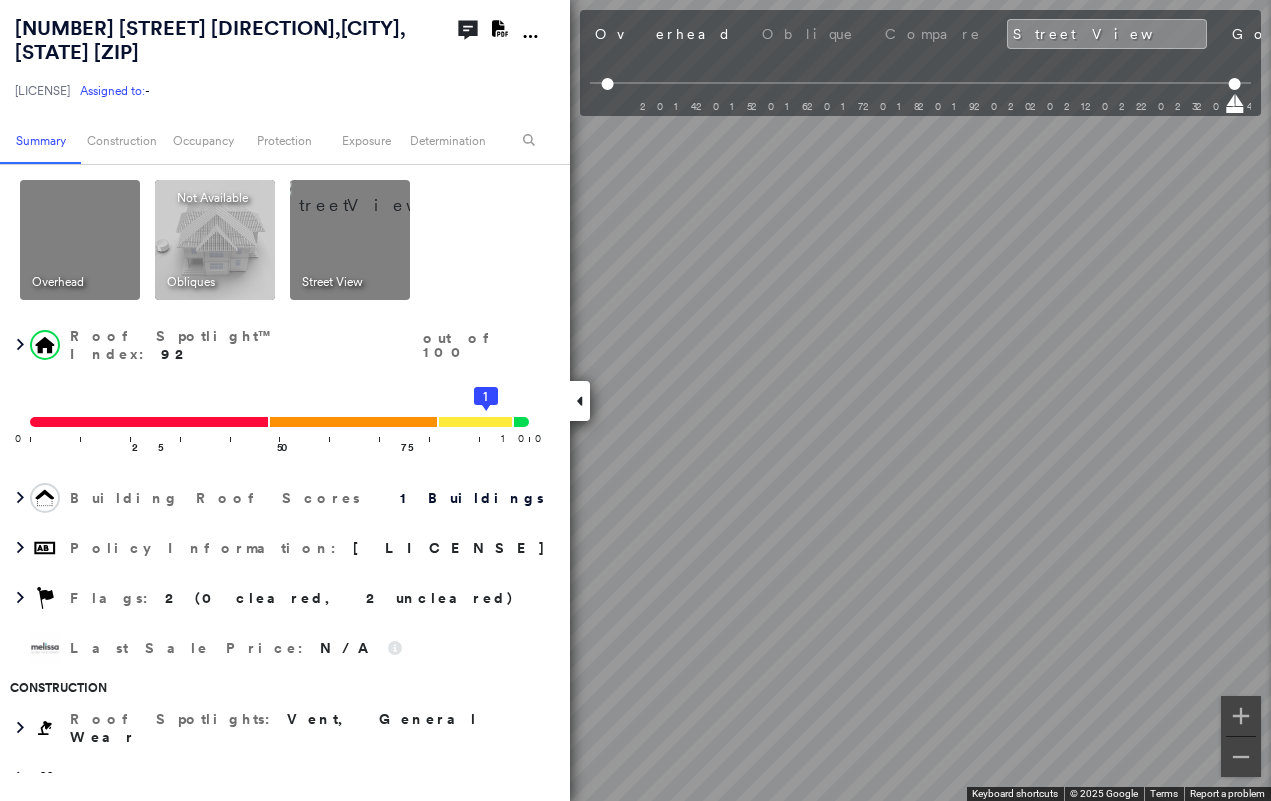 click 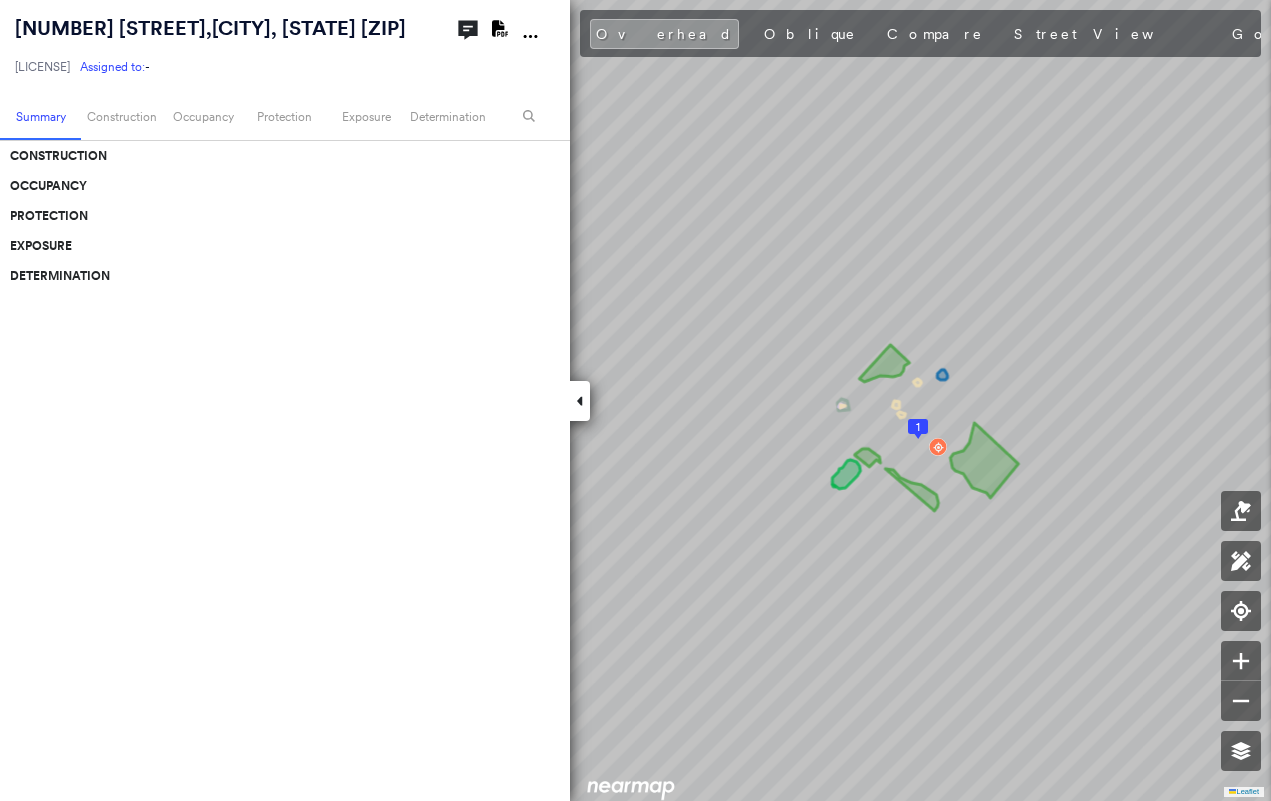 scroll, scrollTop: 0, scrollLeft: 0, axis: both 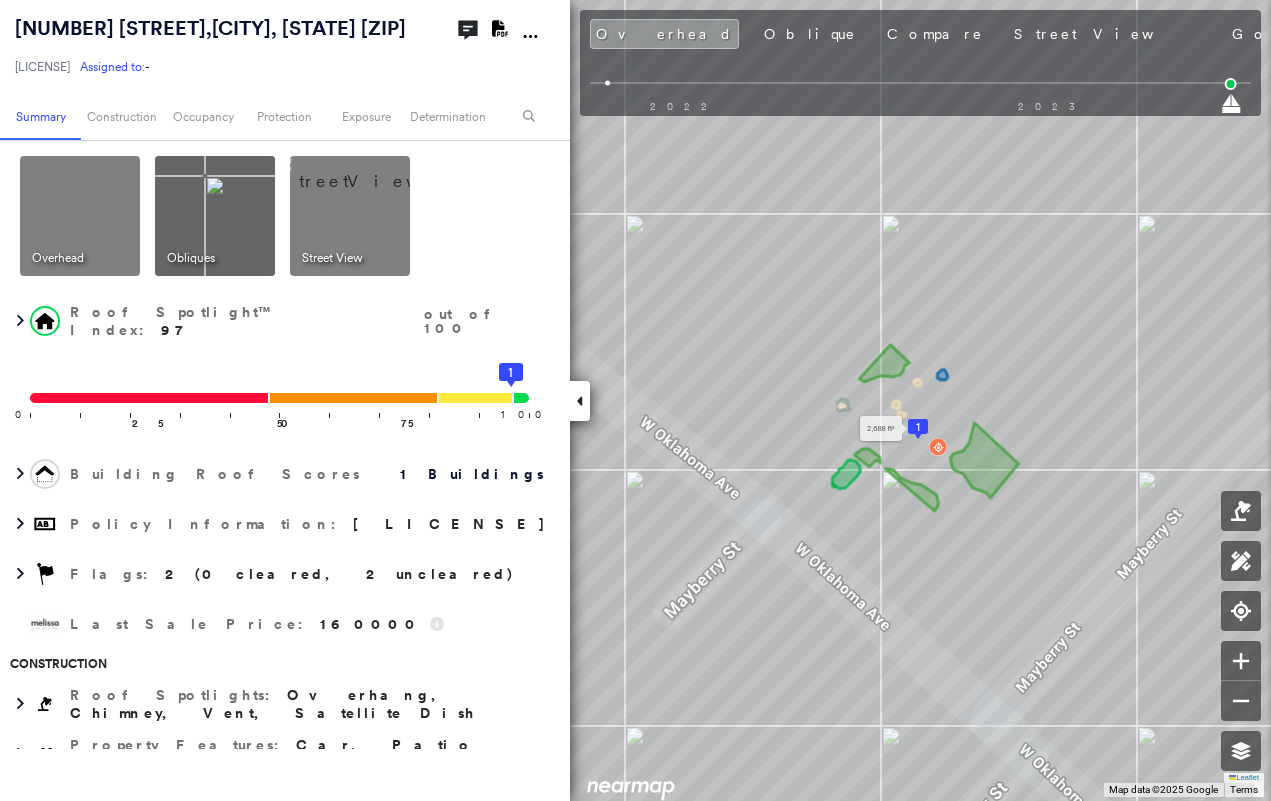 click on "1" at bounding box center (918, 427) 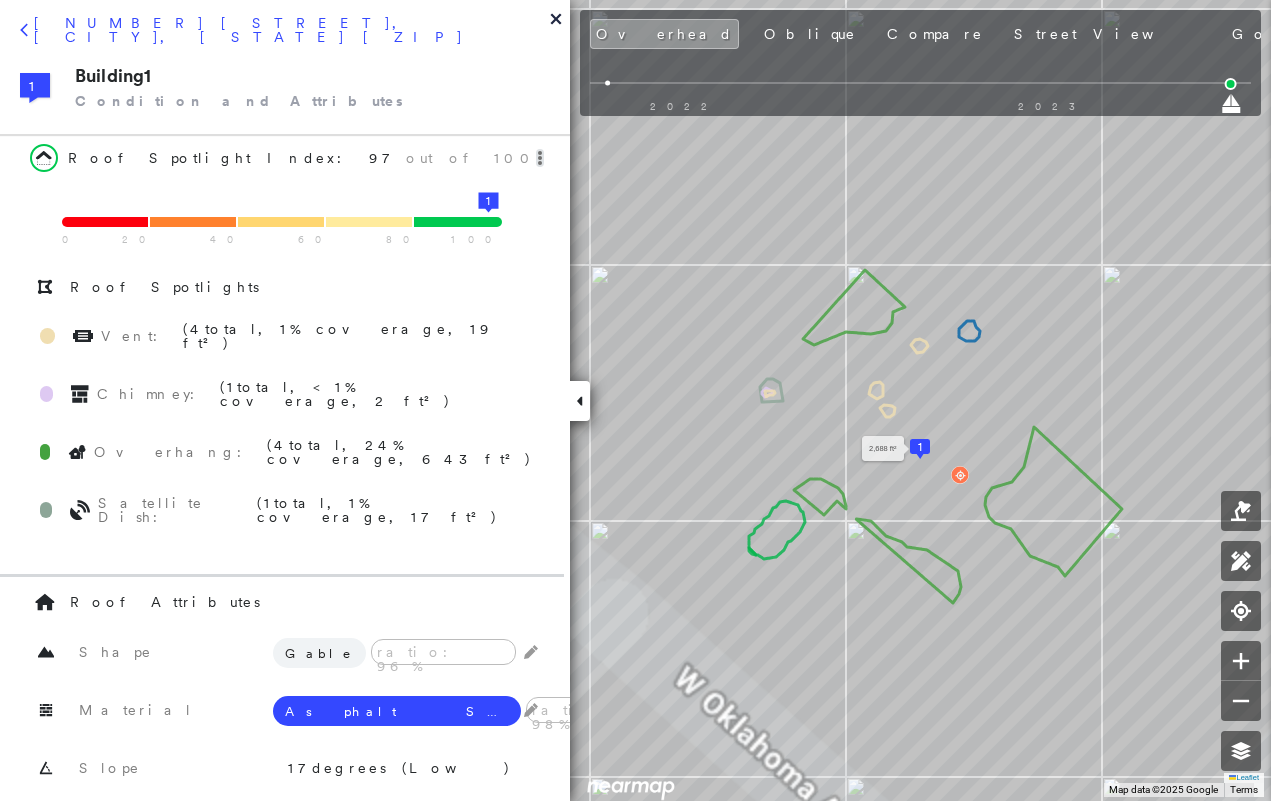 click on "1" at bounding box center [920, 447] 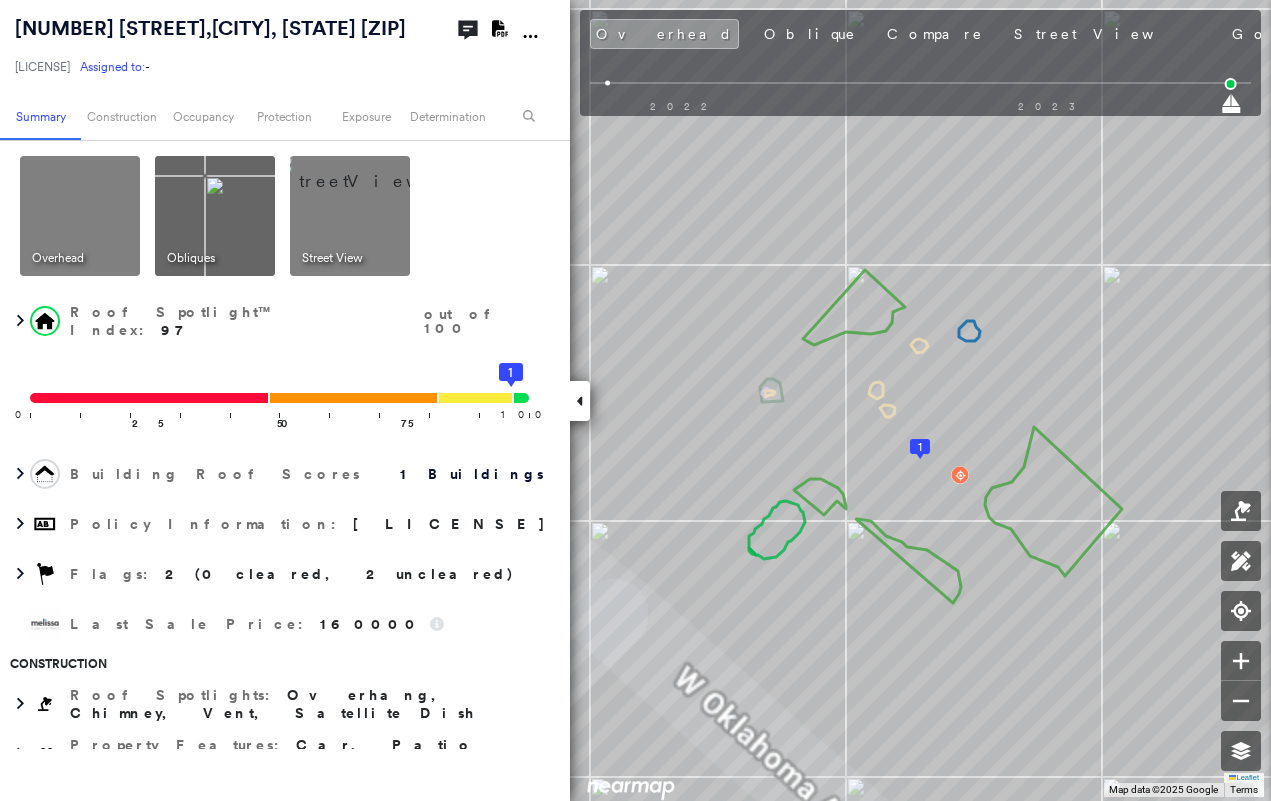 click at bounding box center (580, 401) 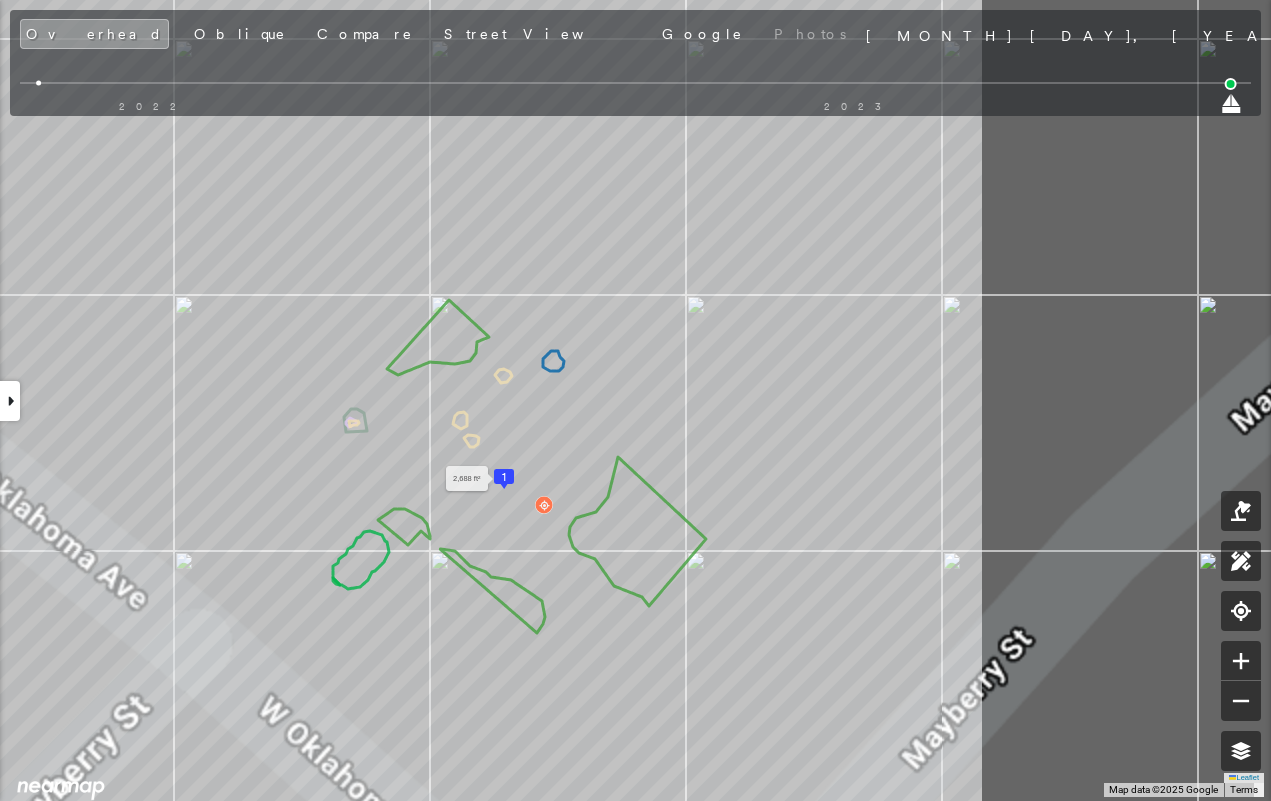 drag, startPoint x: 922, startPoint y: 441, endPoint x: 504, endPoint y: 475, distance: 419.3805 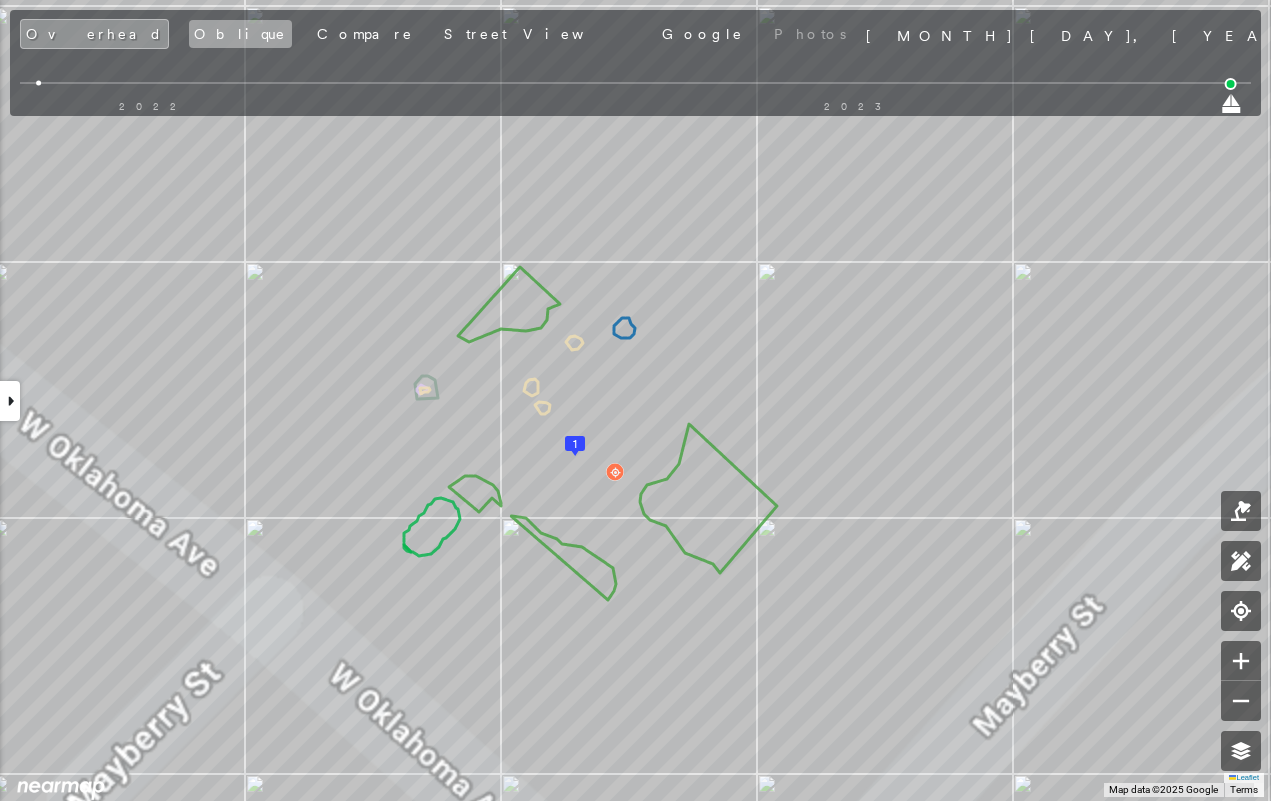 click on "Oblique" at bounding box center [240, 34] 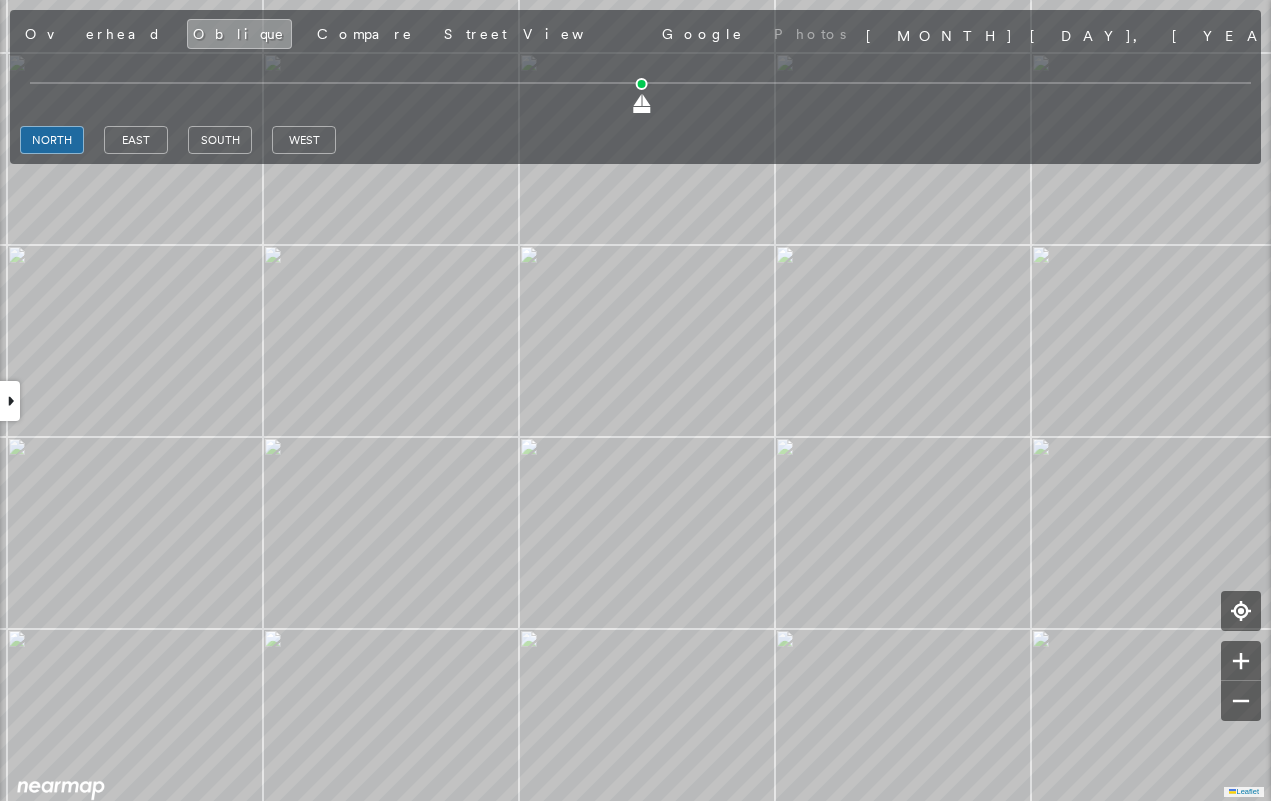 click on "north east south west" at bounding box center (178, 140) 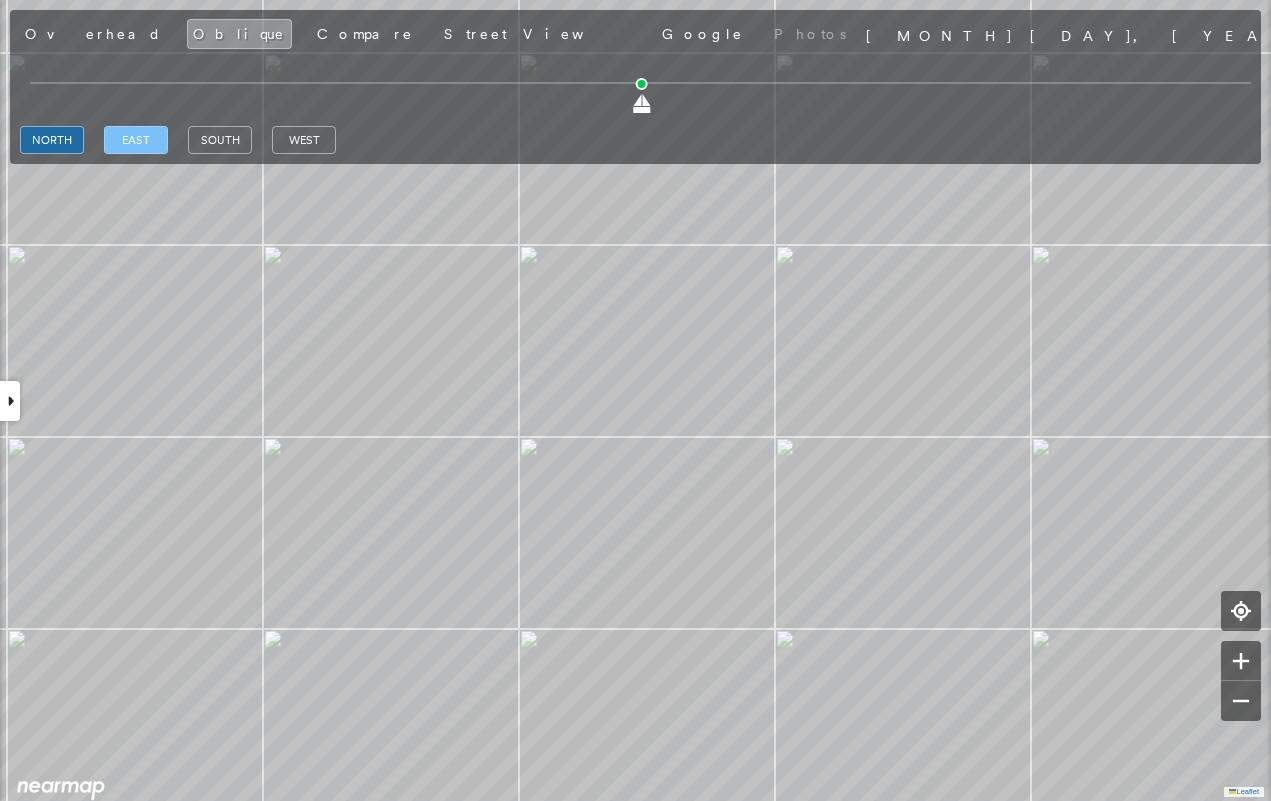 click on "east" at bounding box center [136, 140] 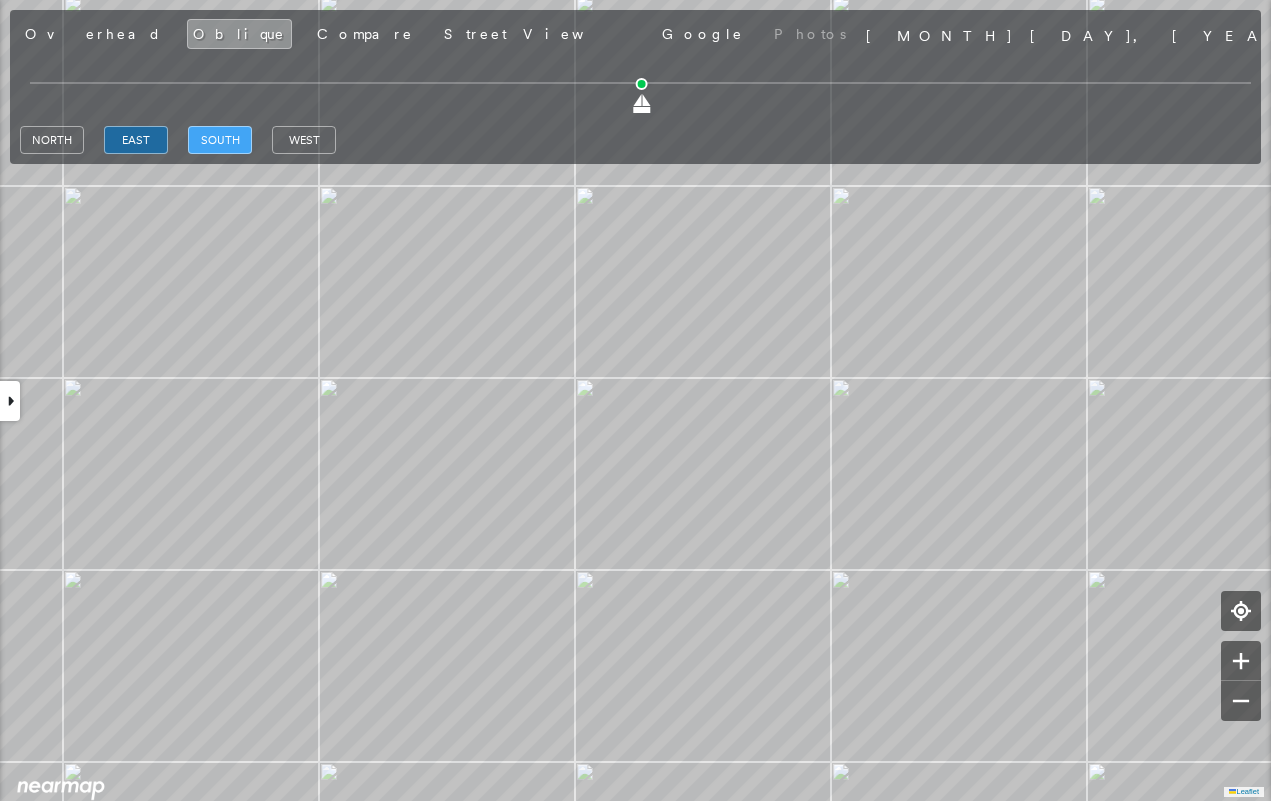click on "south" at bounding box center [220, 140] 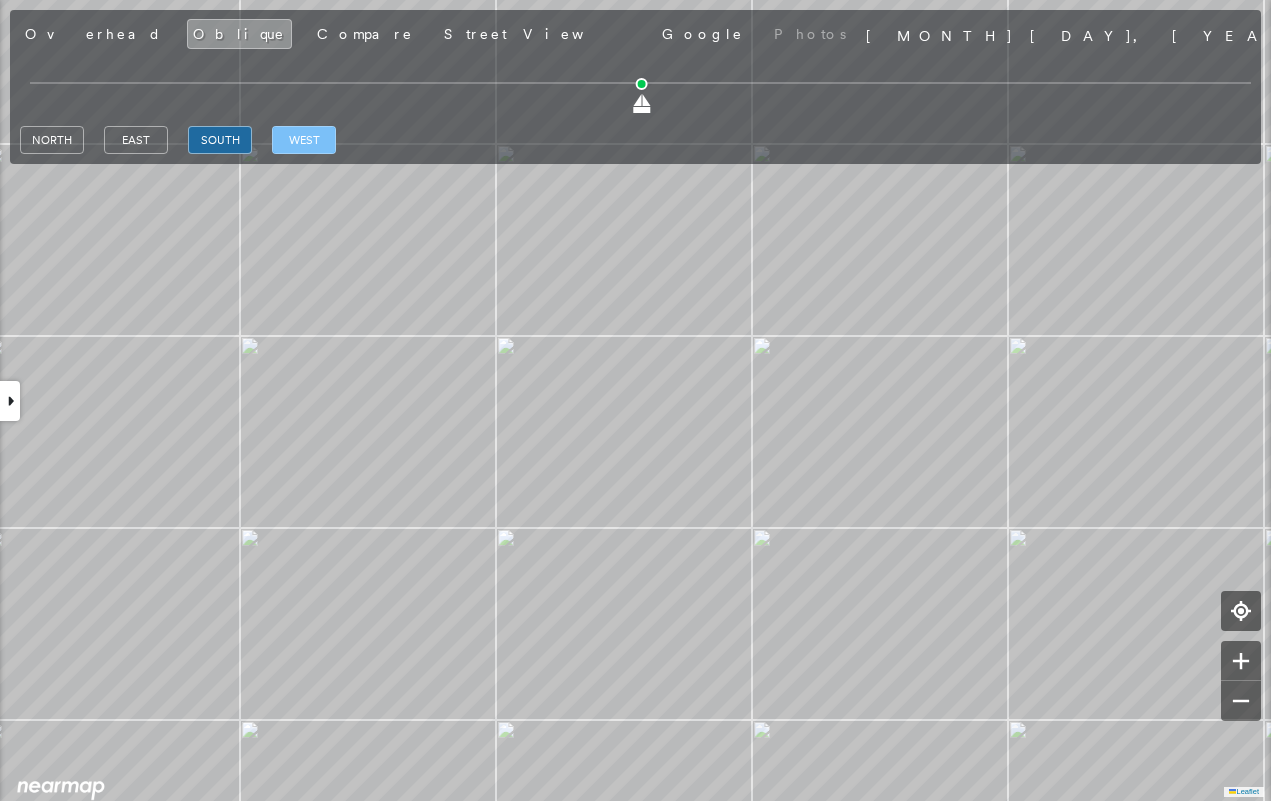 click on "west" at bounding box center [304, 140] 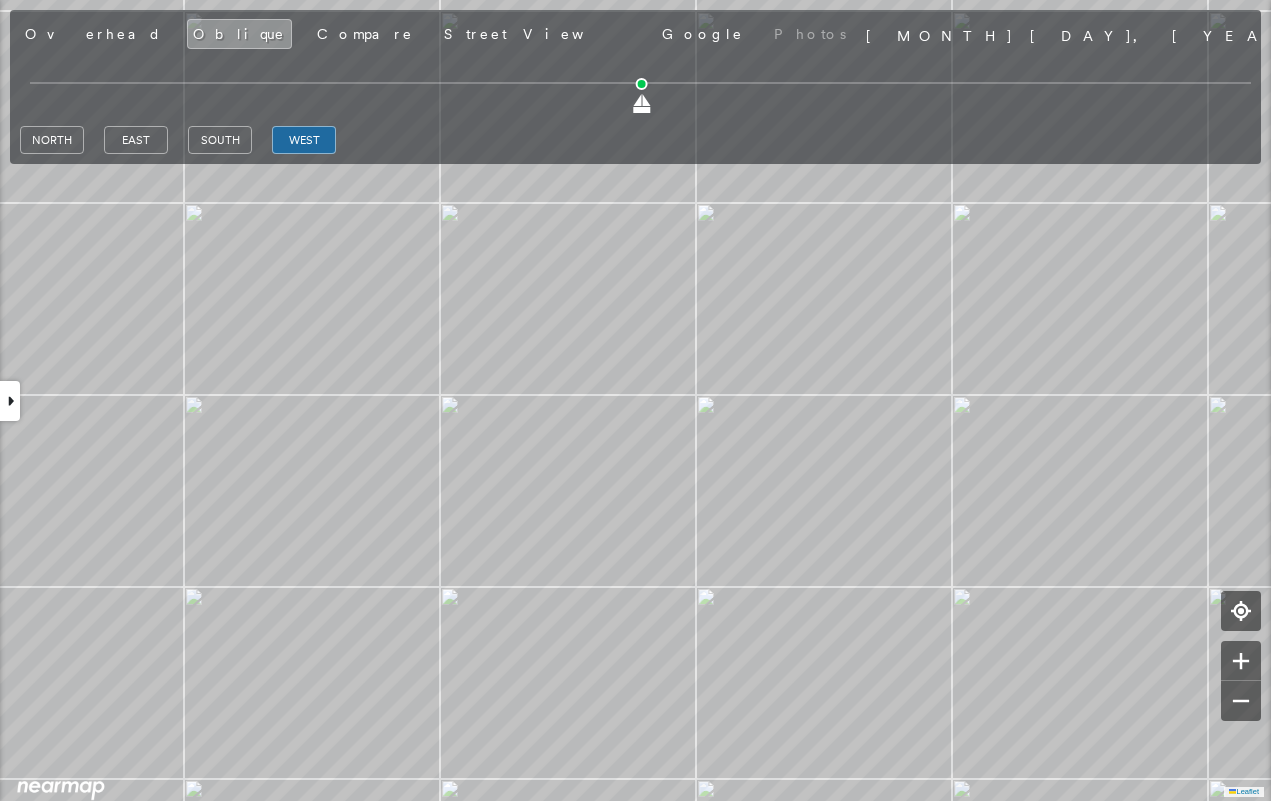 click on "north east south west" at bounding box center (178, 140) 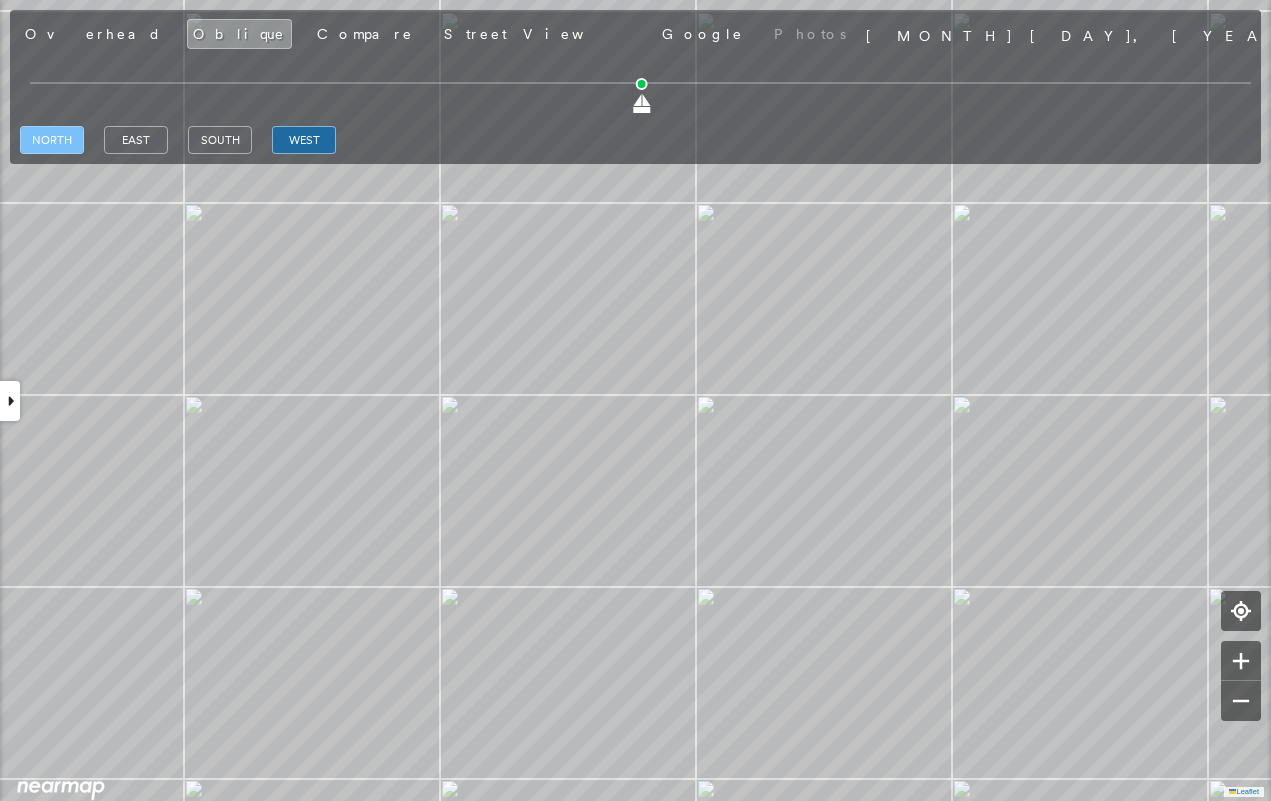 click on "north" at bounding box center [52, 140] 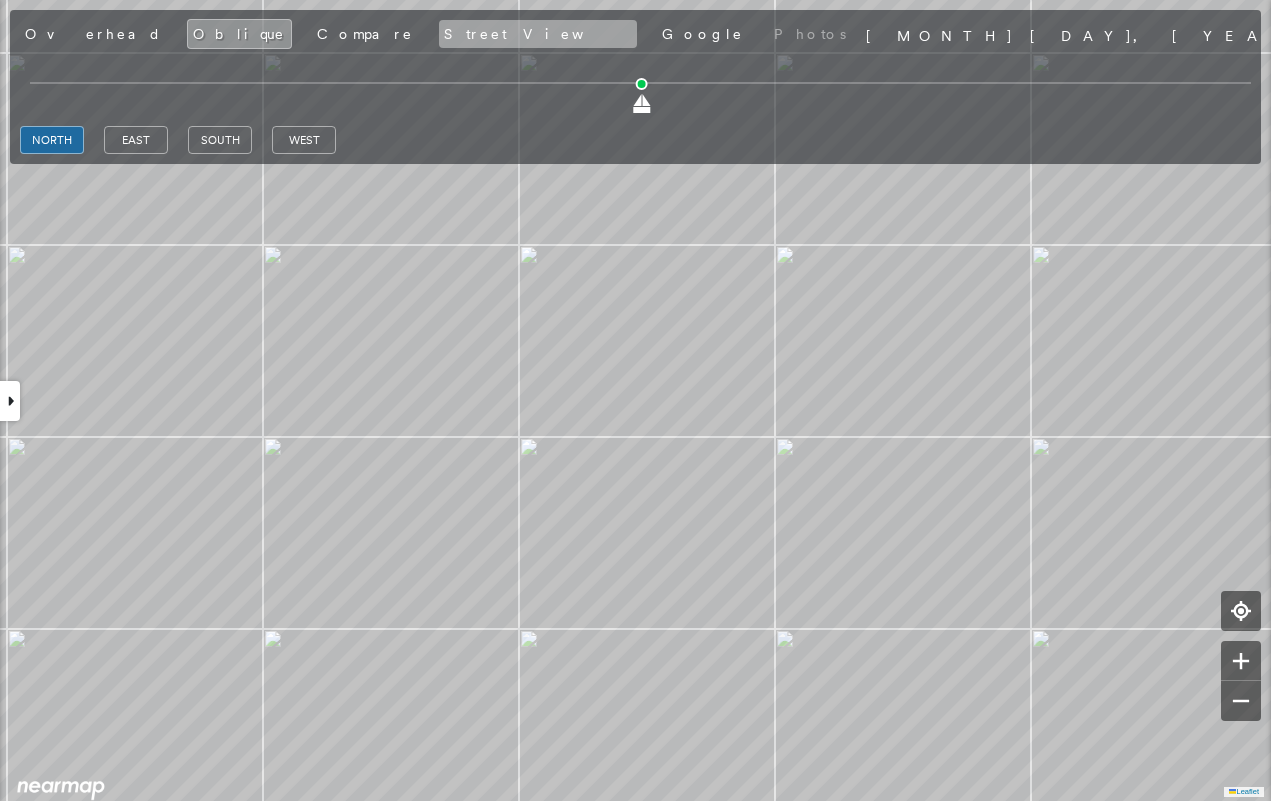 click on "Street View" at bounding box center (538, 34) 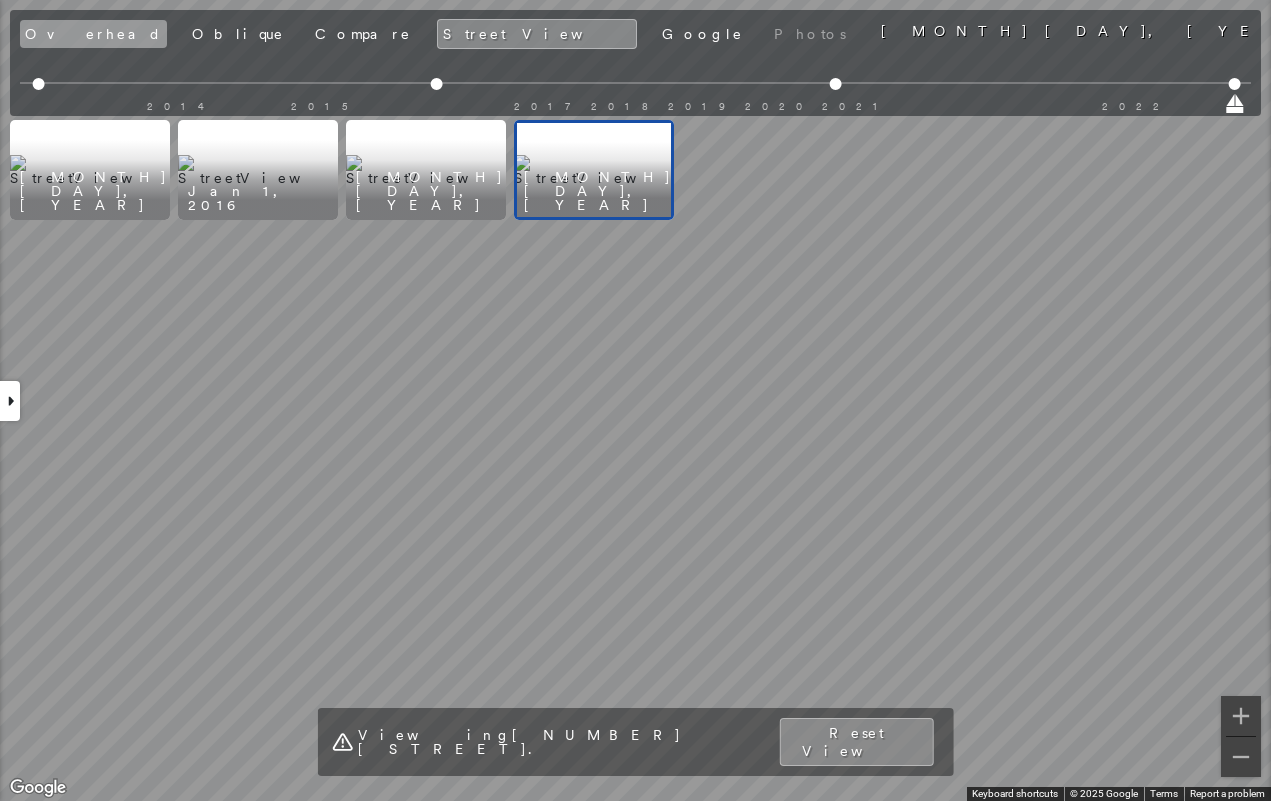 click on "Overhead" at bounding box center [93, 34] 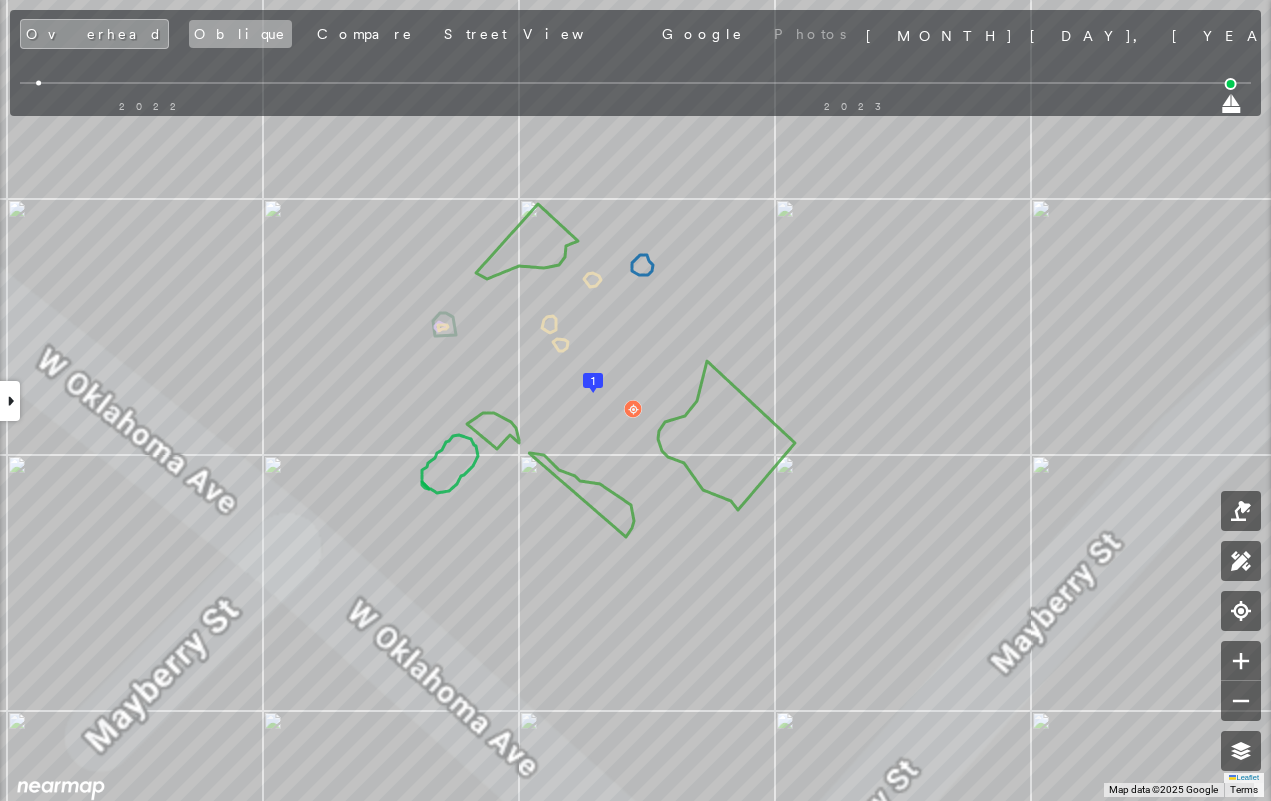 click on "Oblique" at bounding box center (240, 34) 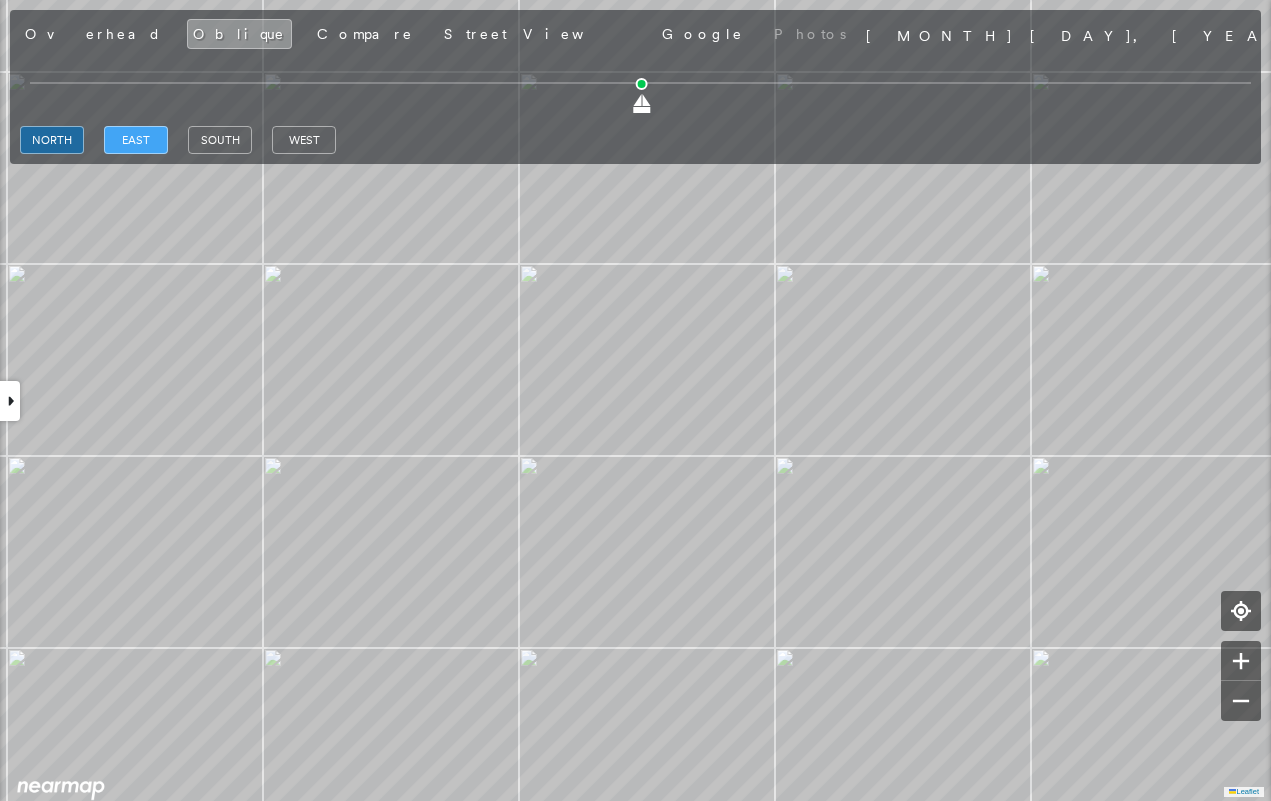 click on "east" at bounding box center [136, 140] 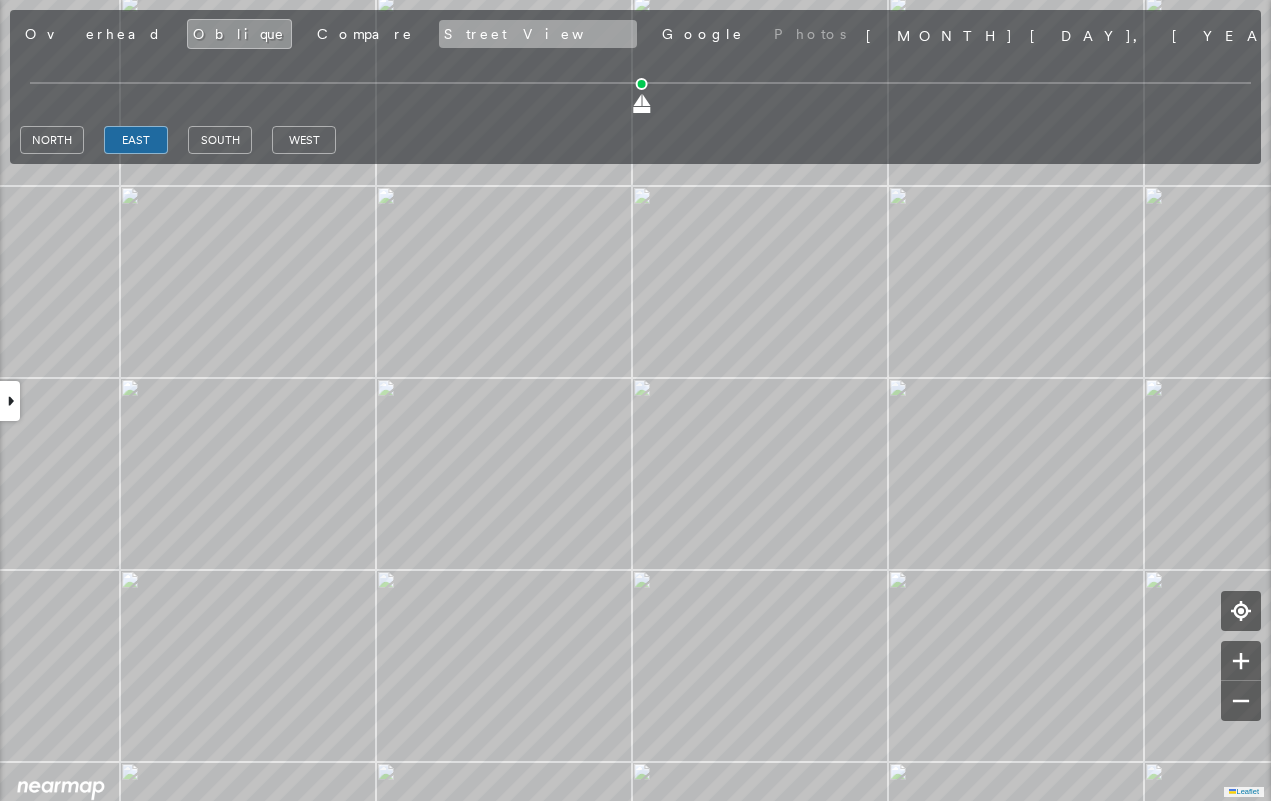 click on "Street View" at bounding box center [538, 34] 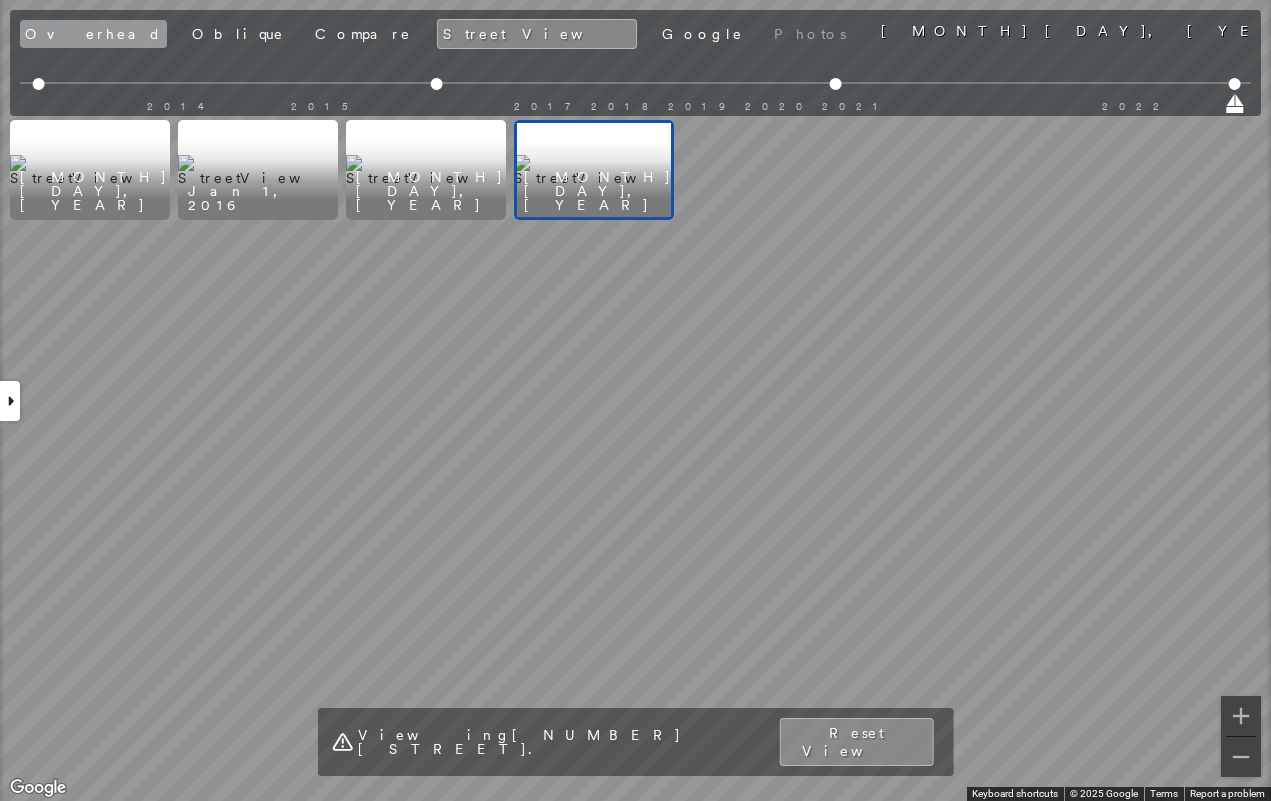 click on "Overhead" at bounding box center [93, 34] 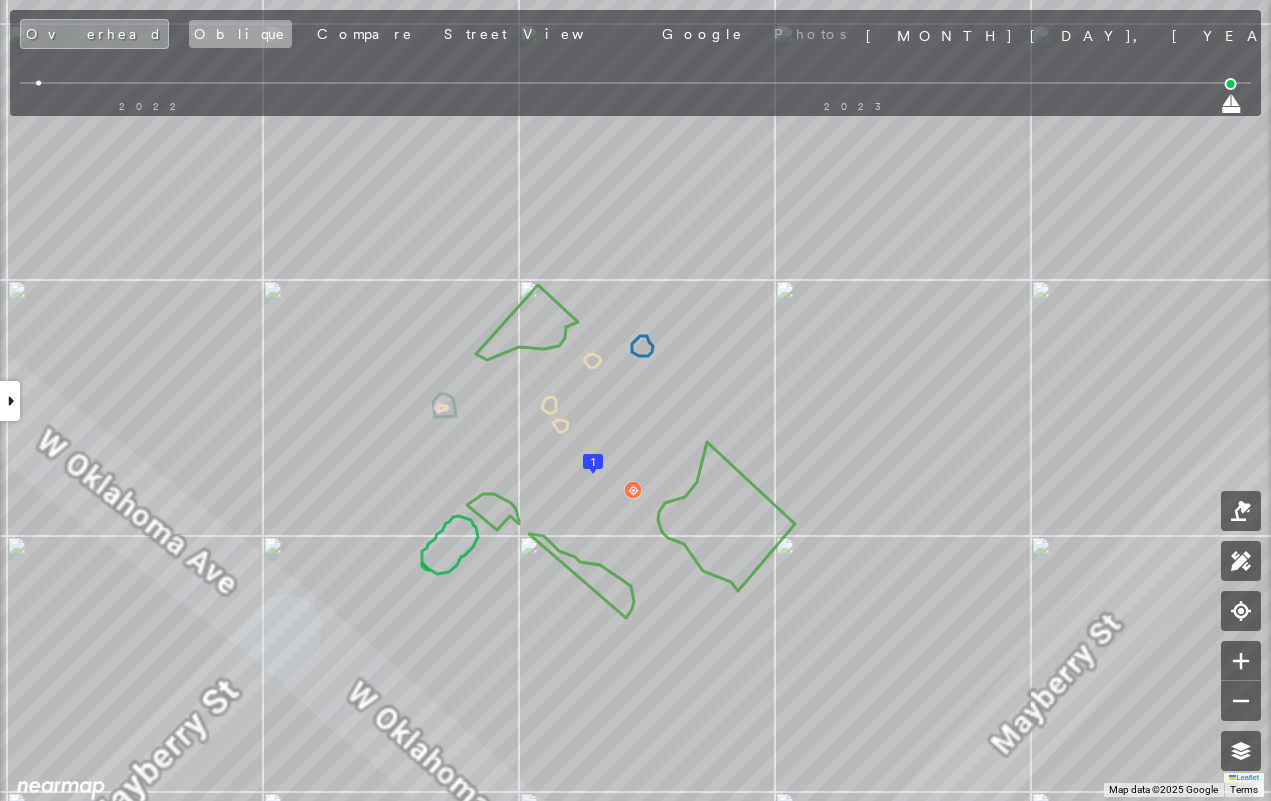 click on "Oblique" at bounding box center [240, 34] 